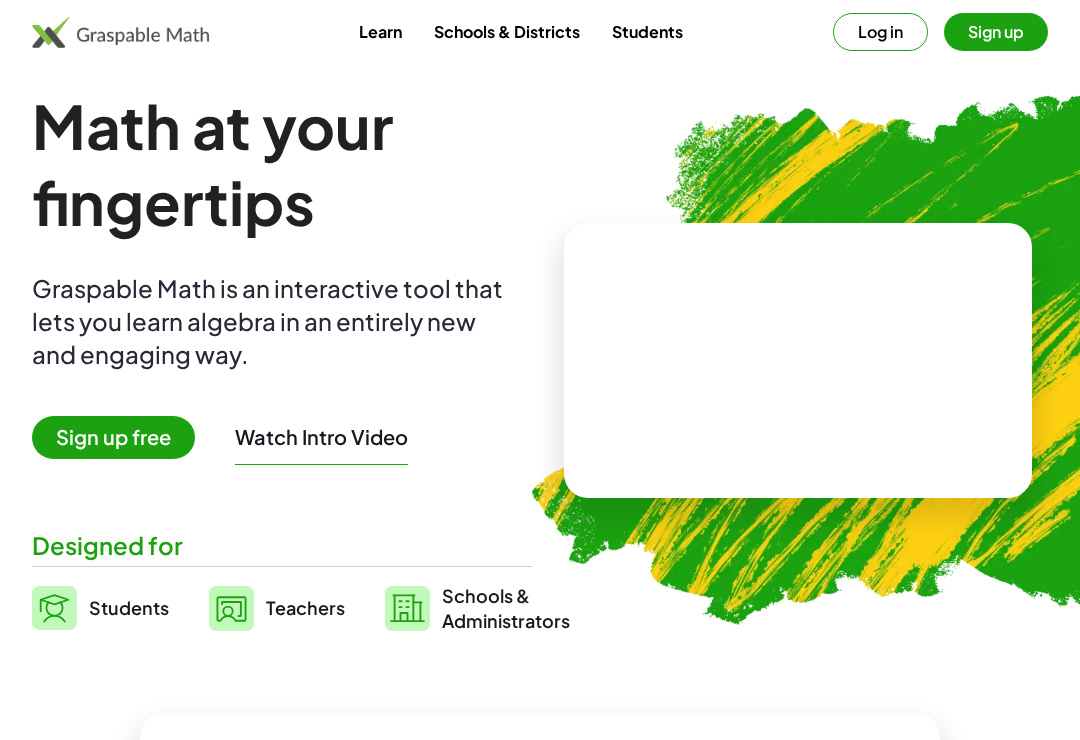 scroll, scrollTop: 0, scrollLeft: 0, axis: both 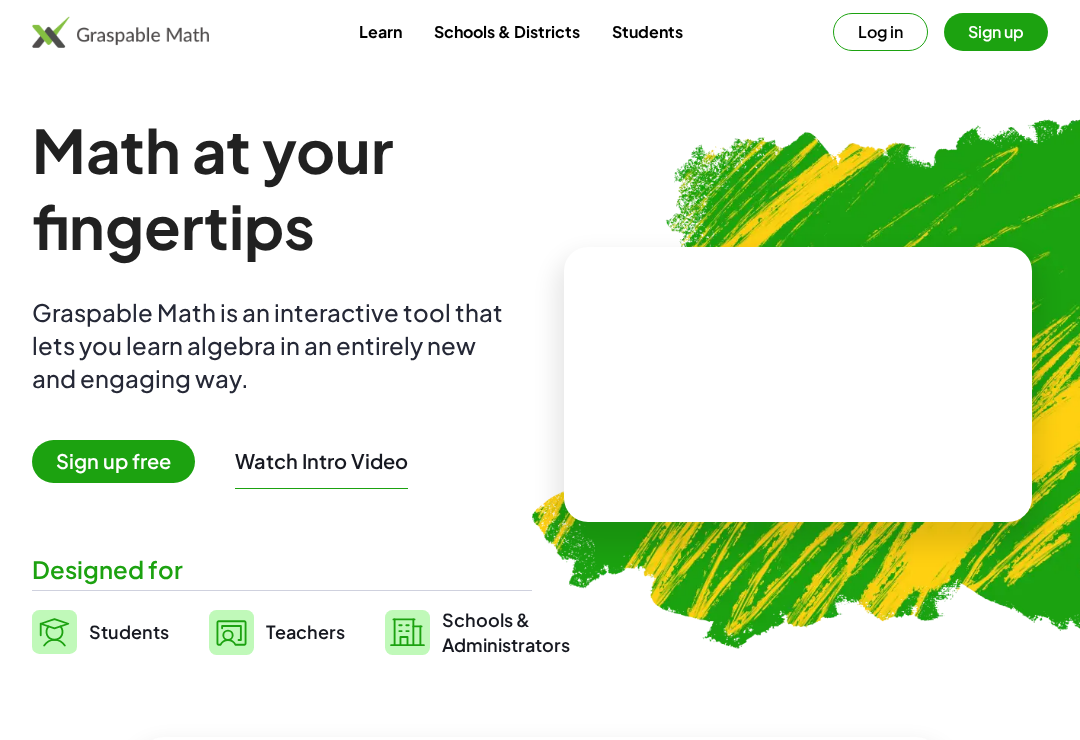 click on "Math at your fingertips Graspable Math is an interactive tool that lets you learn algebra in an entirely new and engaging way. Sign up free  Watch Intro Video   Designed for  Students Teachers Schools &   Administrators  Already Using Graspable Math in a Classroom?  Teachers  Find or create activities, assign them, and see your students' step-by-step work.   Activities  Students  If your teacher has given you a code, use it here to join an activity.  Code Code  Join   How Graspable Math Works  Build algebra fluency through a conceptual lens With Graspable math, students have strong support for algebraic steps, giving them more confidence to explore and understand underlying concepts. The result is room for deeper conversations about the Math, and less time spent on rote memorization. Algebraic thinking across multiple representations Empower all students to discover rules and solutions Discover student thinking and address learning gaps  Partners & Supporters  IES Institute of Education Sciences GeoGebra" 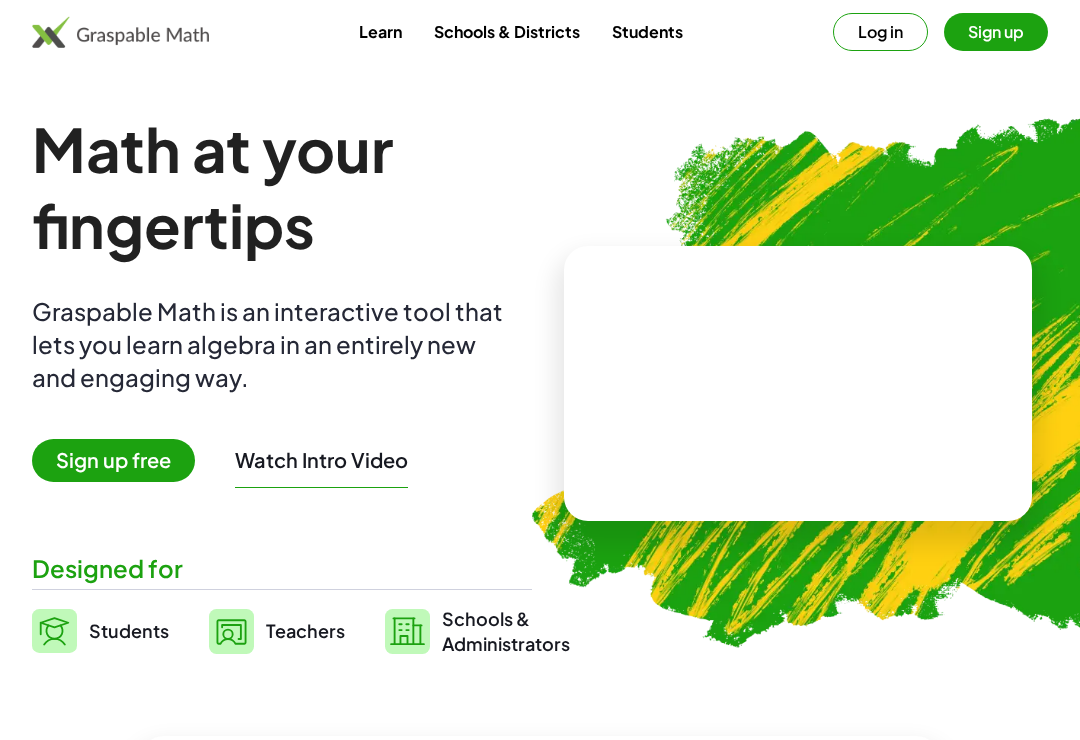 scroll, scrollTop: 28, scrollLeft: 0, axis: vertical 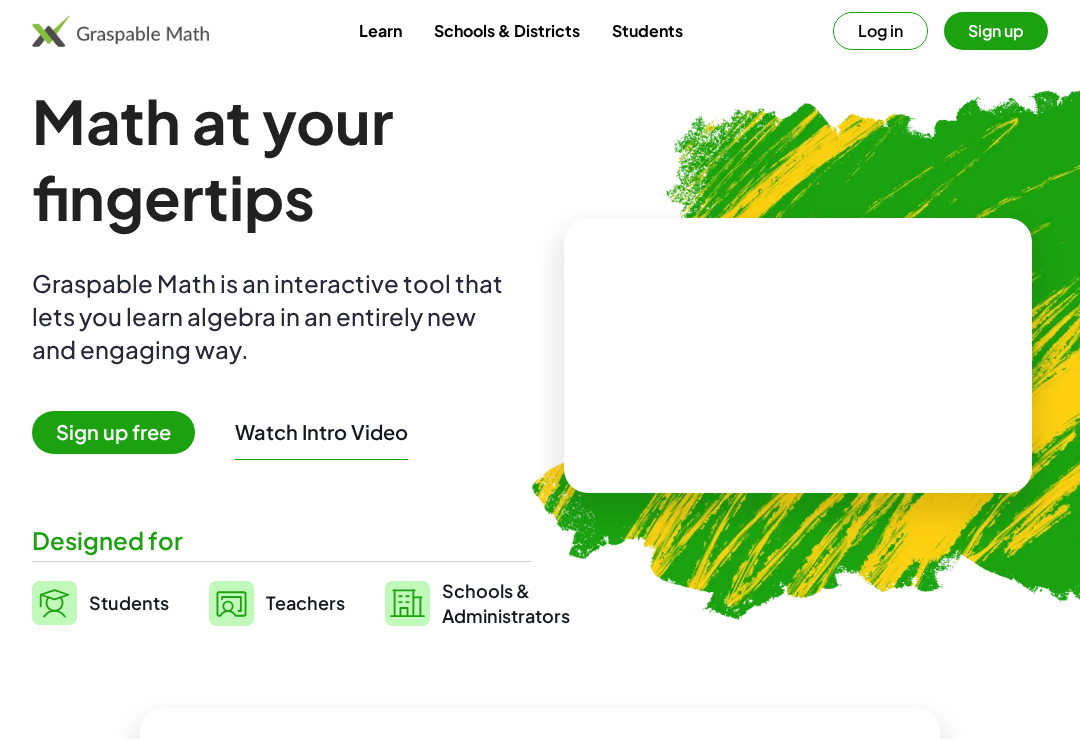click on "Sign up free" at bounding box center [113, 433] 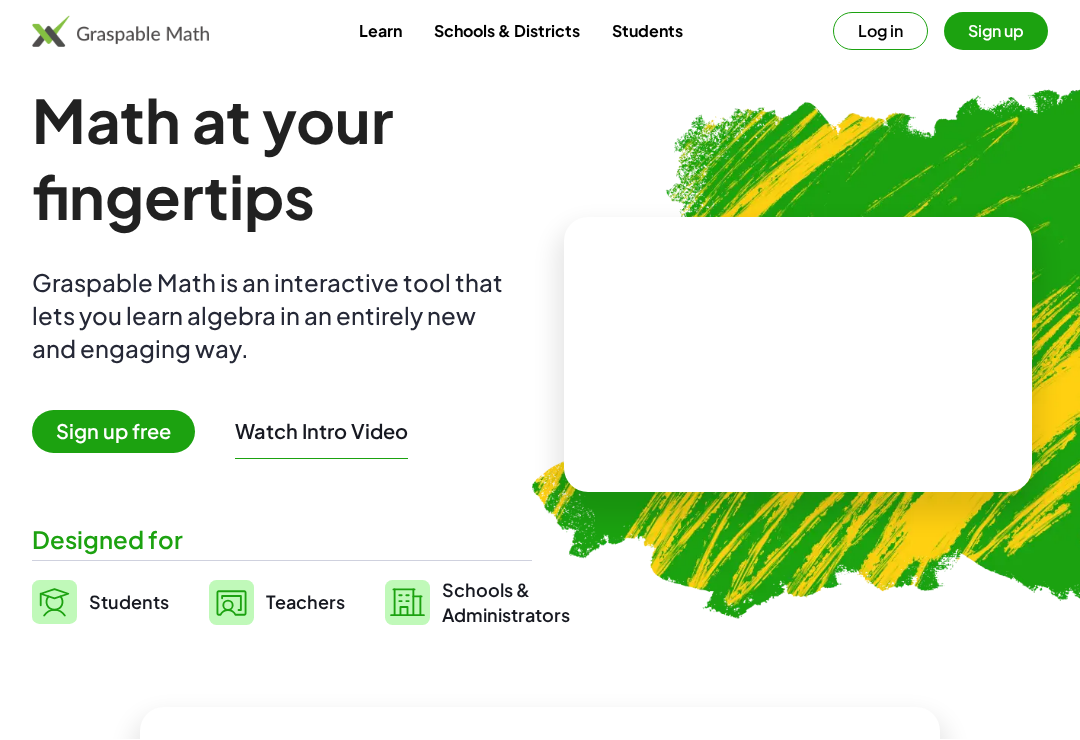 scroll, scrollTop: 0, scrollLeft: 0, axis: both 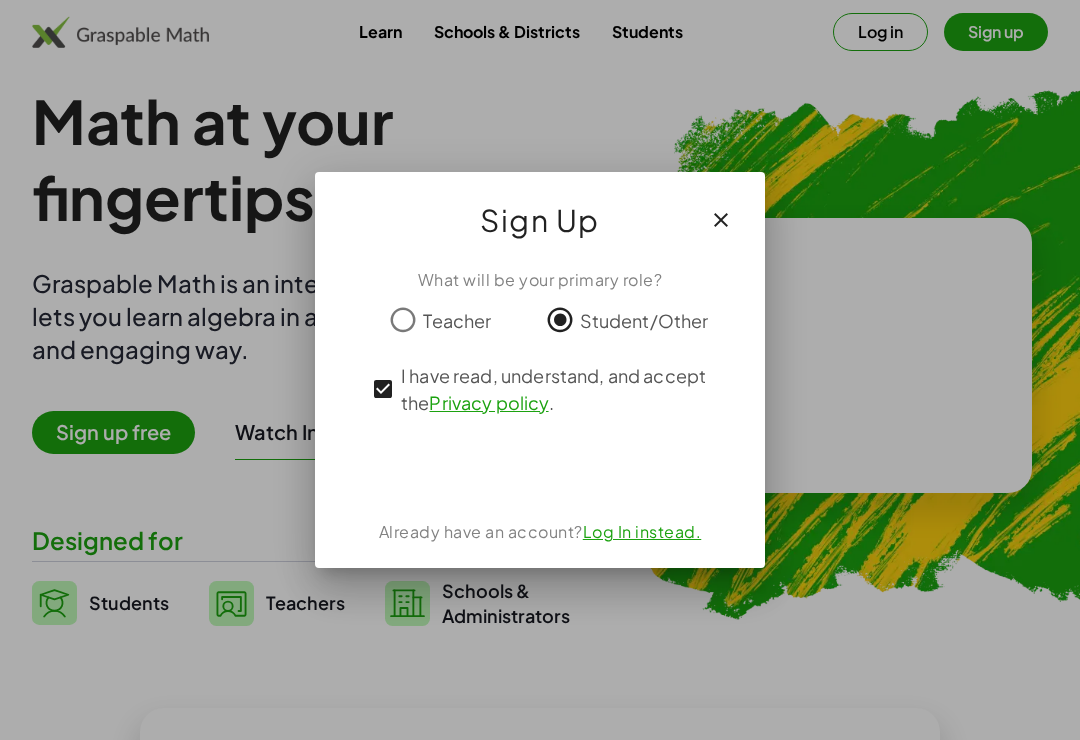 click 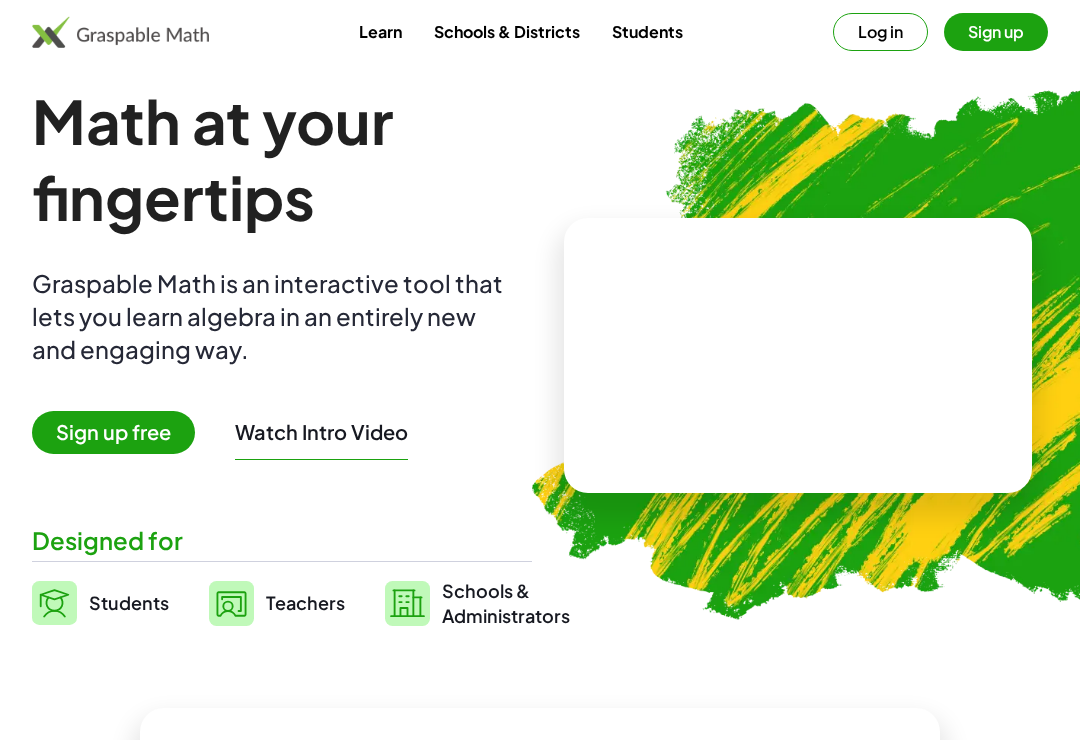 click on "Learn" at bounding box center (380, 31) 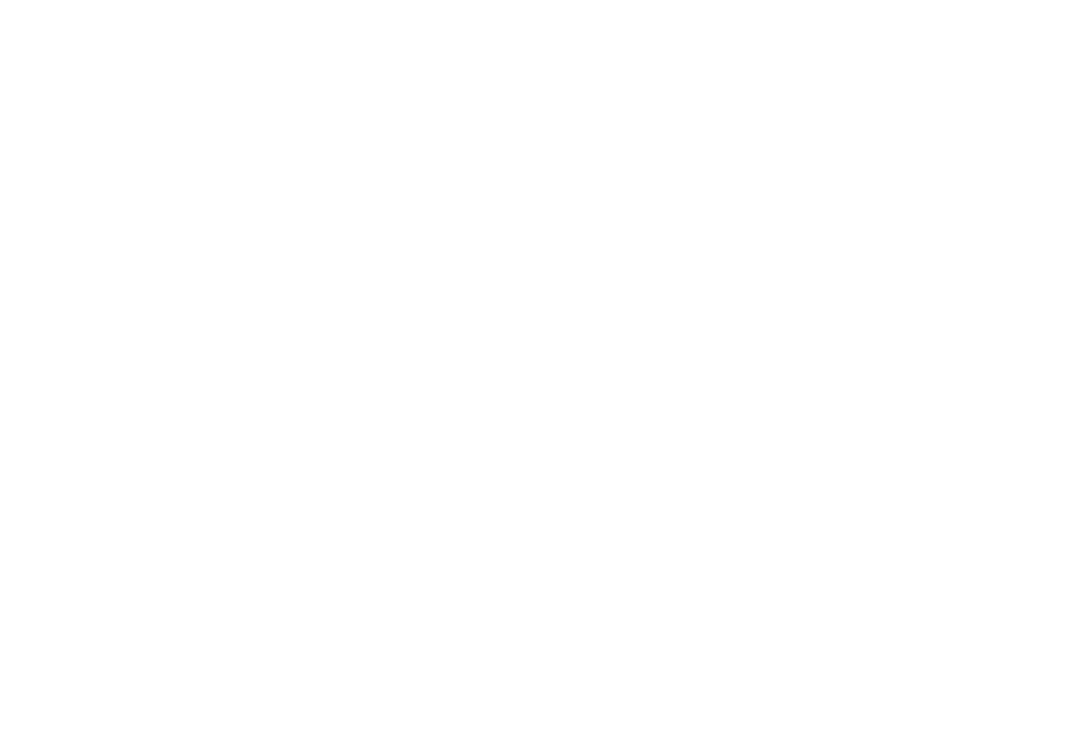 scroll, scrollTop: 0, scrollLeft: 0, axis: both 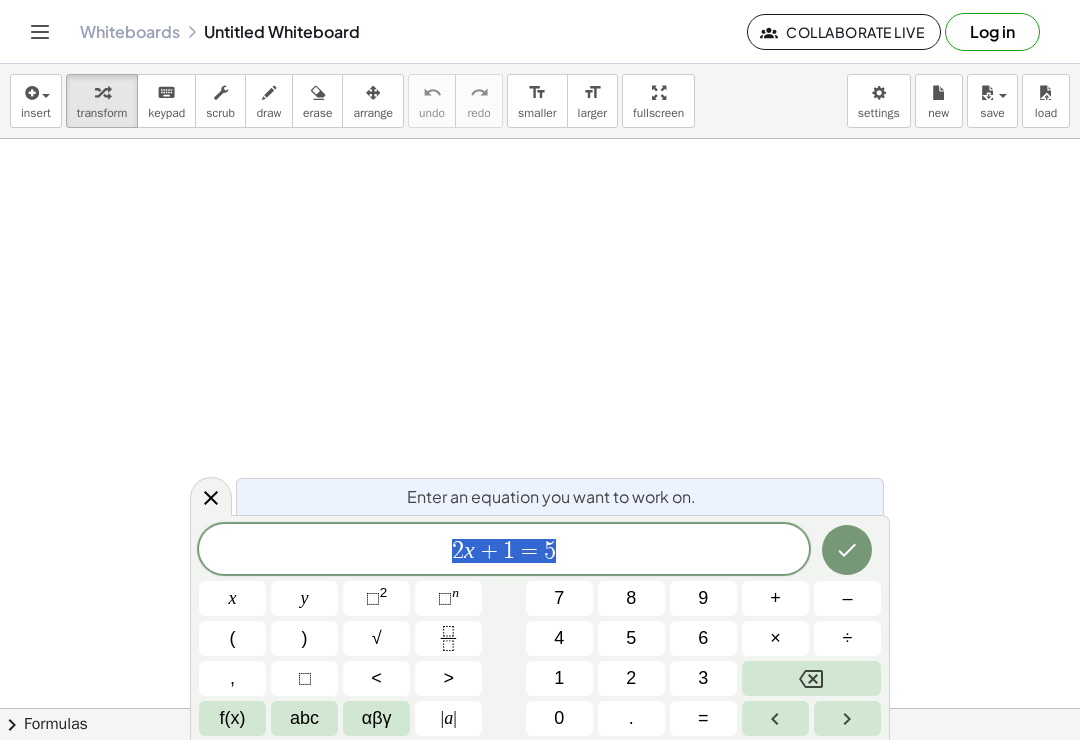 click 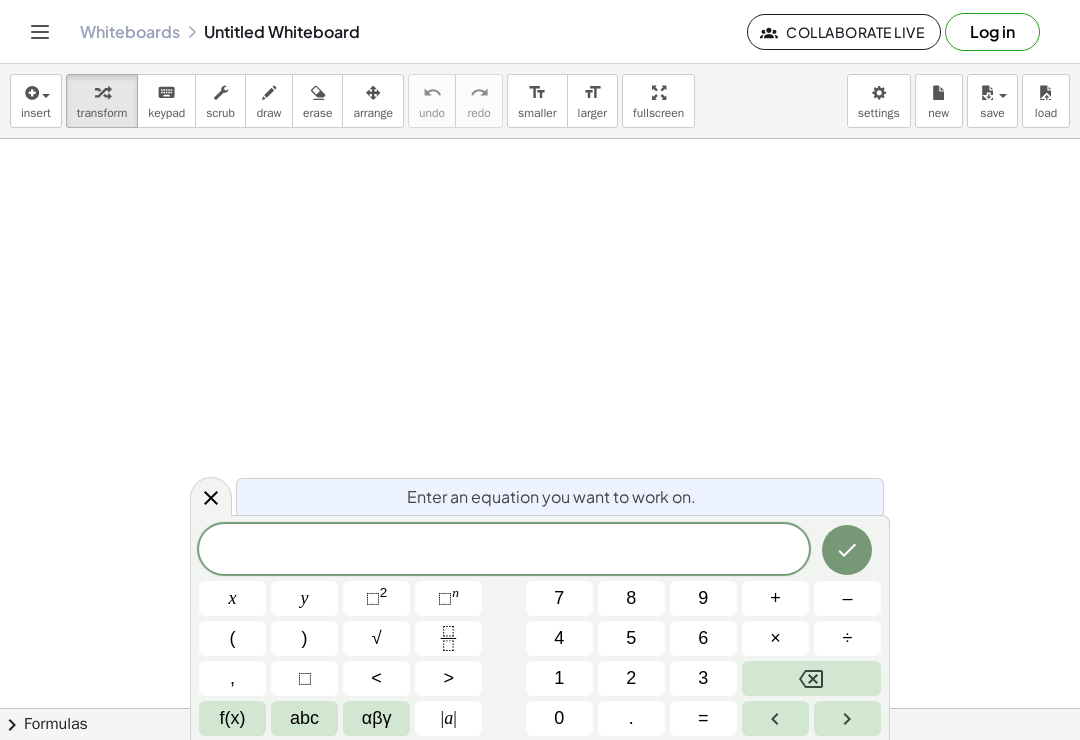 click 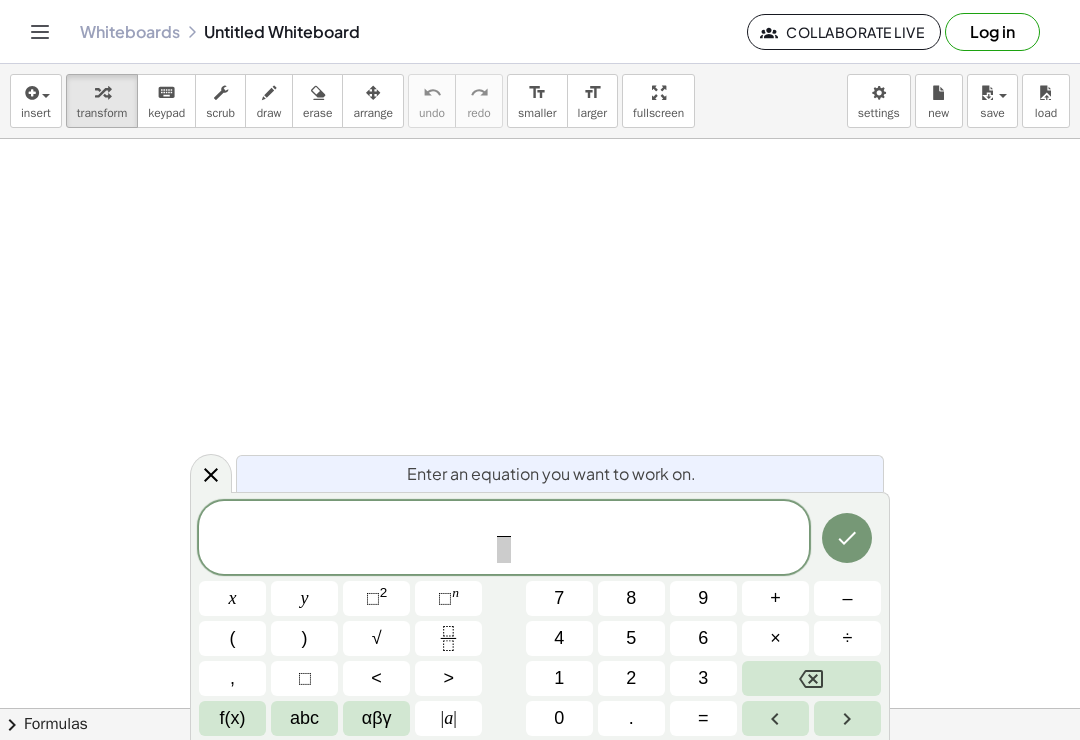 click on "4" at bounding box center (559, 638) 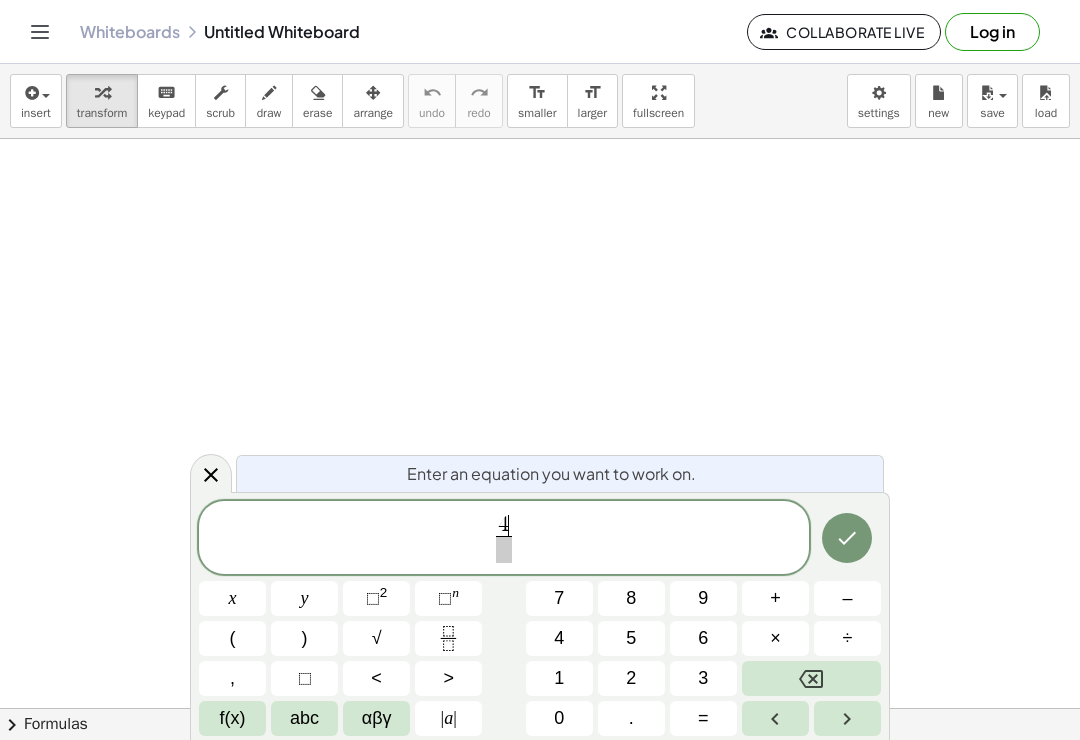 click on "0" at bounding box center [559, 718] 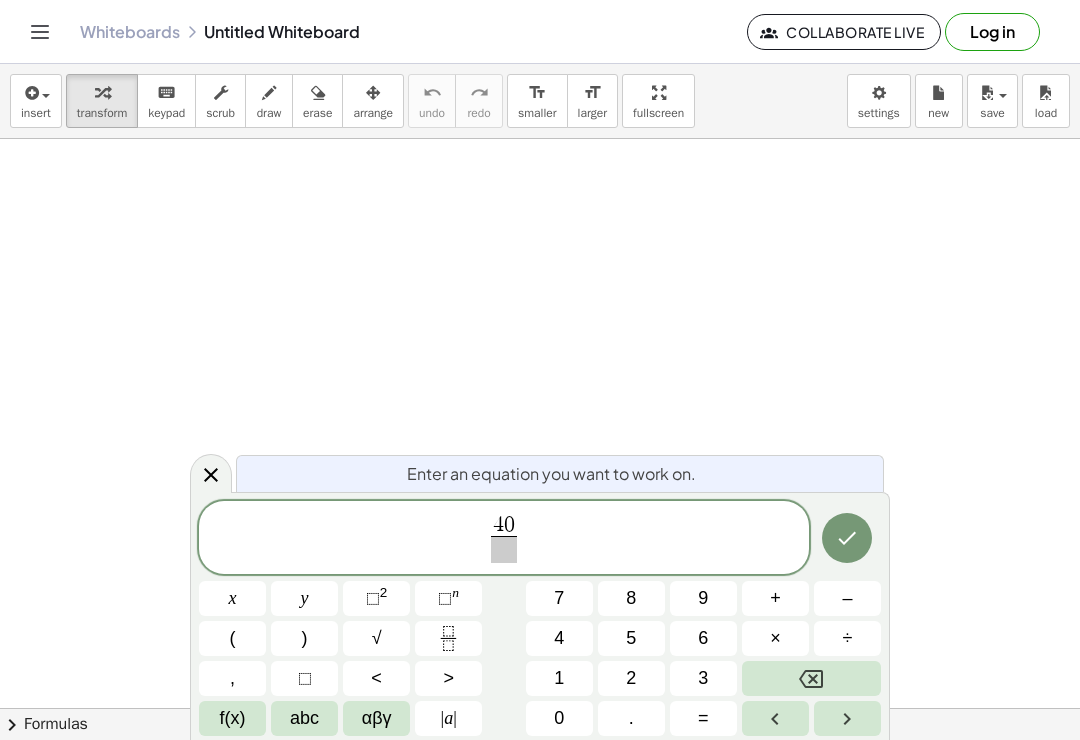 click at bounding box center (504, 549) 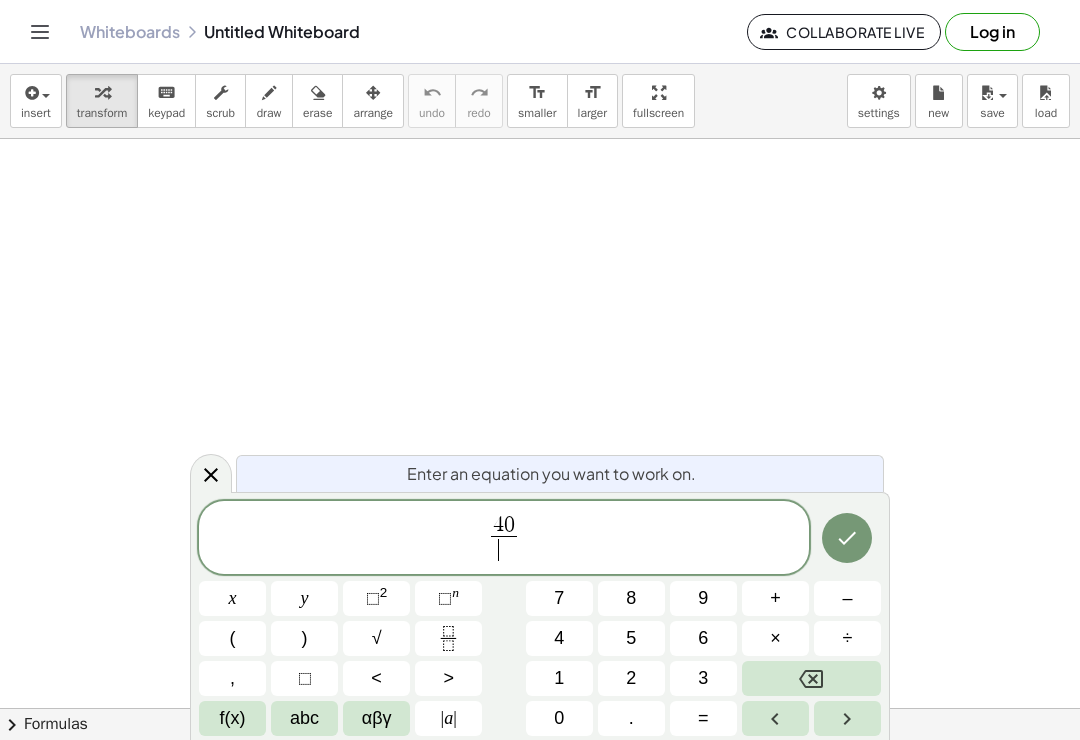 click on "abc" at bounding box center [304, 718] 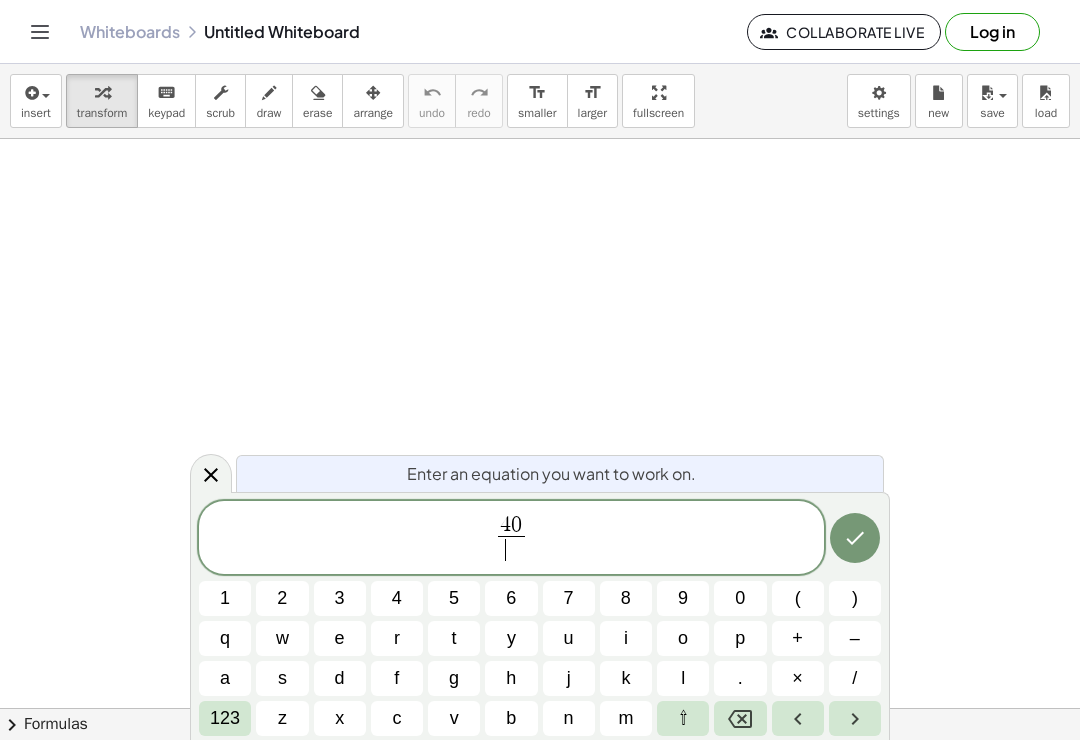 click on "x" at bounding box center (340, 718) 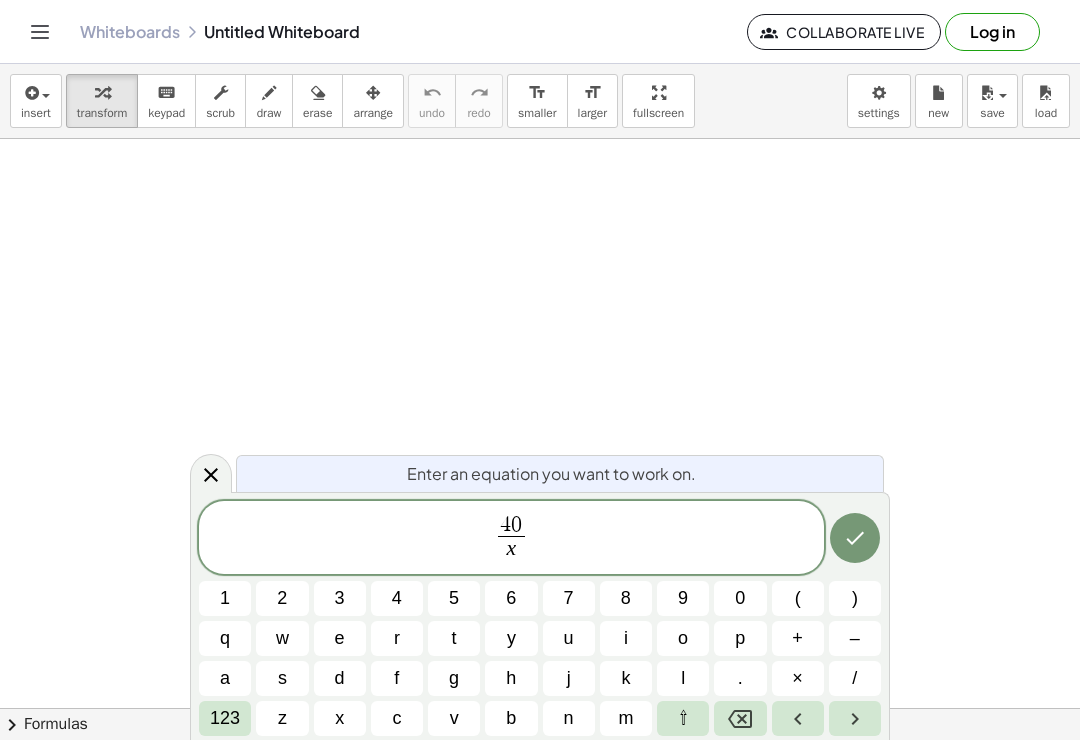 click on "123" at bounding box center (225, 718) 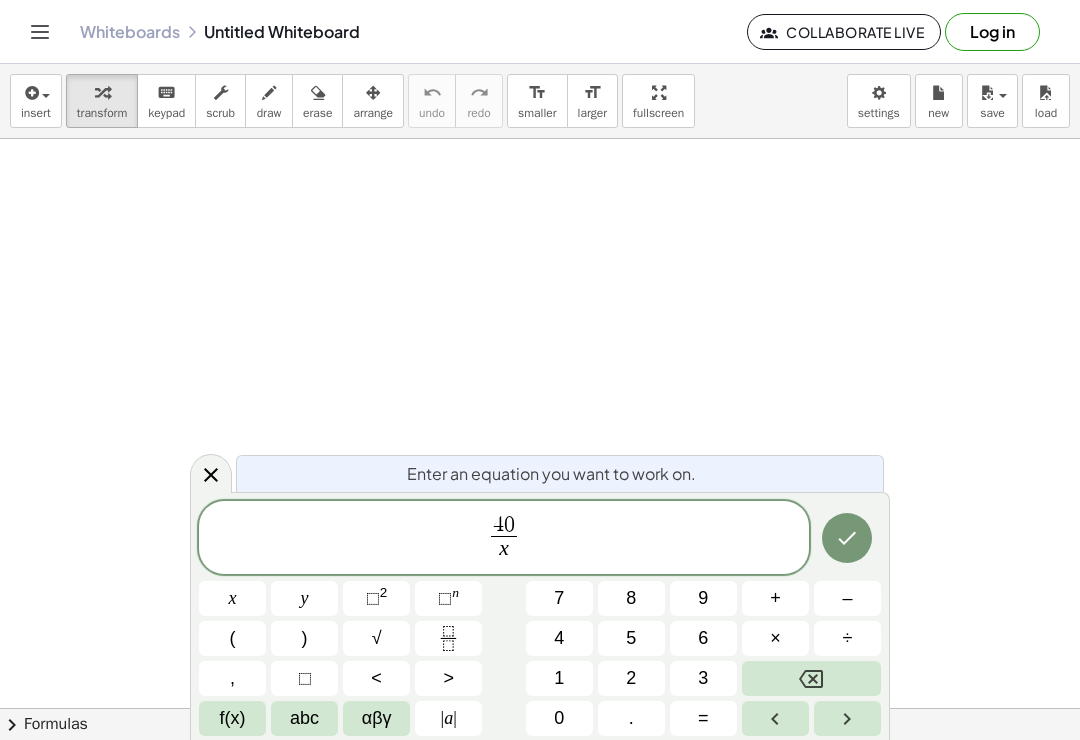click on "–" at bounding box center [847, 598] 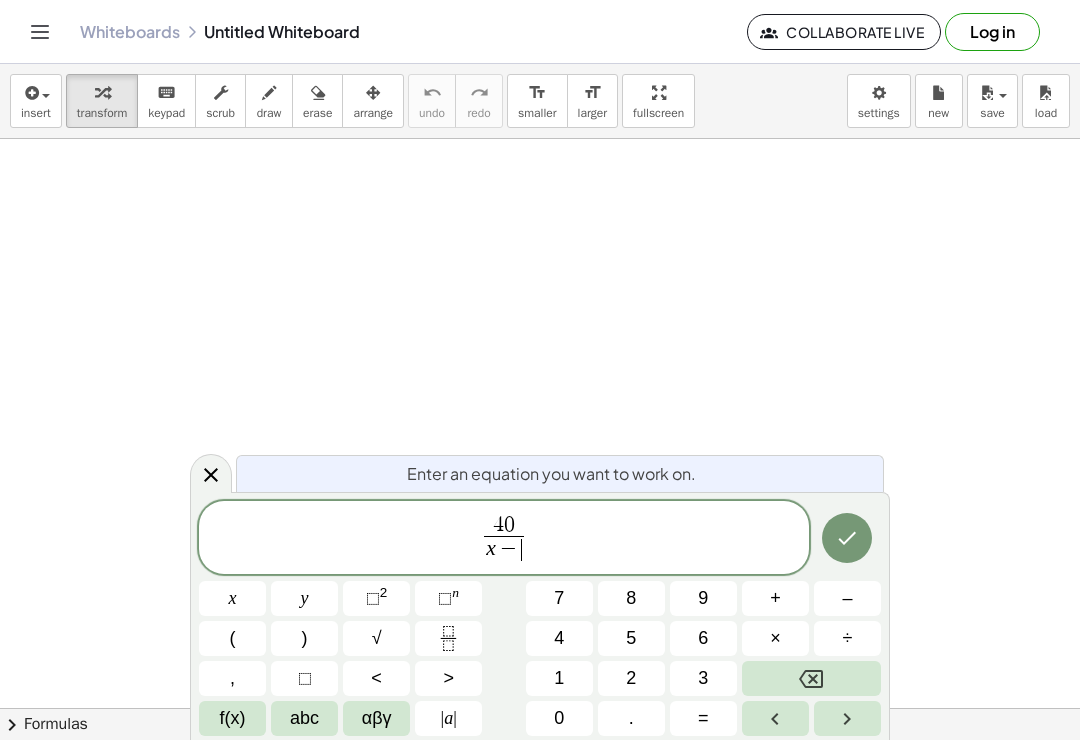 click on "1" at bounding box center [559, 678] 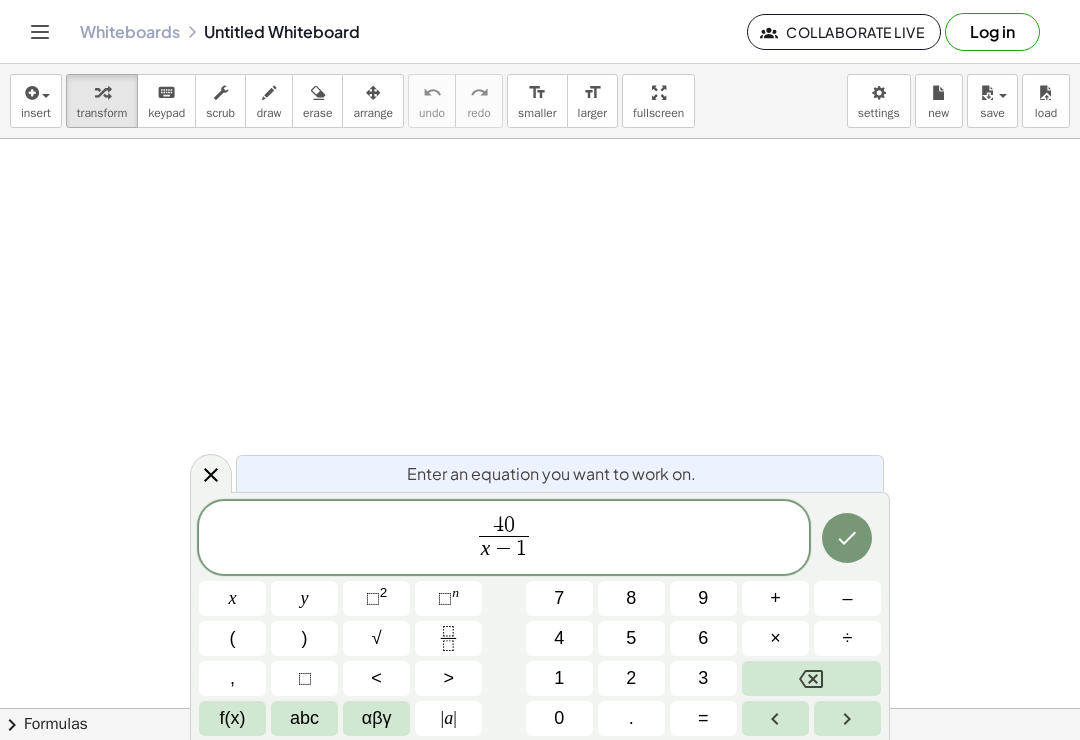 click on "4 0 x − 1 ​ ​" at bounding box center [504, 539] 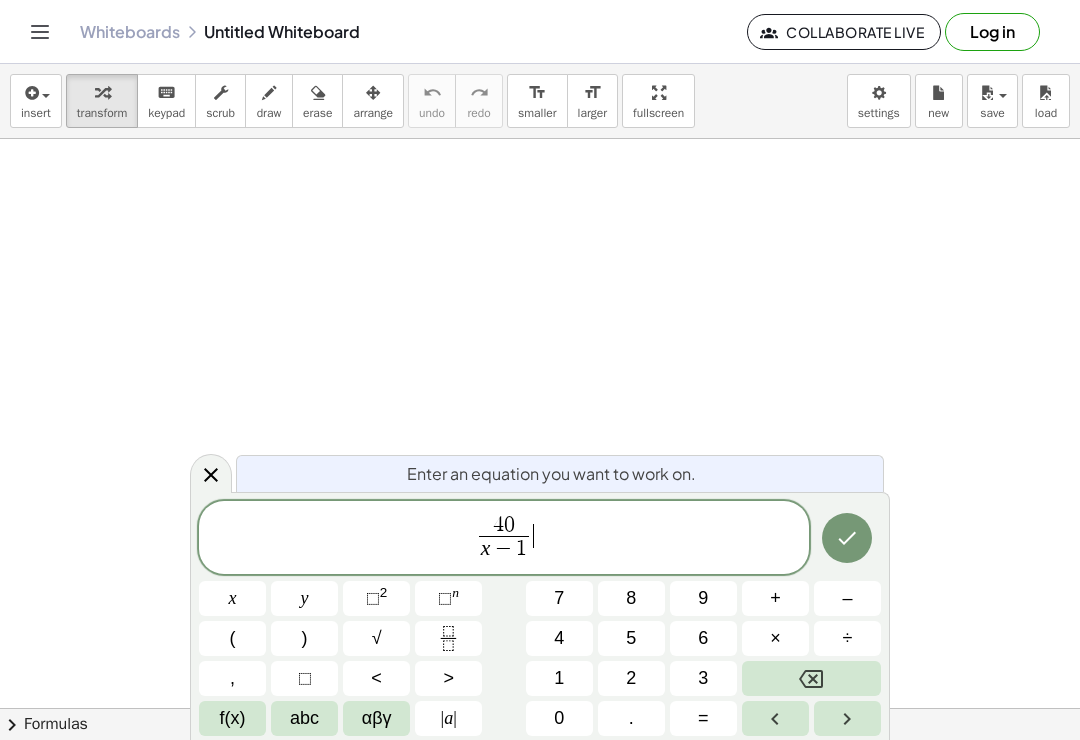 click on "4 0 x − 1 ​ ​" 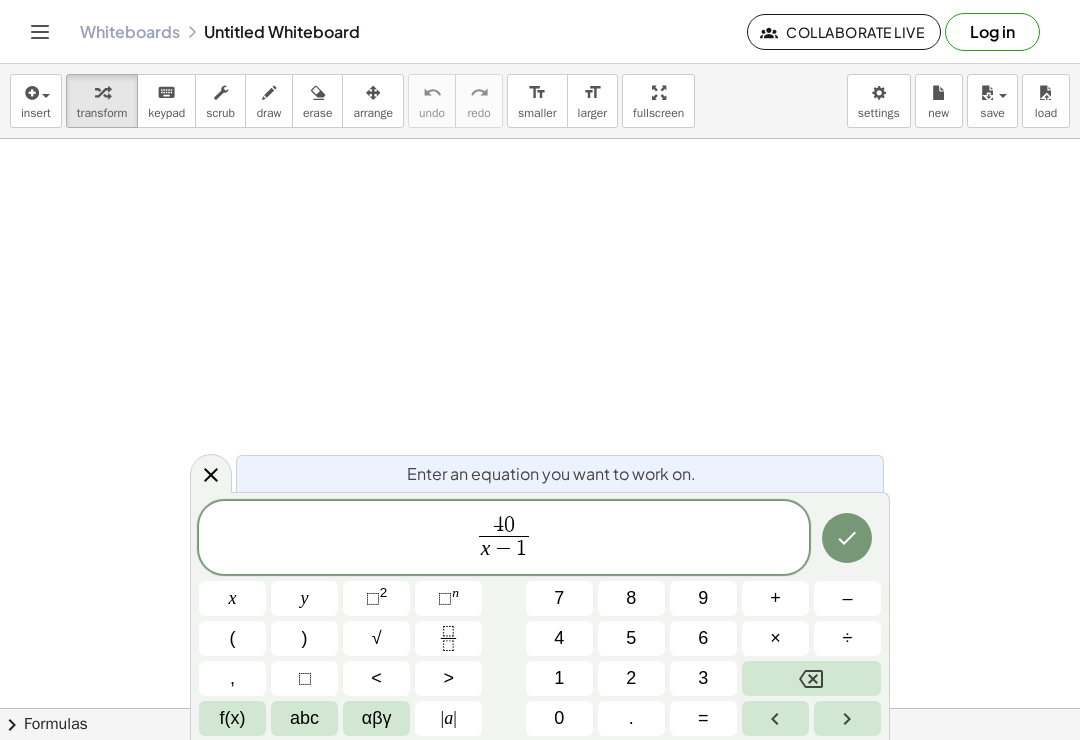 click on "=" at bounding box center [703, 718] 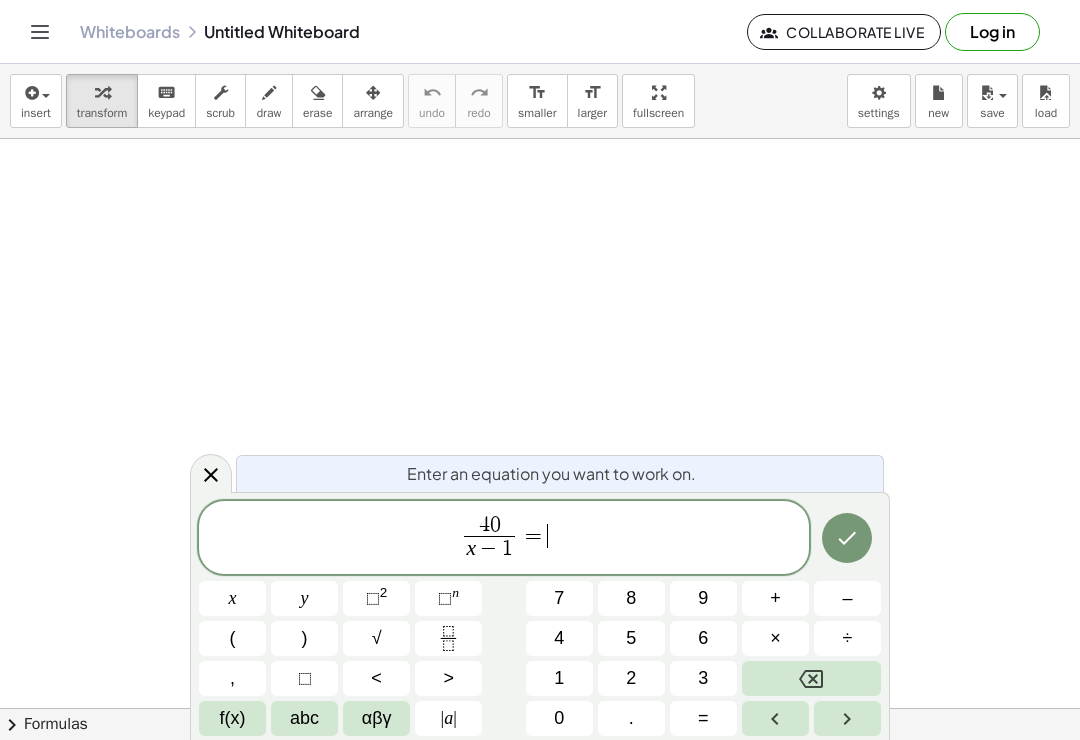 click on "2" at bounding box center (631, 678) 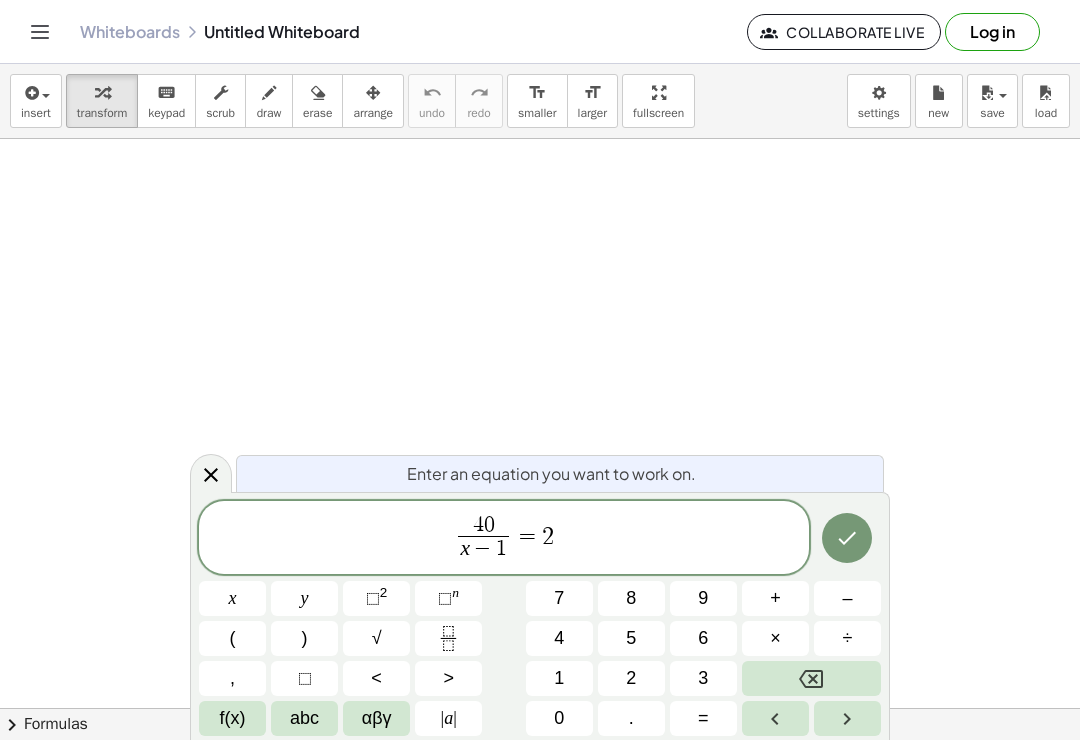 click on "abc" at bounding box center (304, 718) 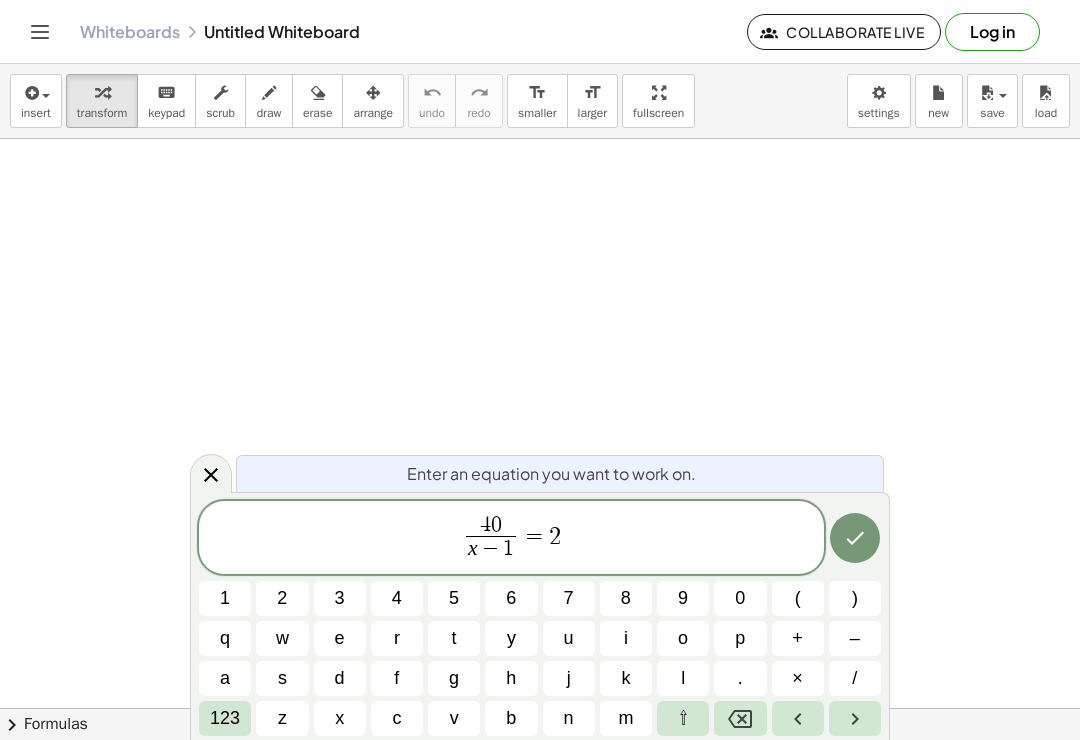 click on "x" at bounding box center (339, 718) 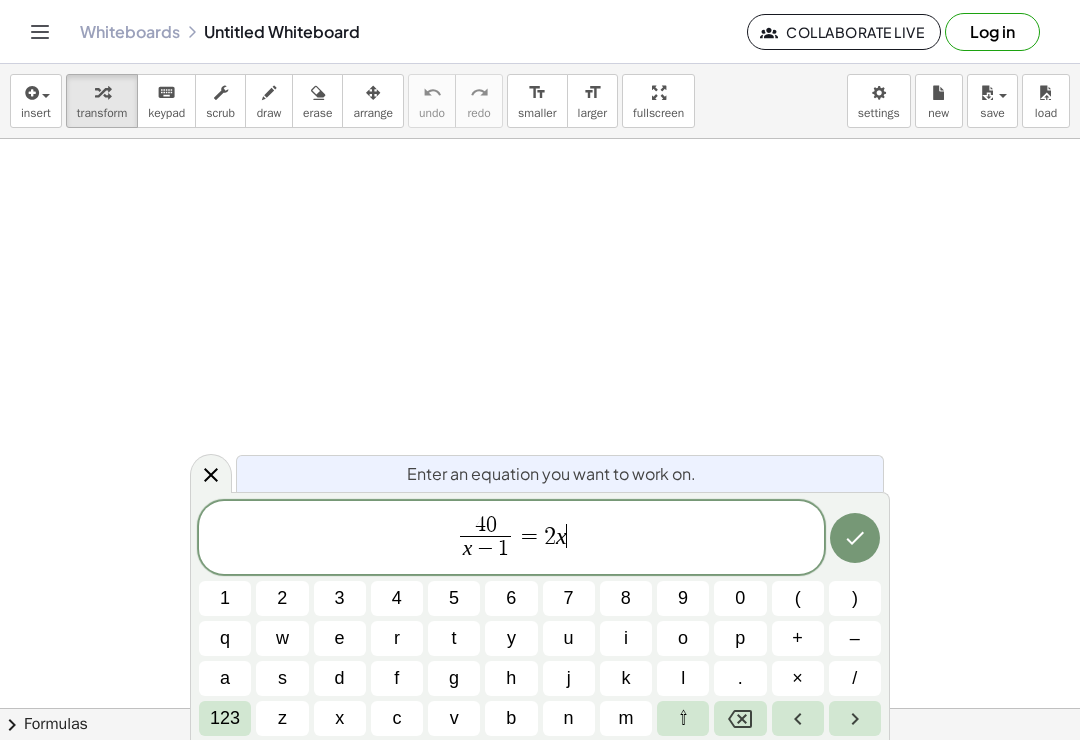 click on "123" at bounding box center [225, 718] 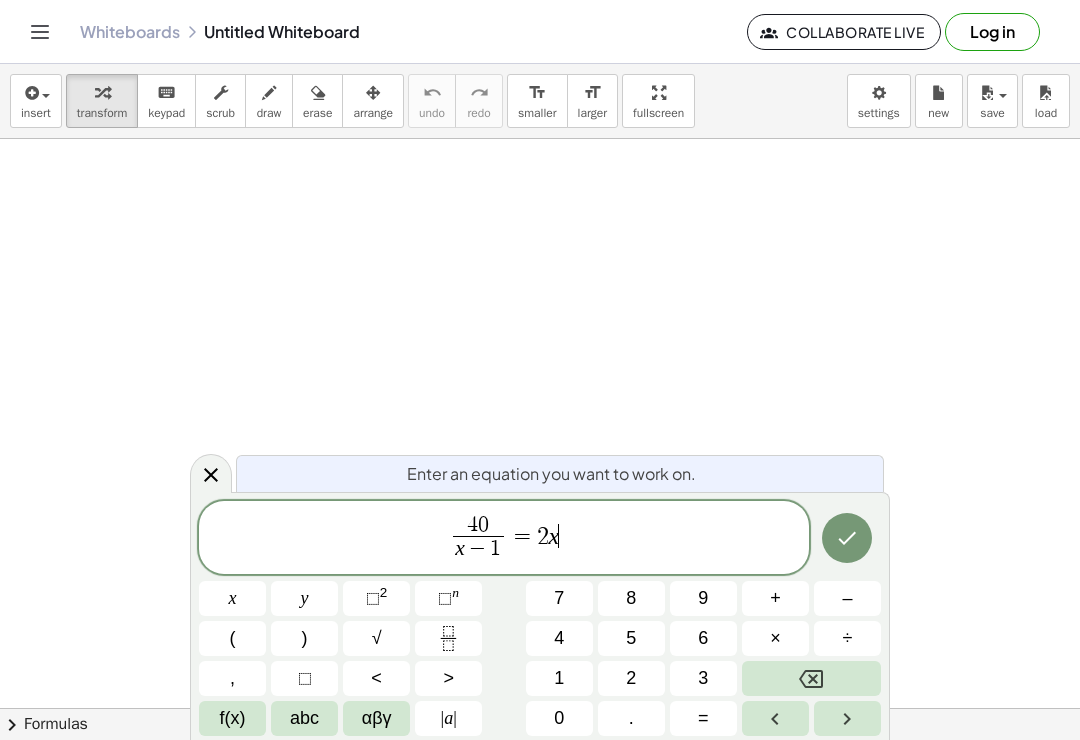 click 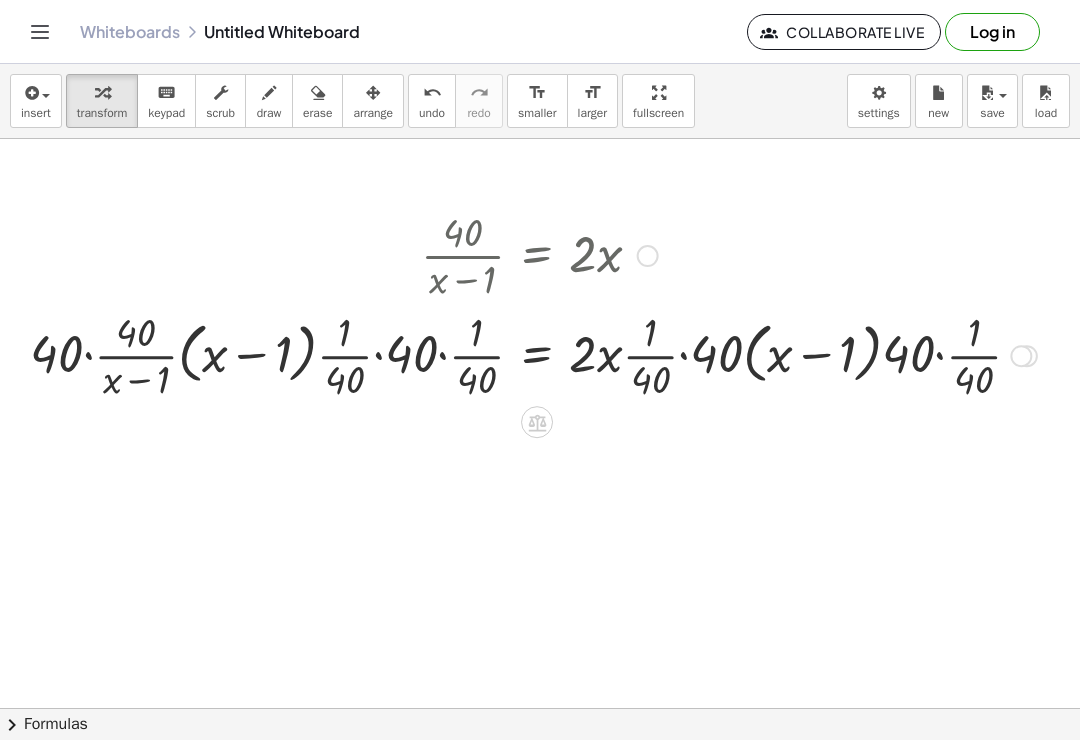 click 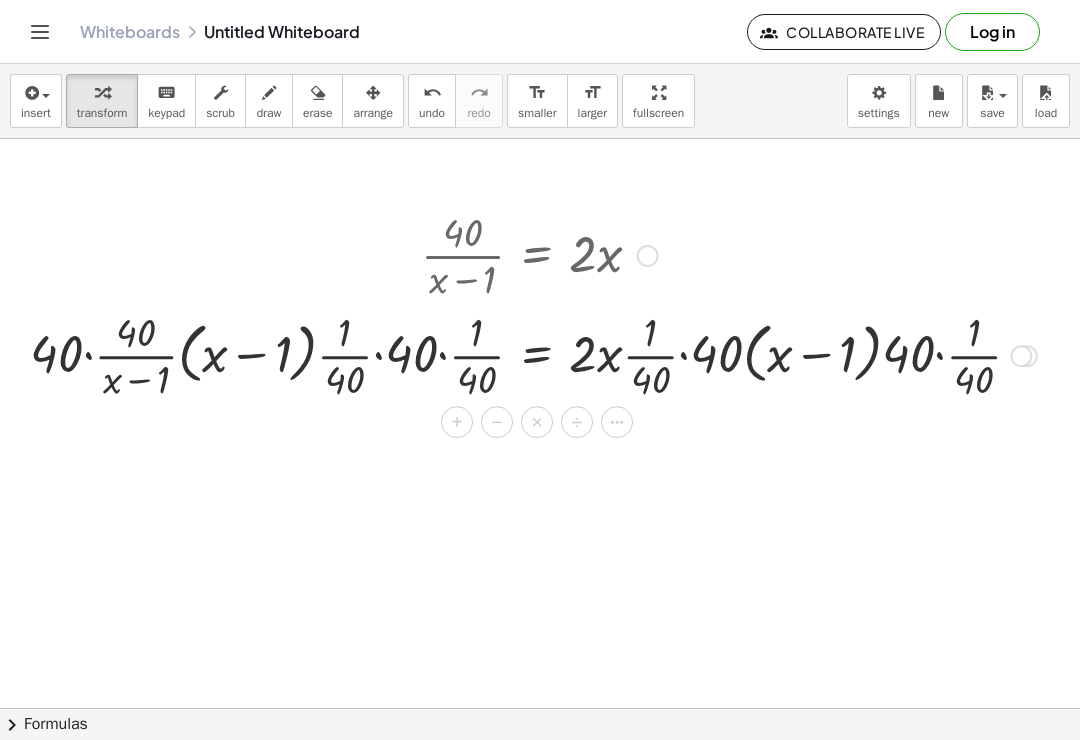 click on "÷" at bounding box center [577, 422] 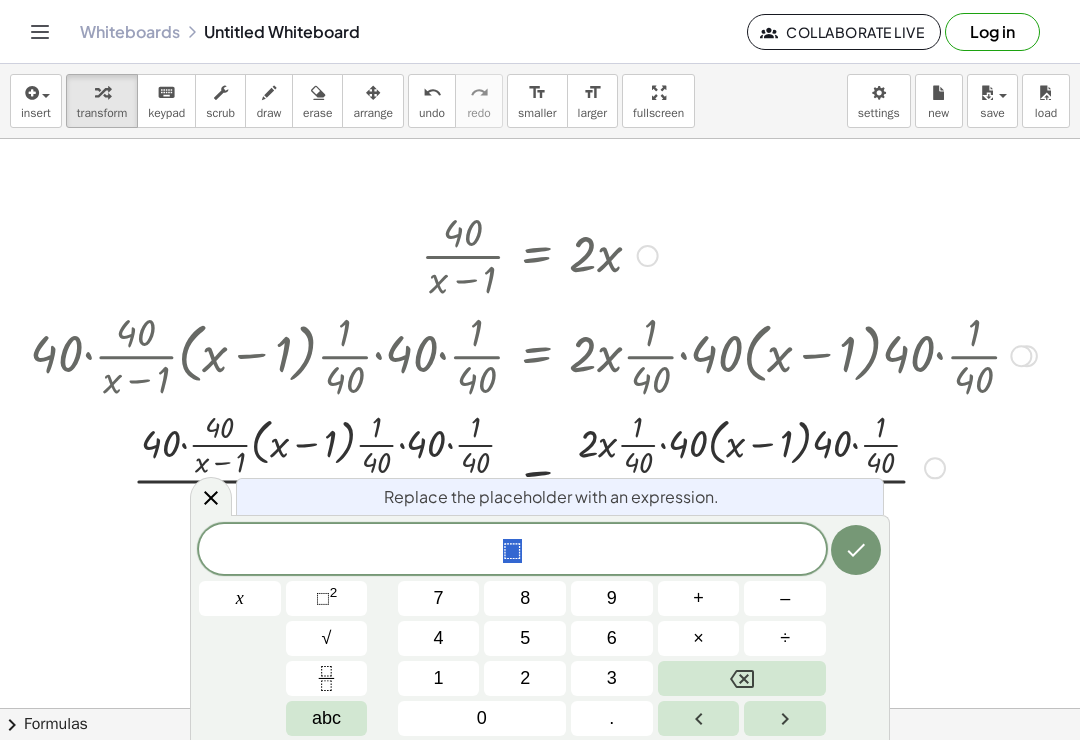 click on "4" at bounding box center (439, 638) 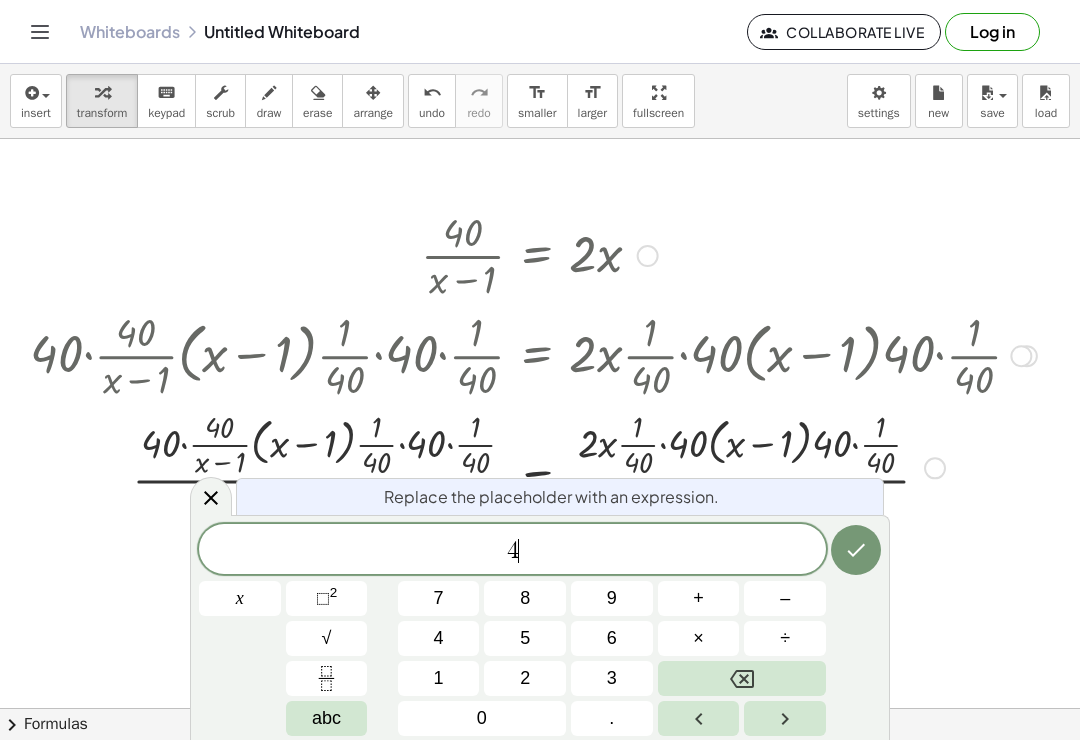 click on "1" at bounding box center [439, 678] 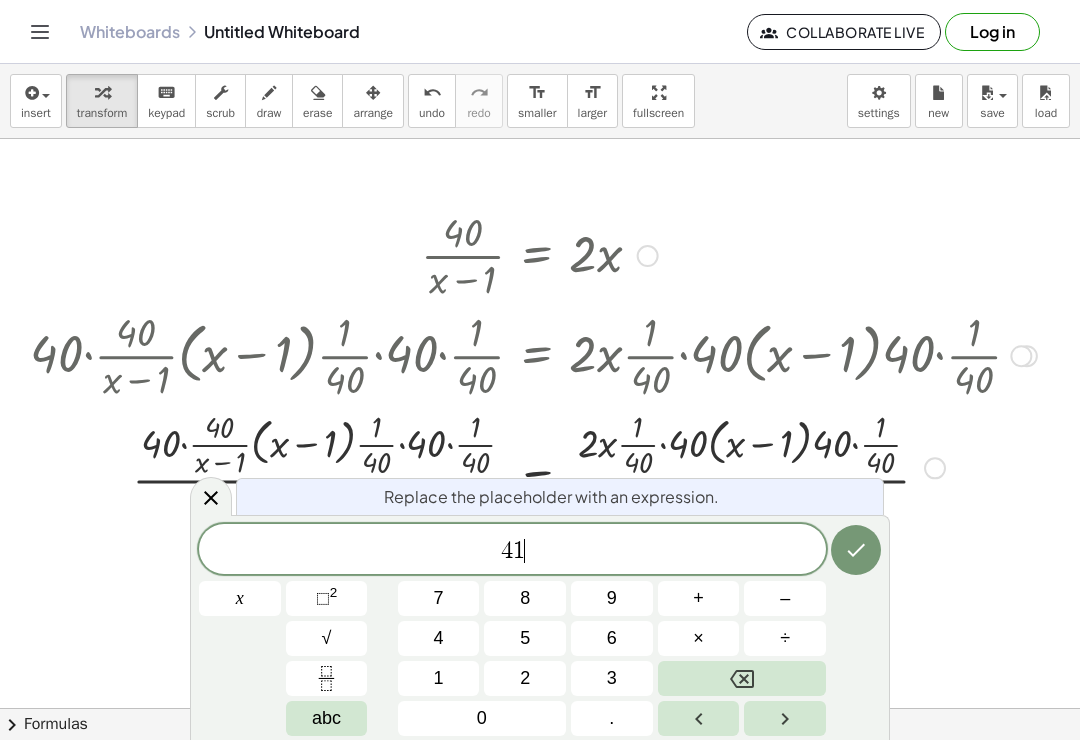 click 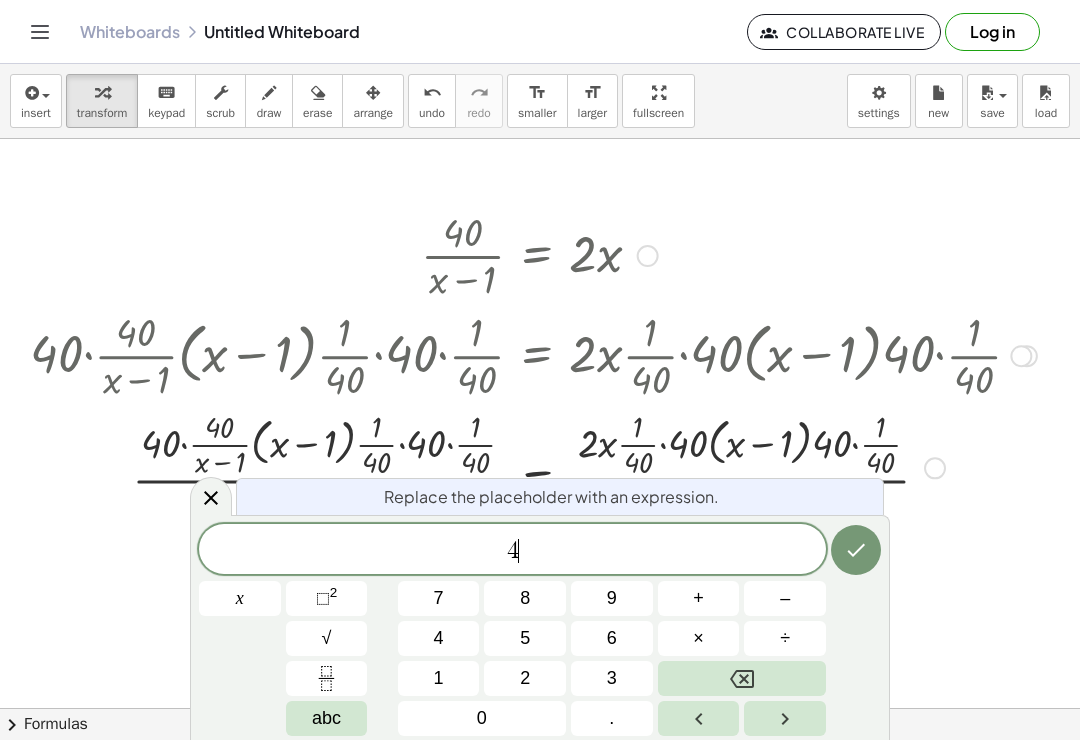 click on "0" at bounding box center (482, 718) 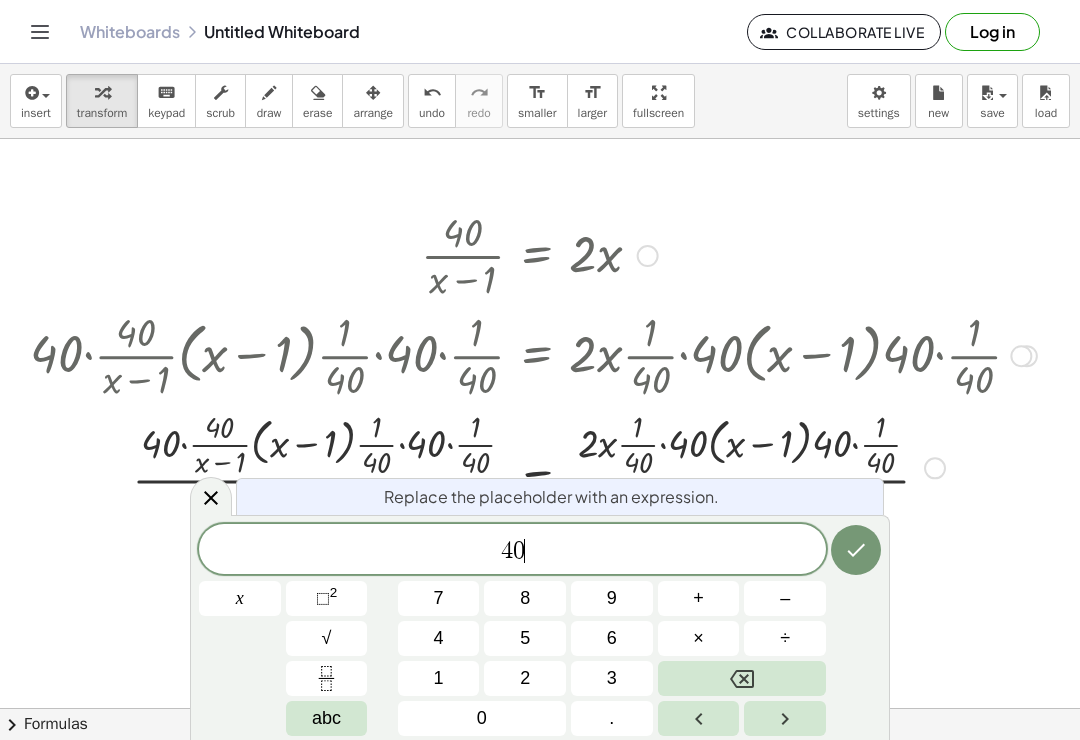click 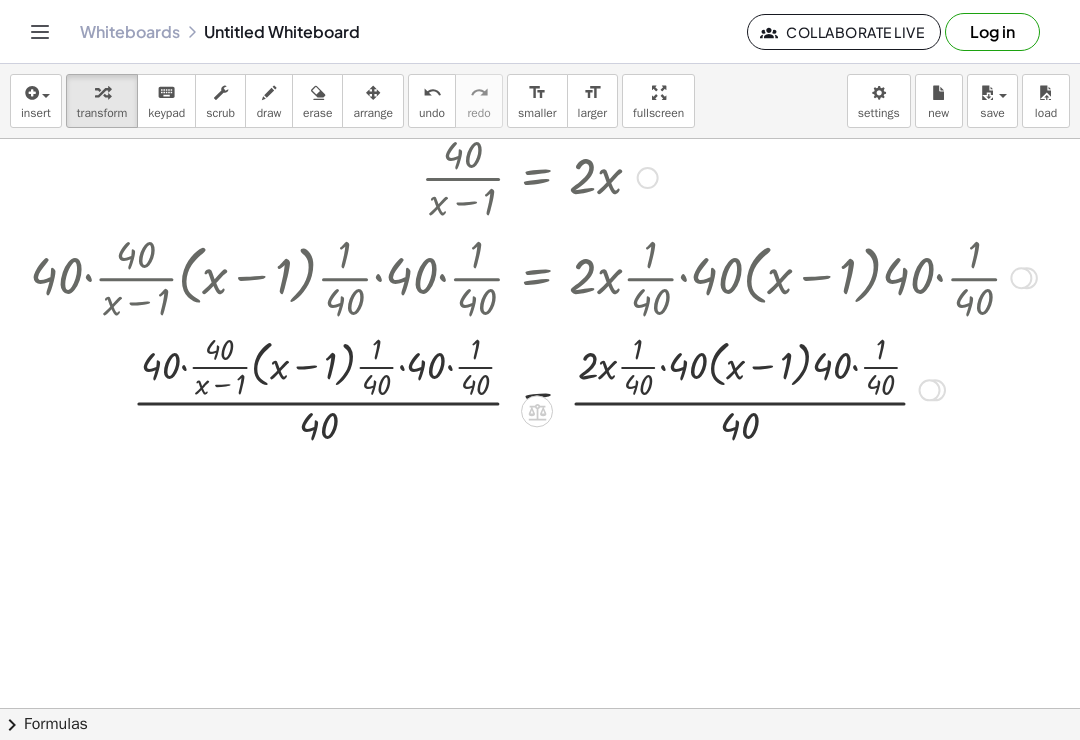 scroll, scrollTop: 123, scrollLeft: 0, axis: vertical 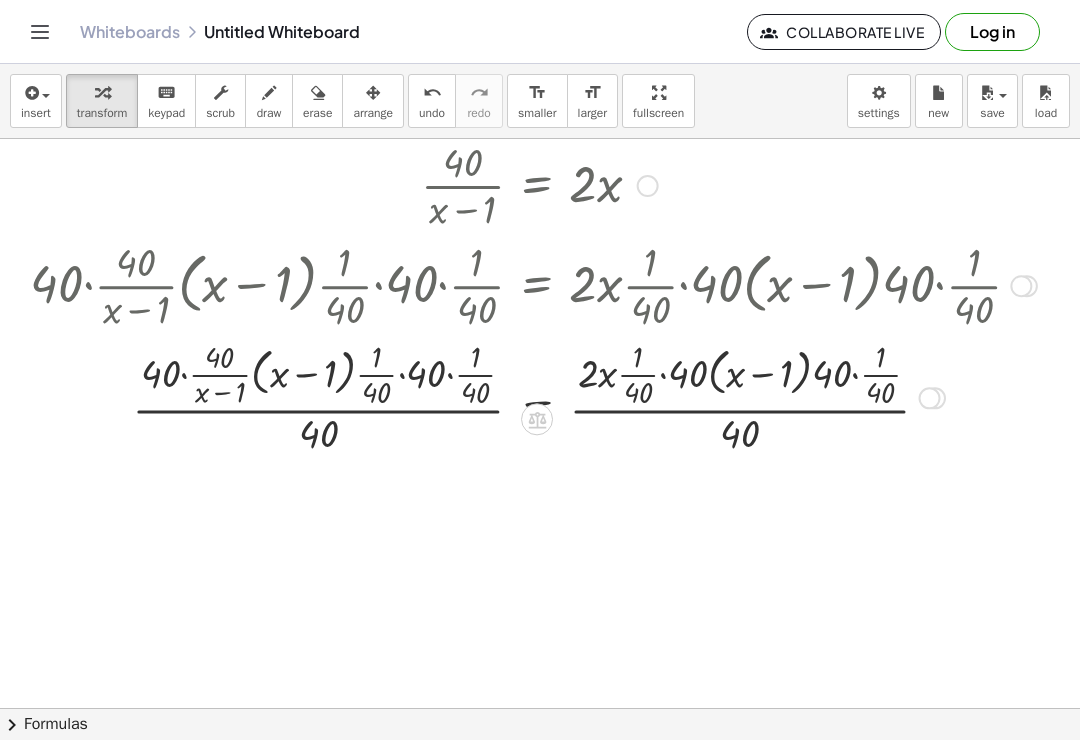 click on "= · 2 · x · · 40 · · 1 · · 1 · ( + x − 1 ) · ( + x − 1 ) · ( + x − 1 ) · 40 · 40 · 40 · 40 · 40 · · 1 · 40 · 40 · · 1 · 40 · · 40 40" at bounding box center (537, 398) 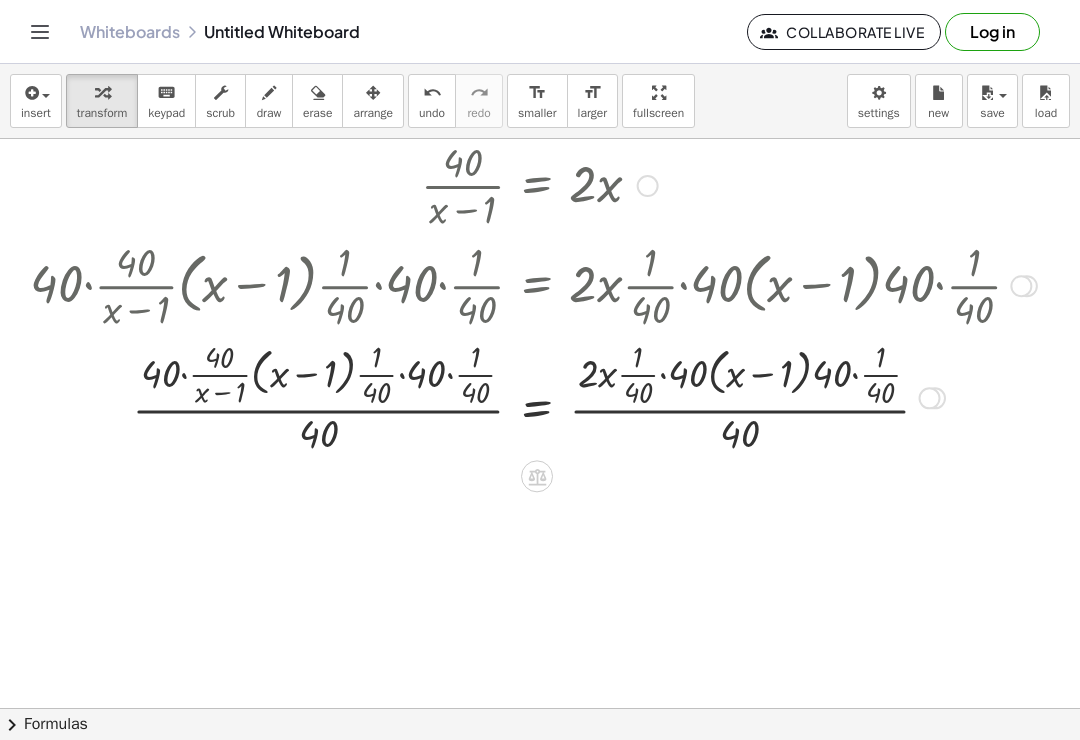 click at bounding box center [537, 476] 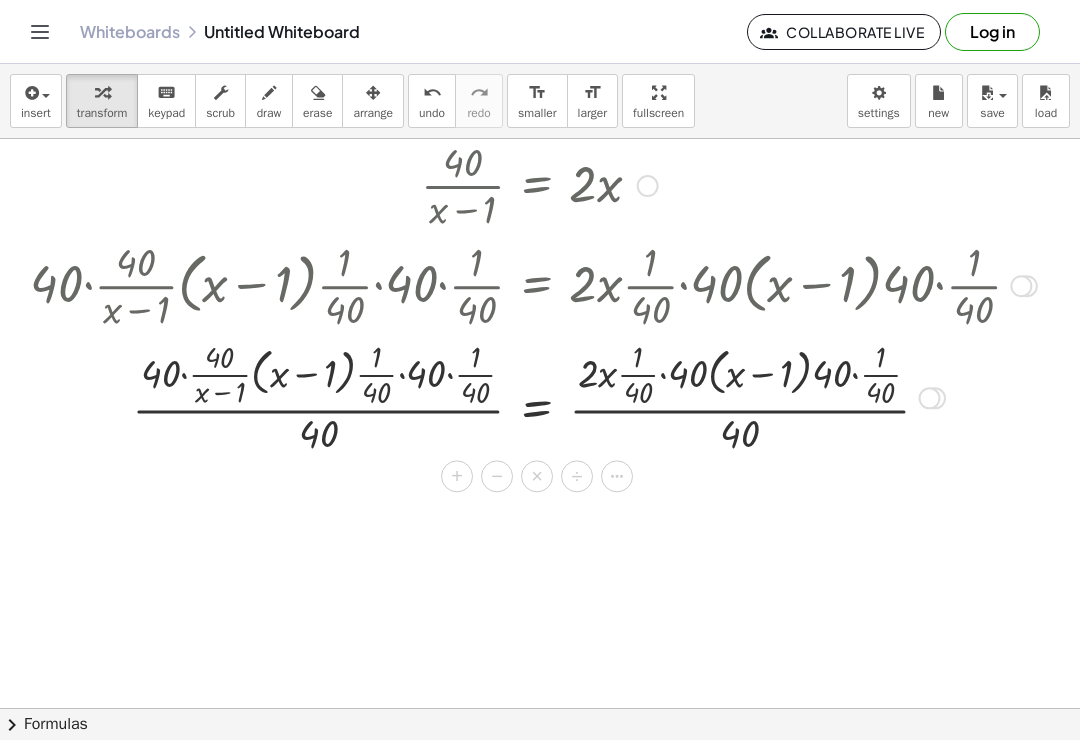 click on "−" at bounding box center (497, 477) 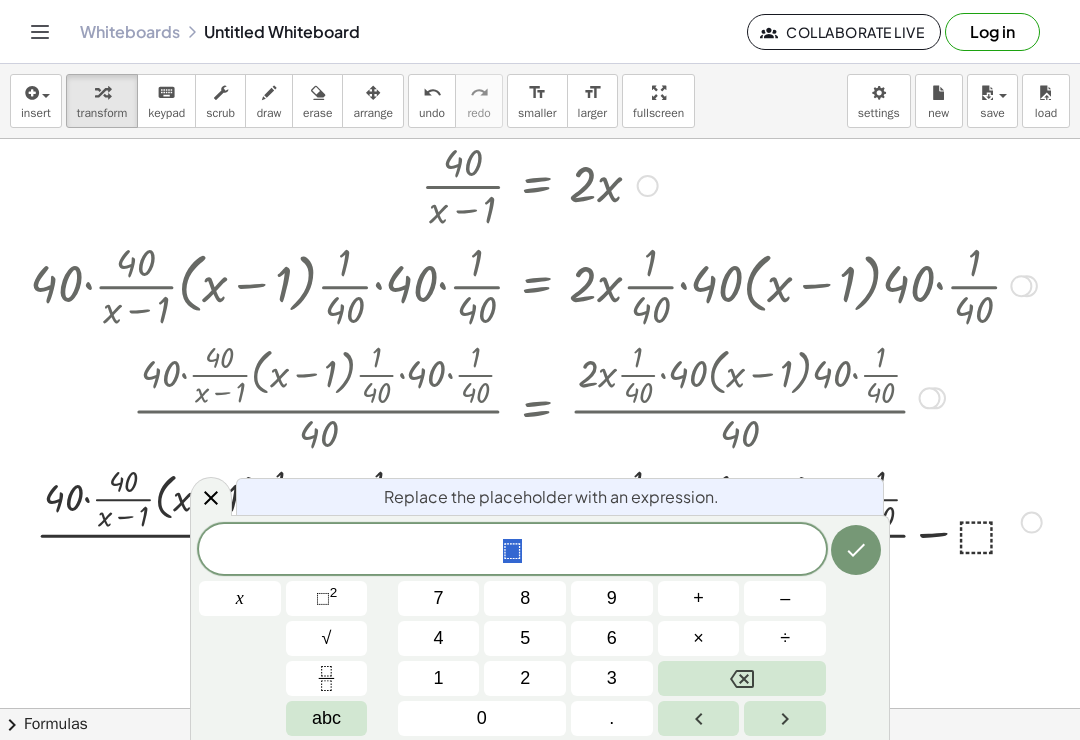 click on "5" at bounding box center (525, 638) 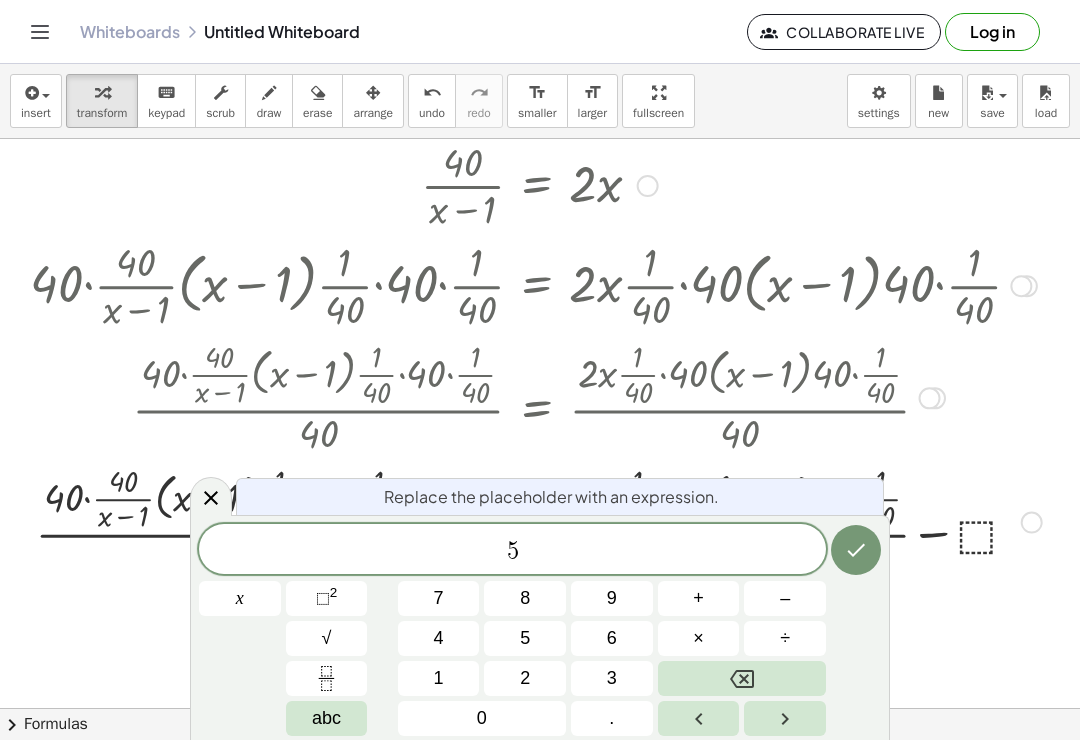 click 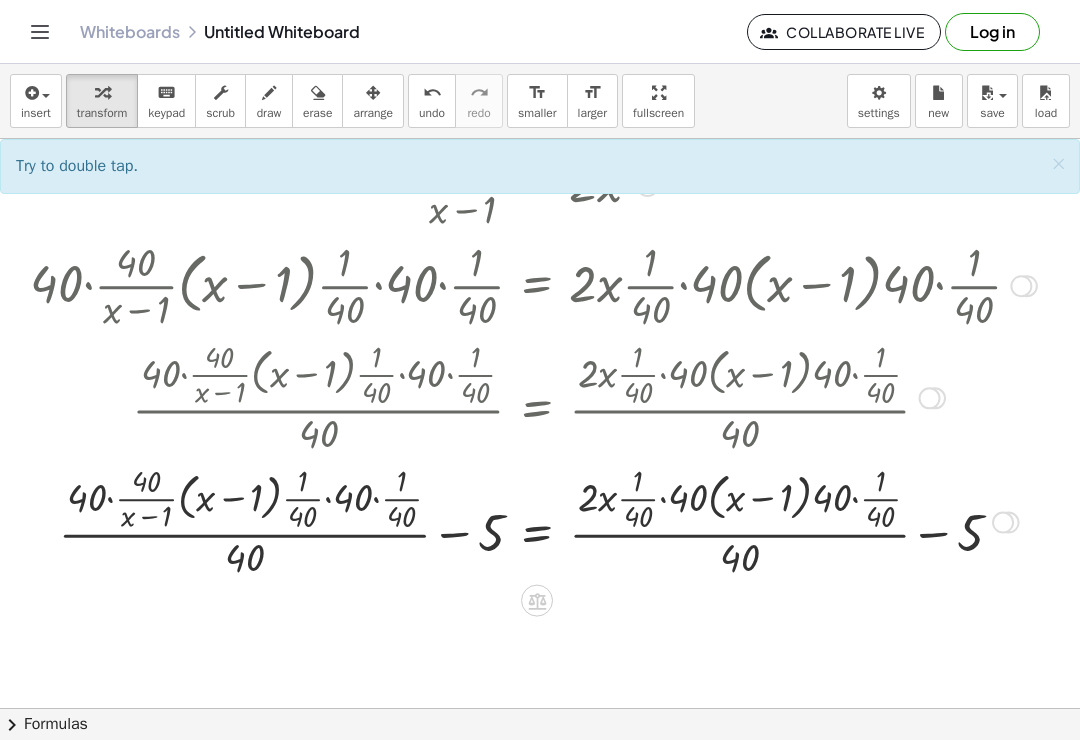 click on "5" at bounding box center [0, 0] 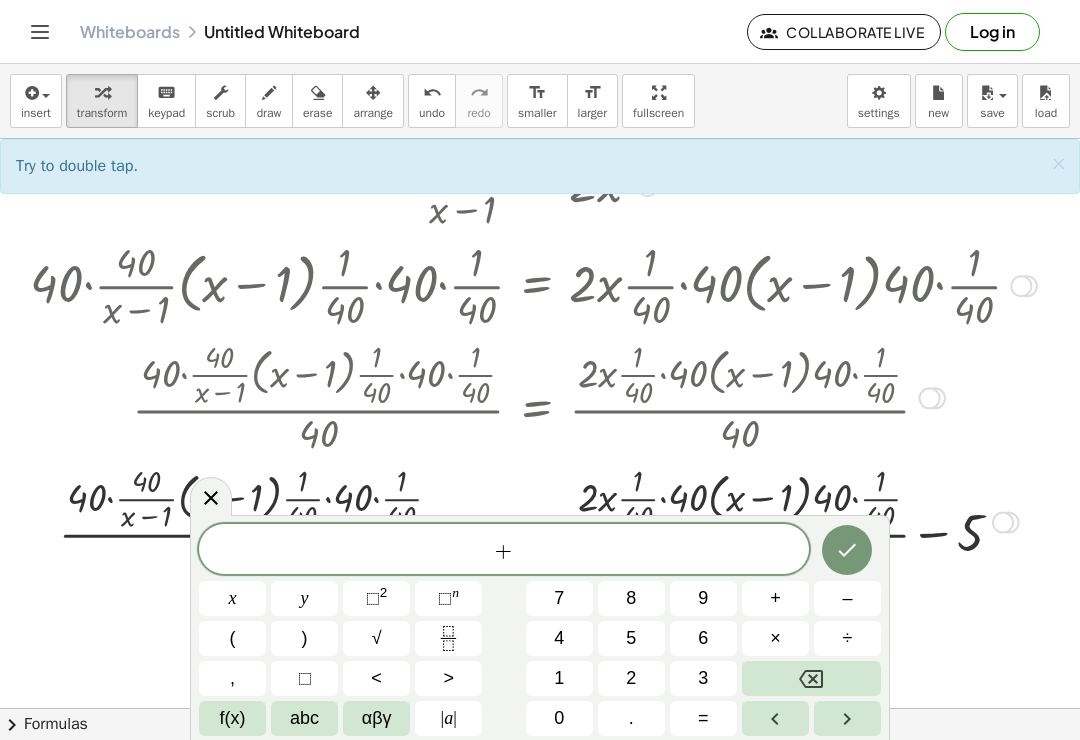 click at bounding box center [847, 550] 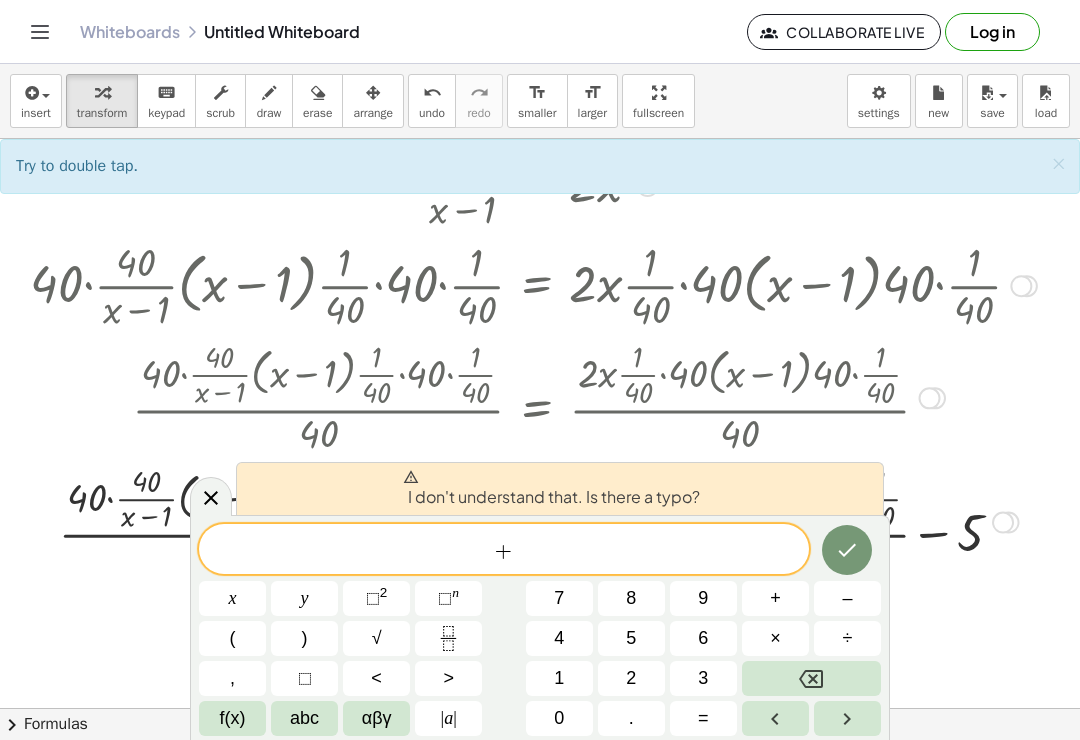 click at bounding box center (533, 396) 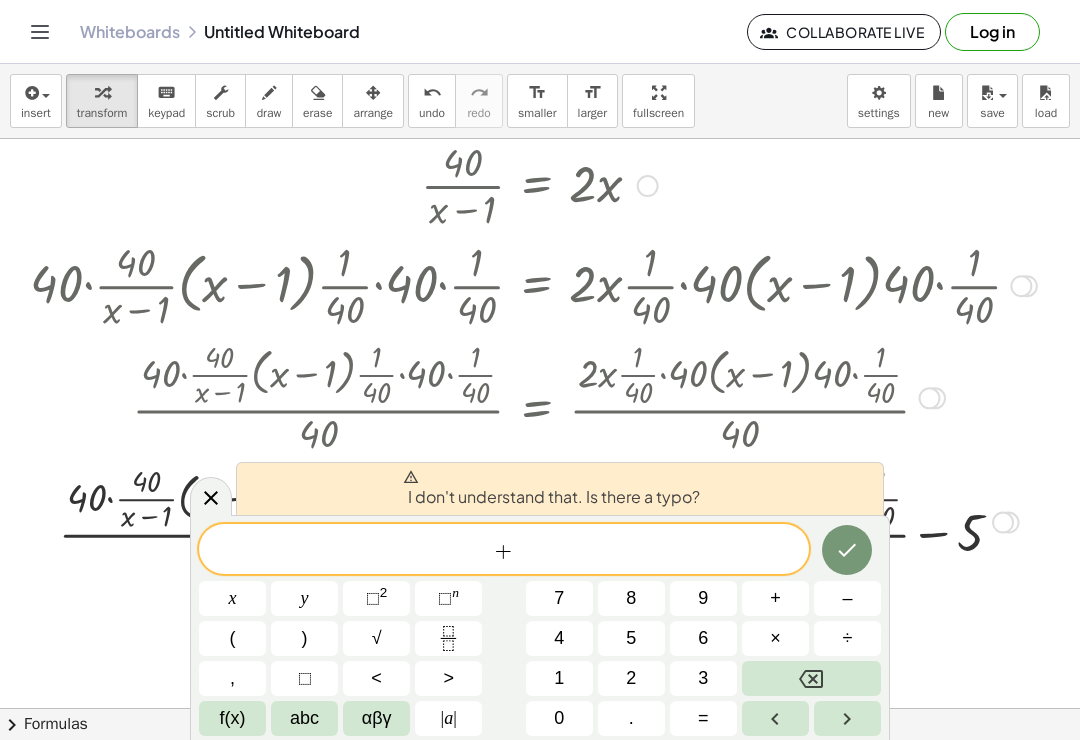 click on "+" at bounding box center [504, 551] 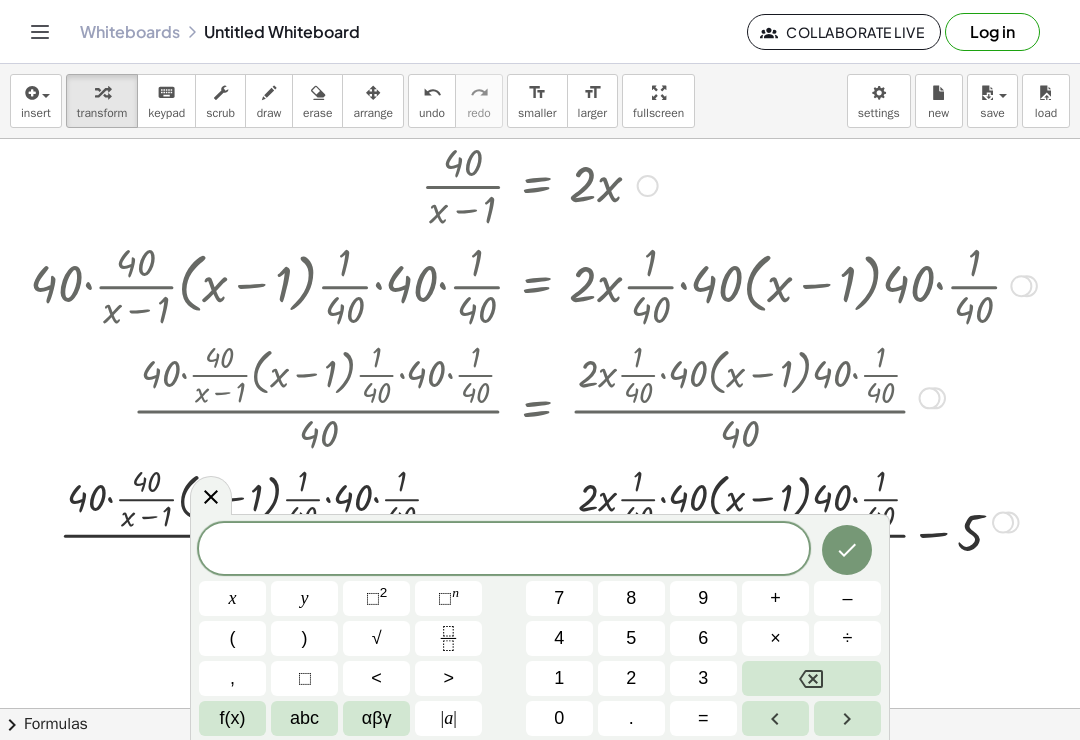 click on "4" at bounding box center [559, 638] 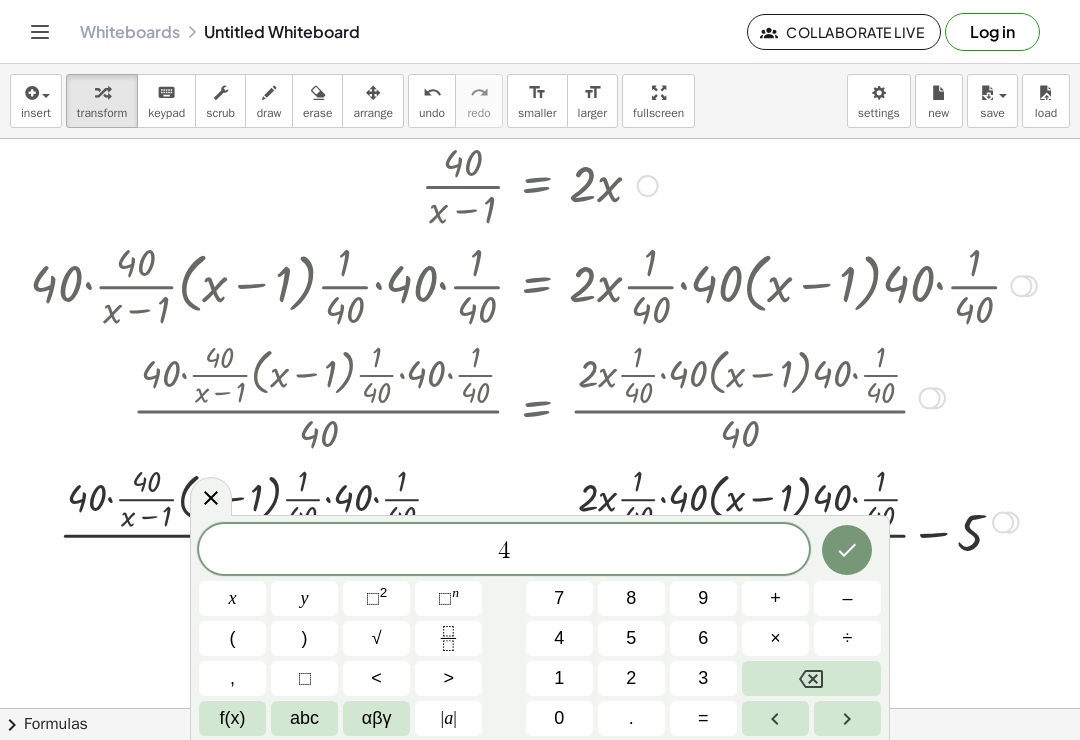 click 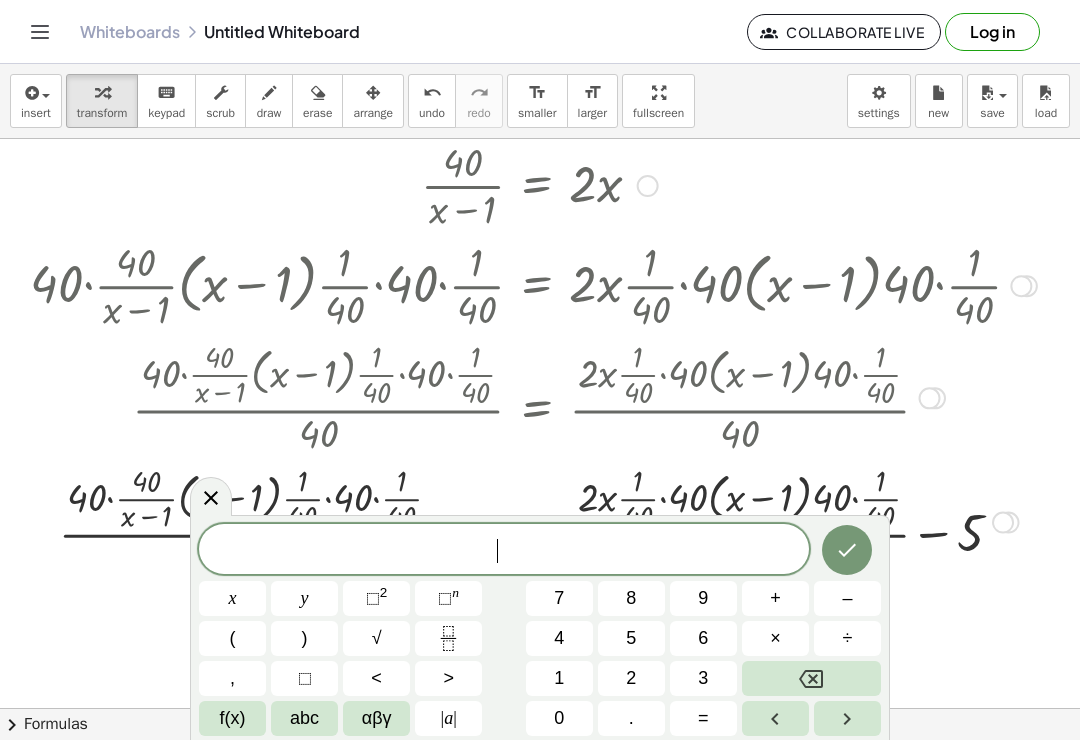 click at bounding box center (847, 550) 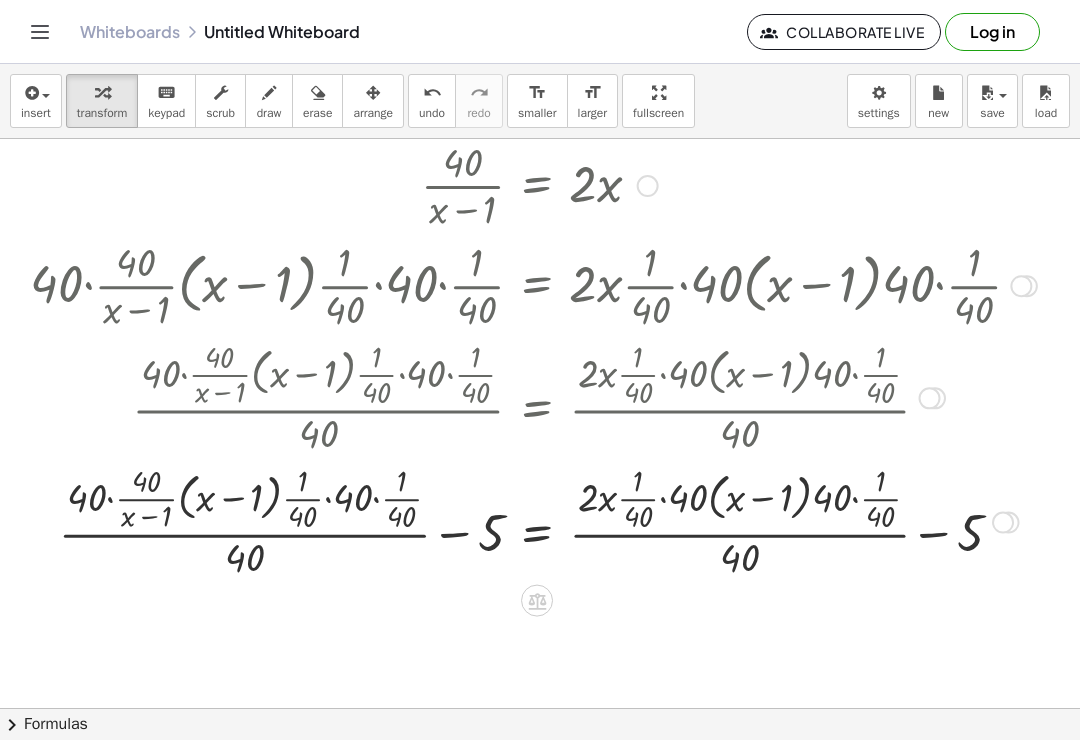 click at bounding box center [533, 396] 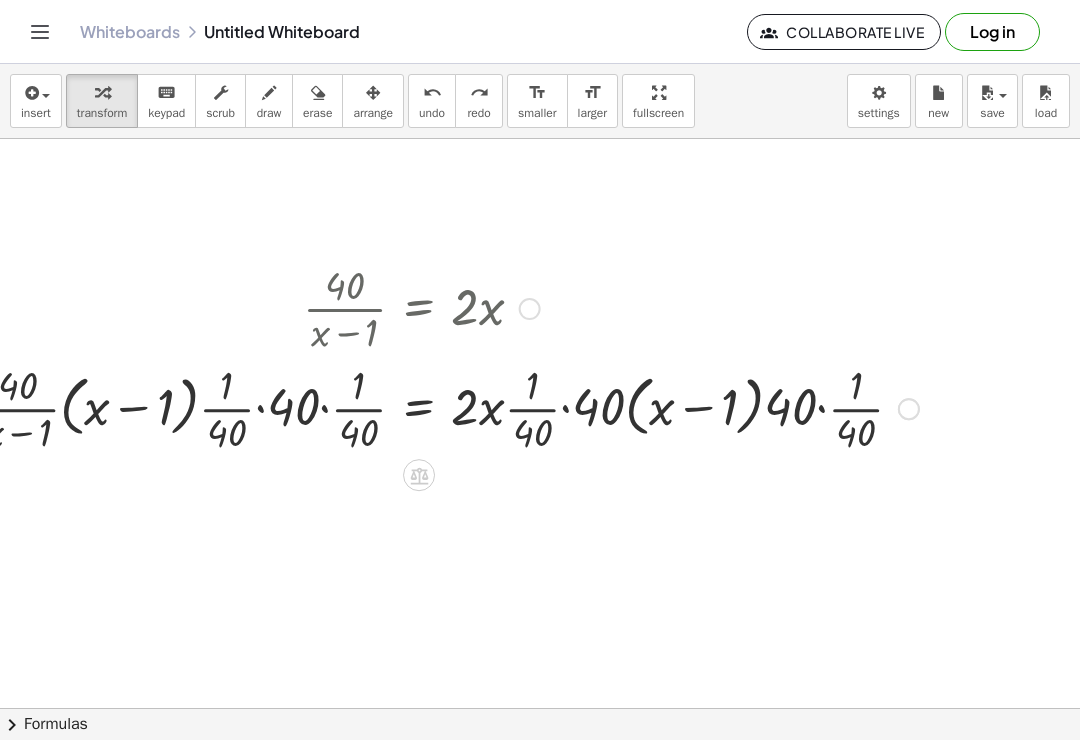 scroll, scrollTop: 0, scrollLeft: 89, axis: horizontal 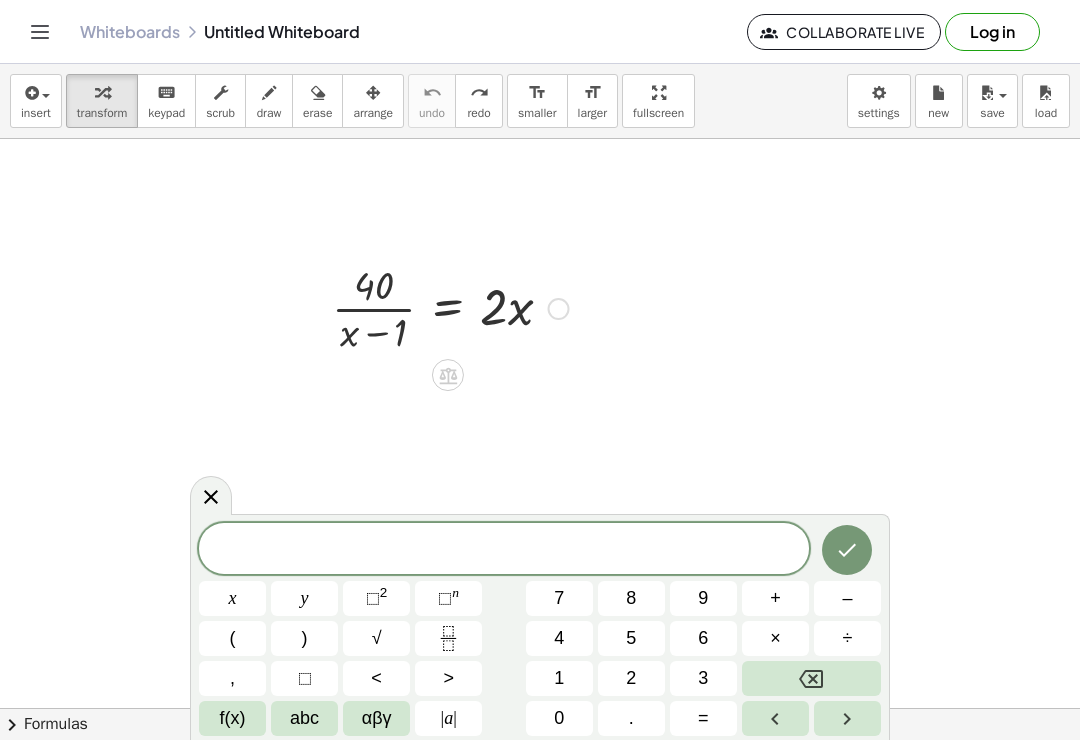 click on "×" at bounding box center [775, 638] 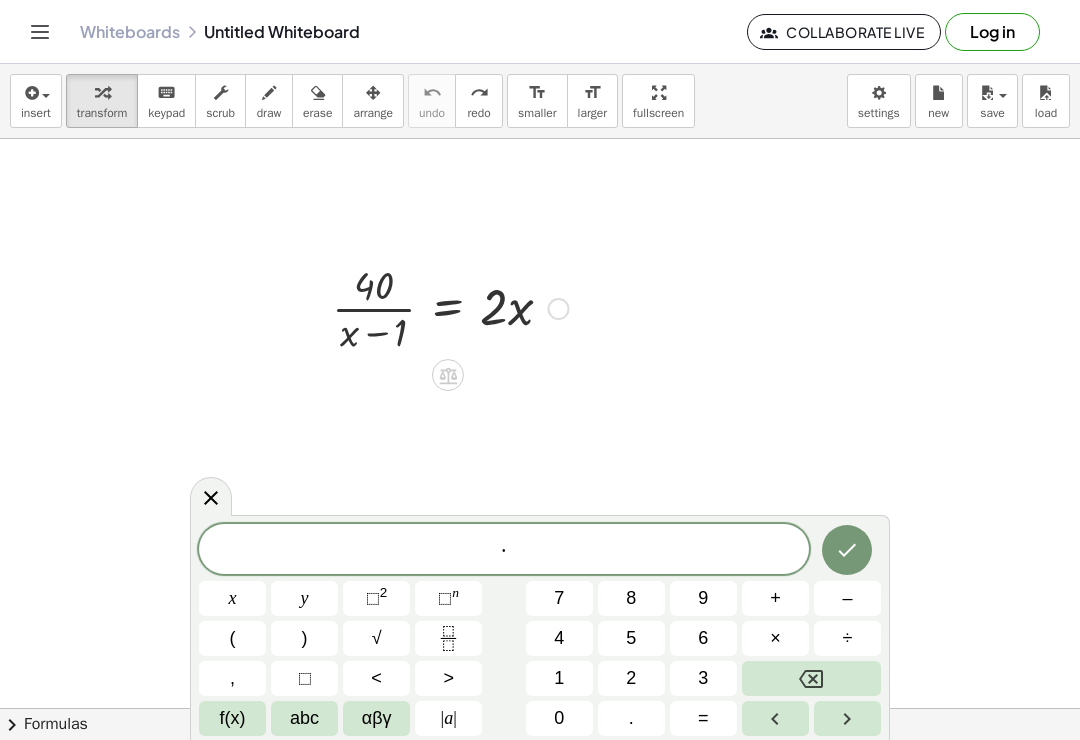 click on "abc" at bounding box center [304, 718] 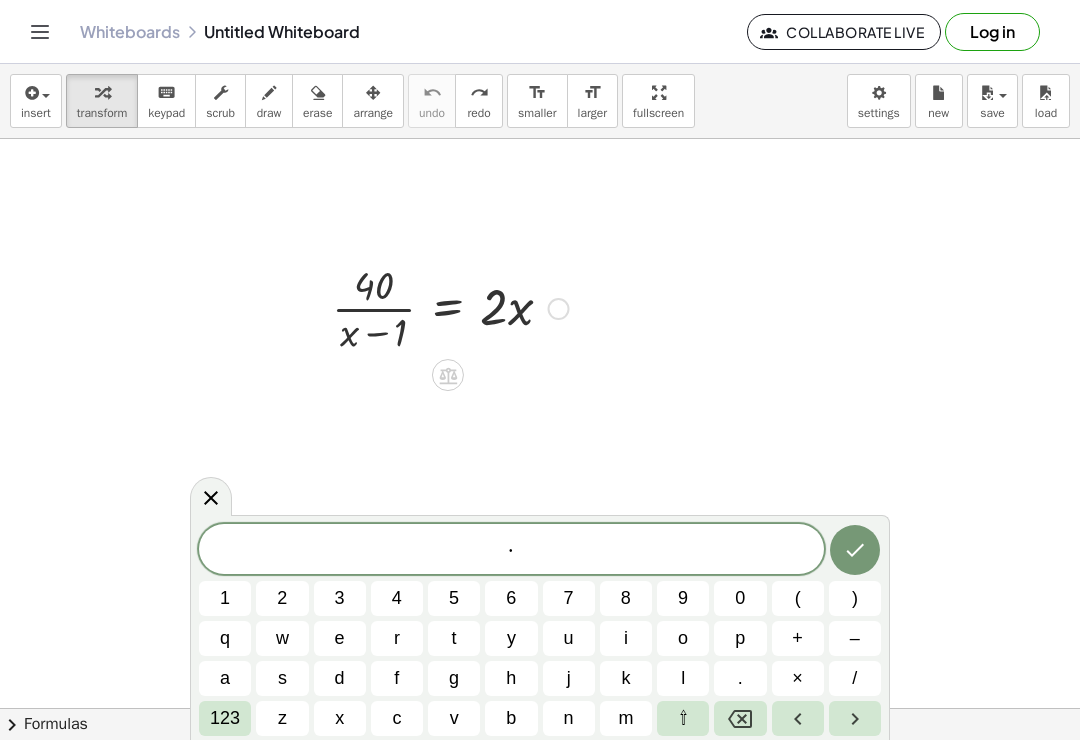 click on "x" at bounding box center [340, 718] 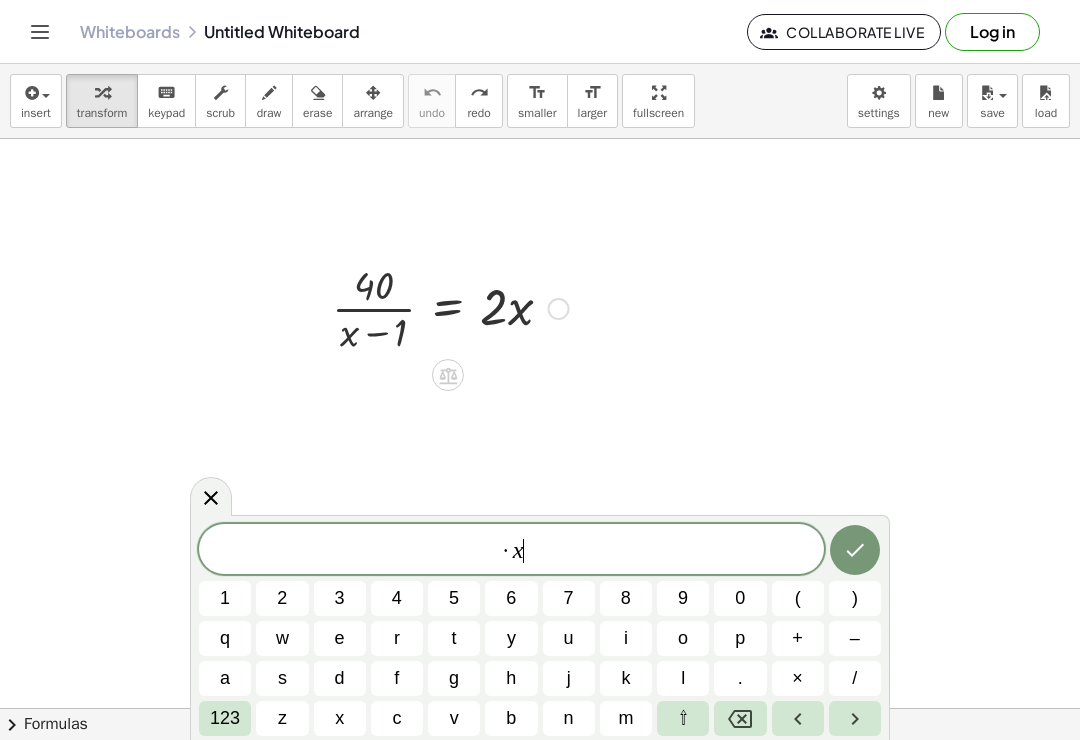 click on "123" at bounding box center [225, 718] 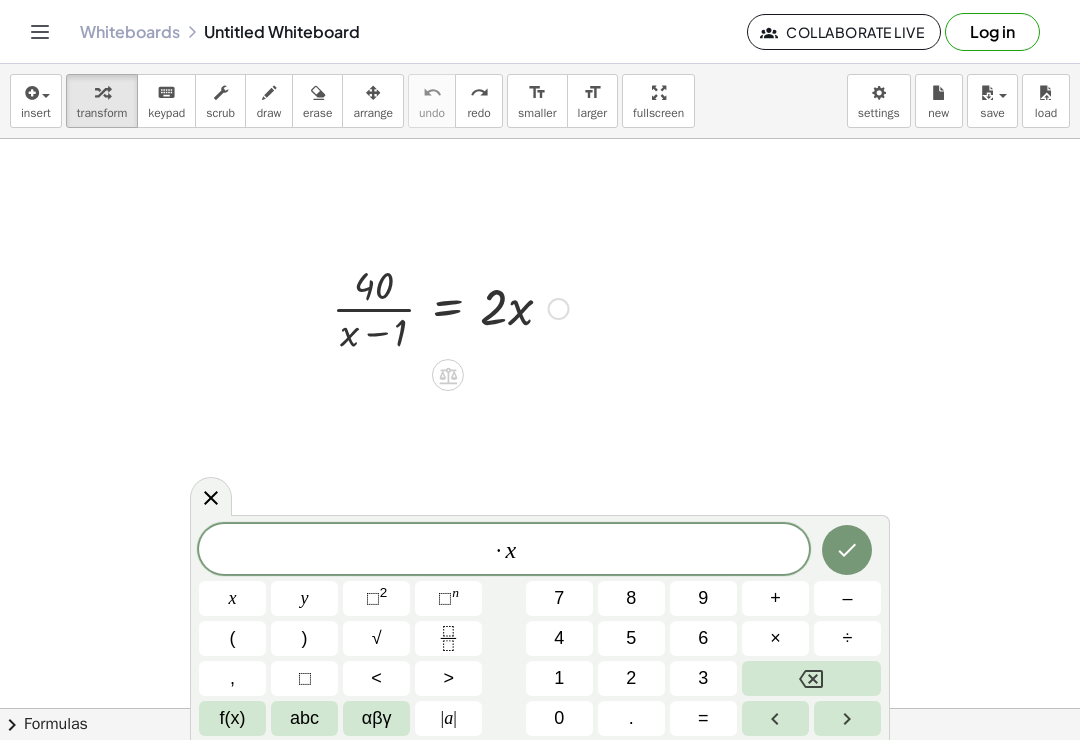 click on "–" at bounding box center (847, 598) 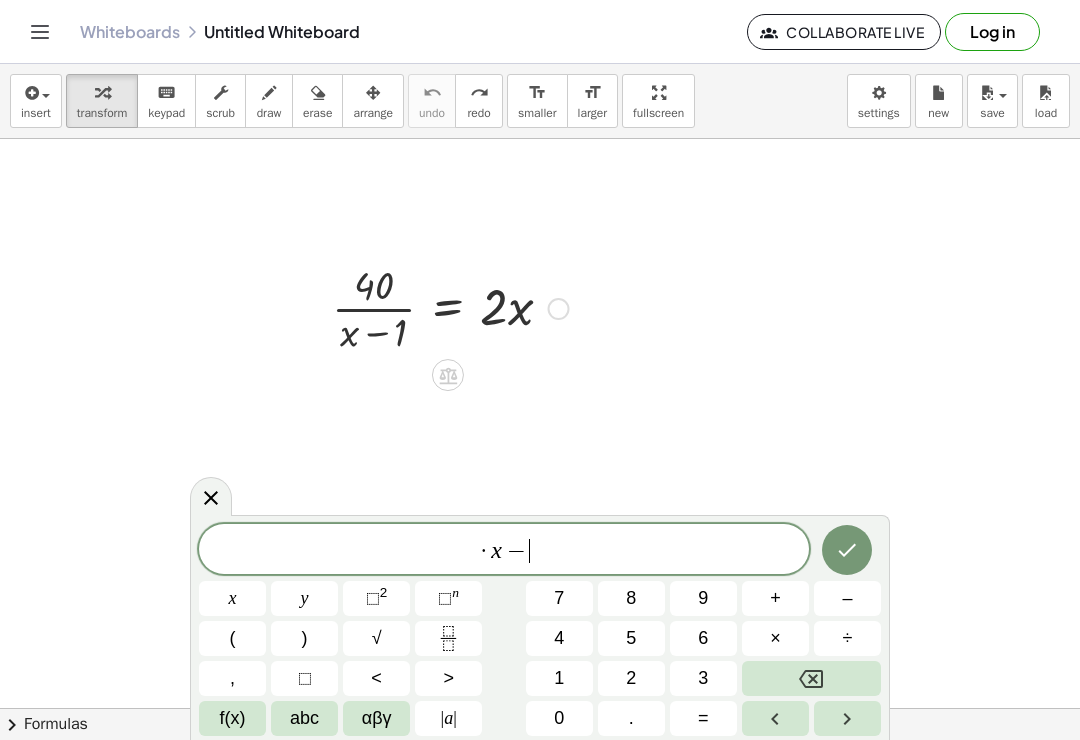 click on "1" at bounding box center (559, 678) 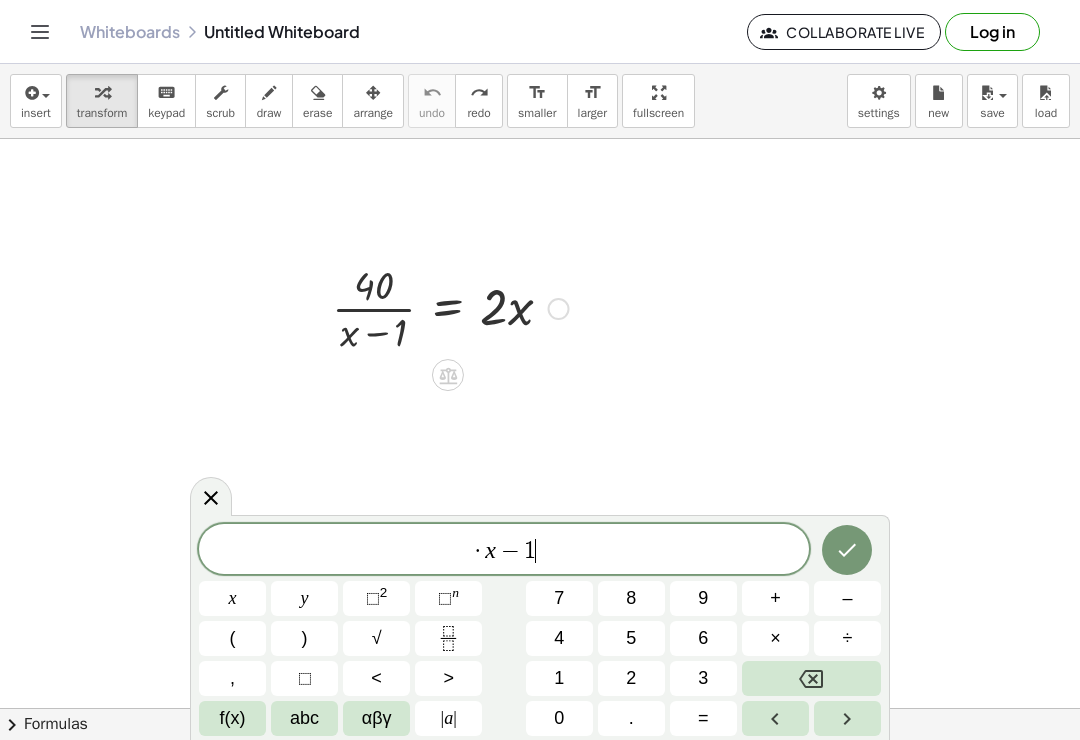 click 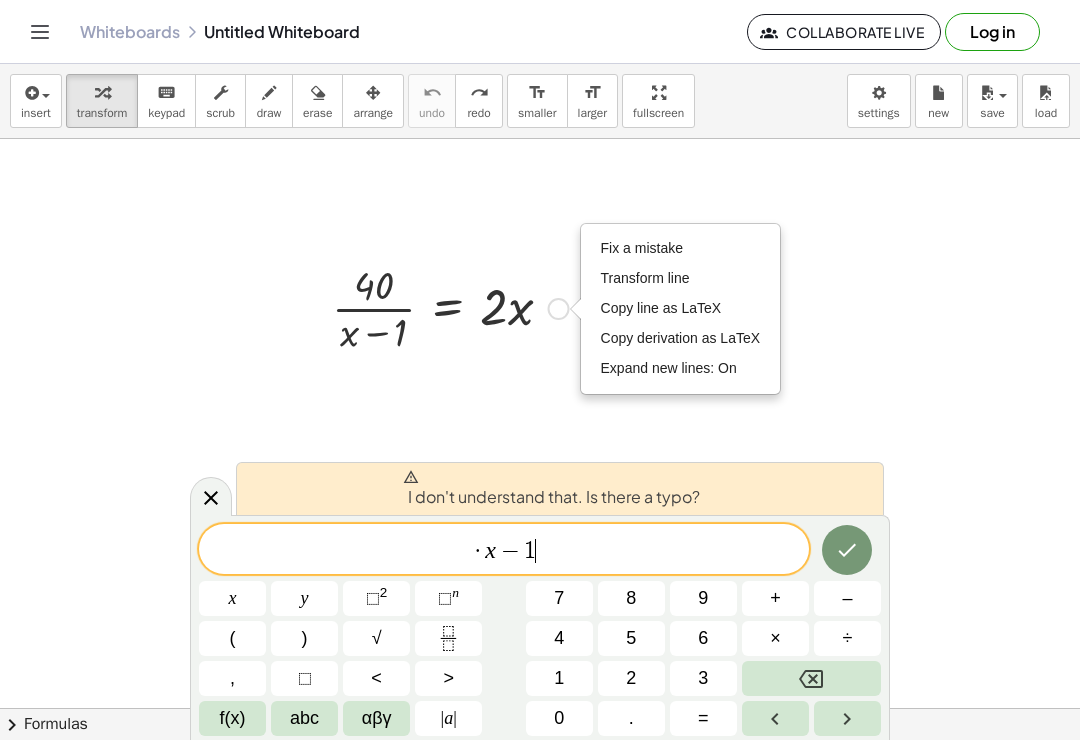 click 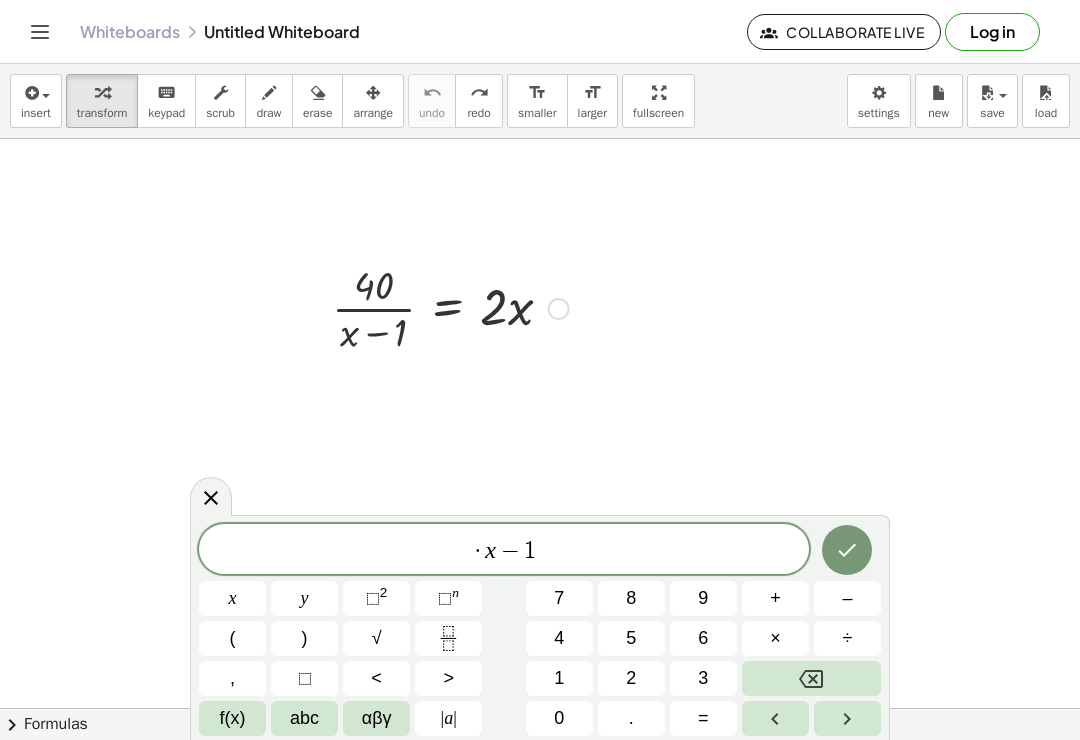 click 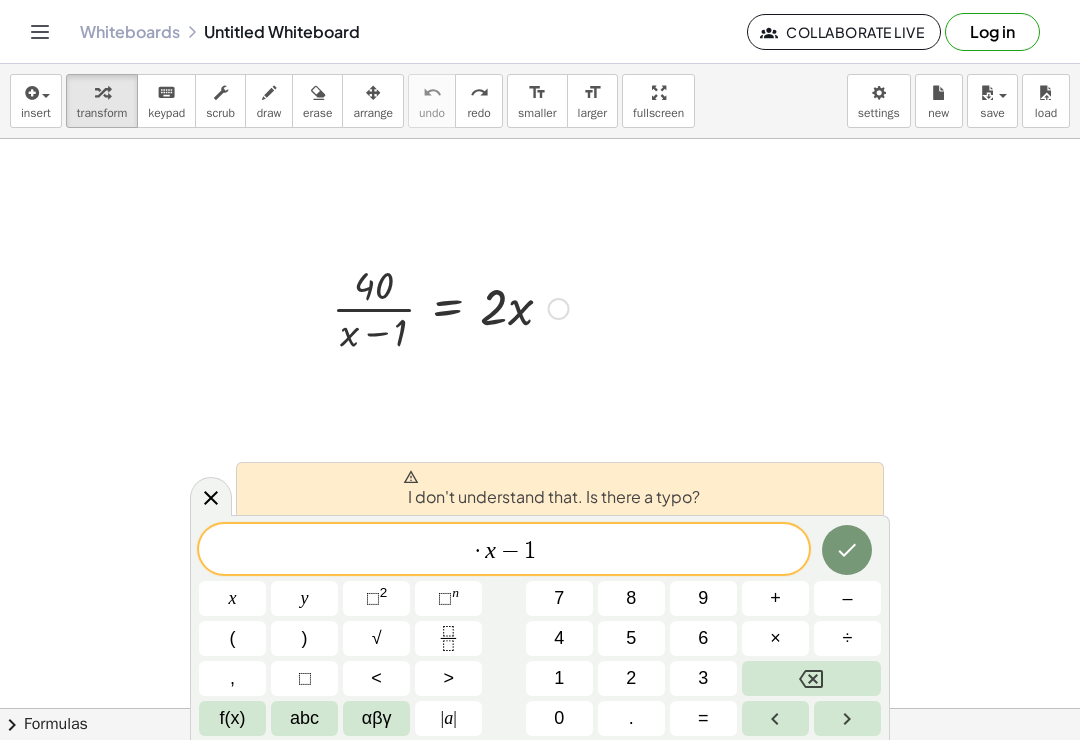 click on "· x − 1" at bounding box center [504, 551] 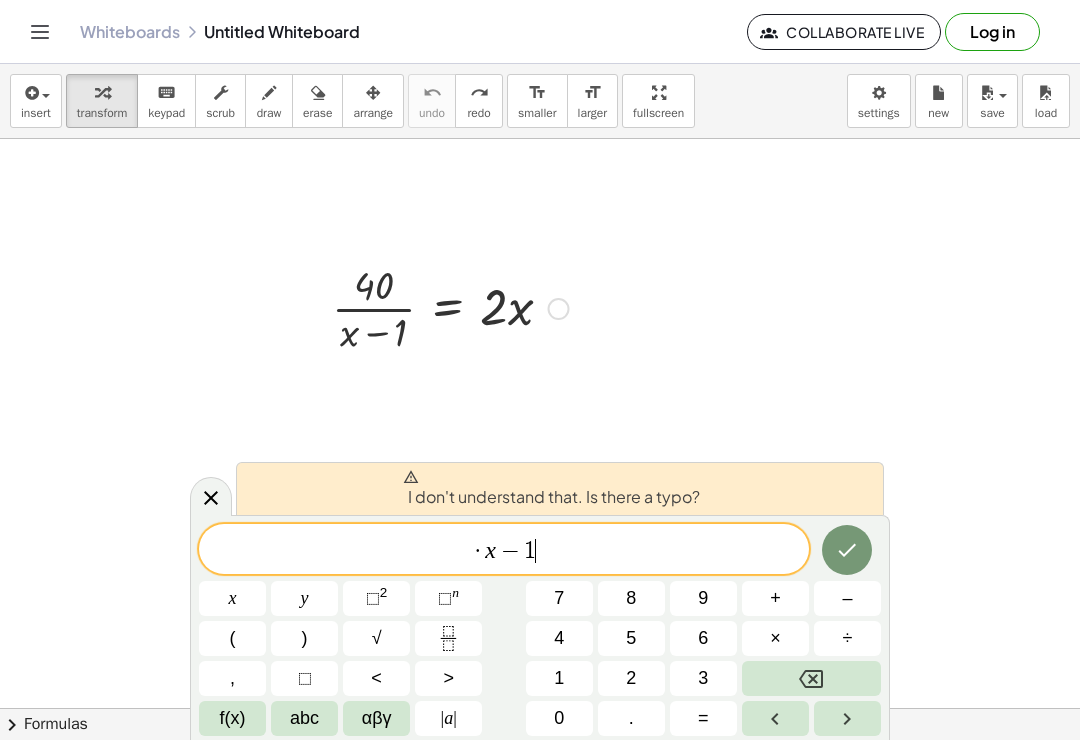 click 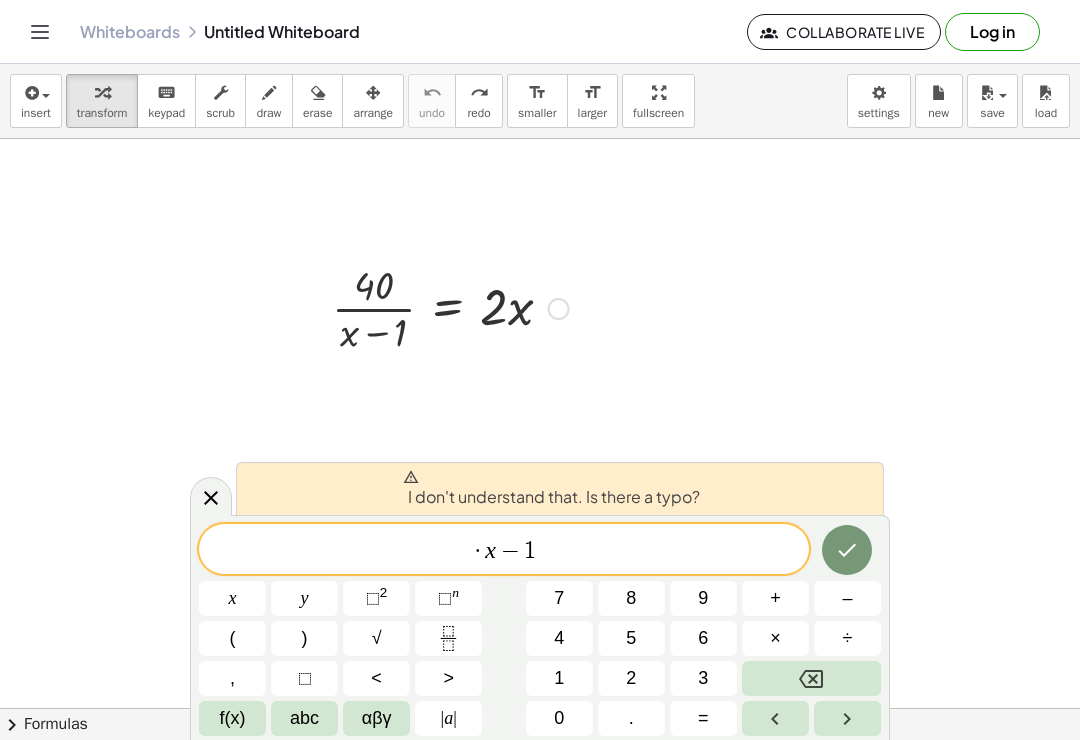 click 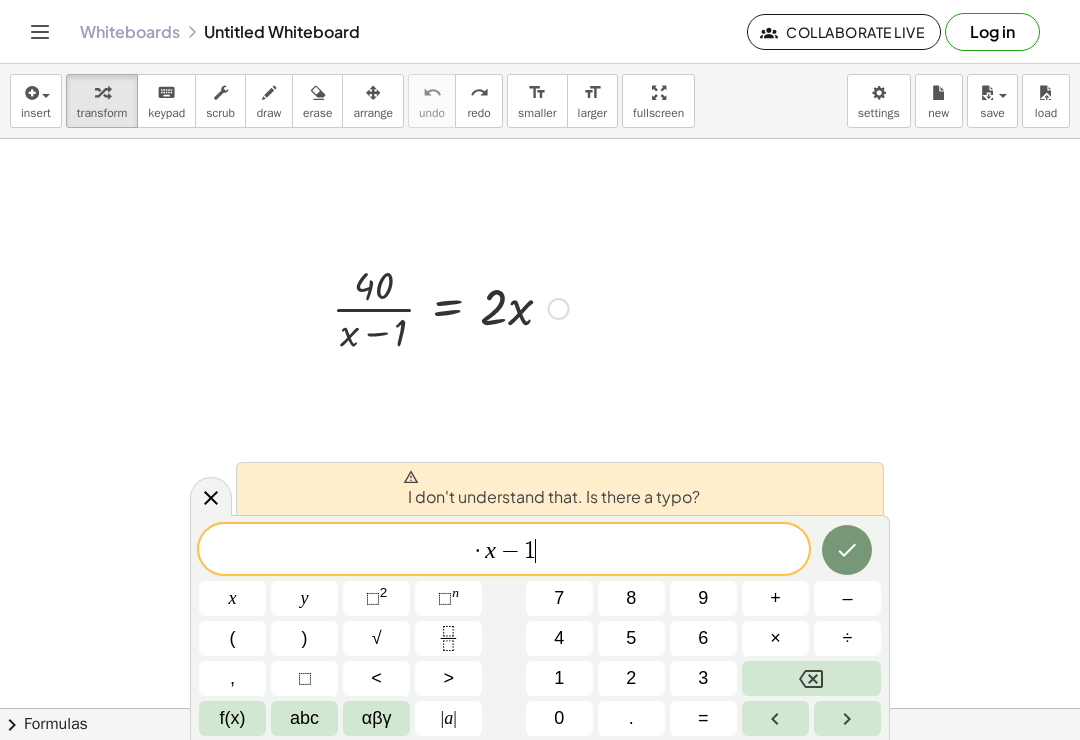 click 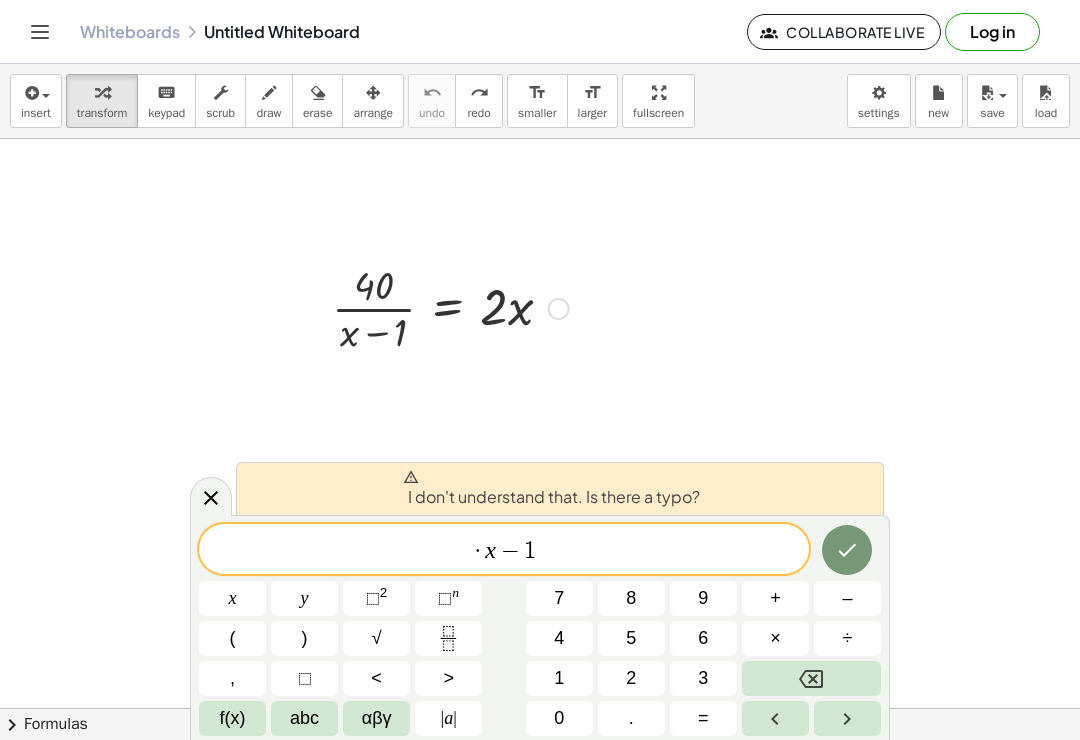 click at bounding box center (1467, 739) 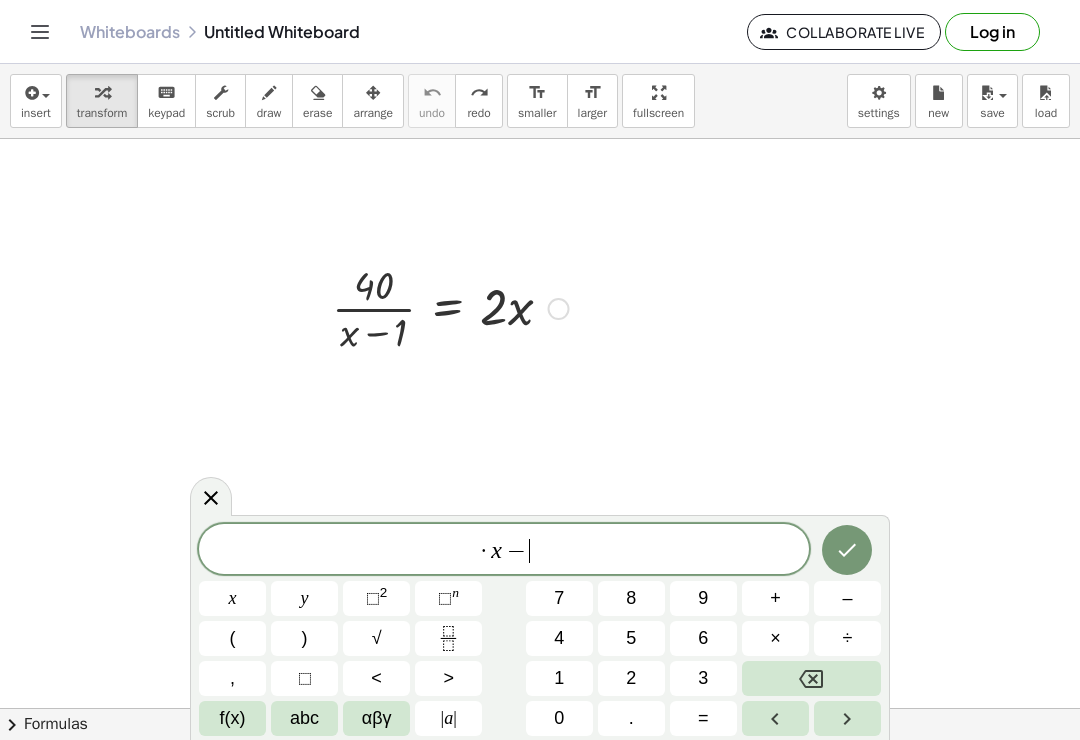 click 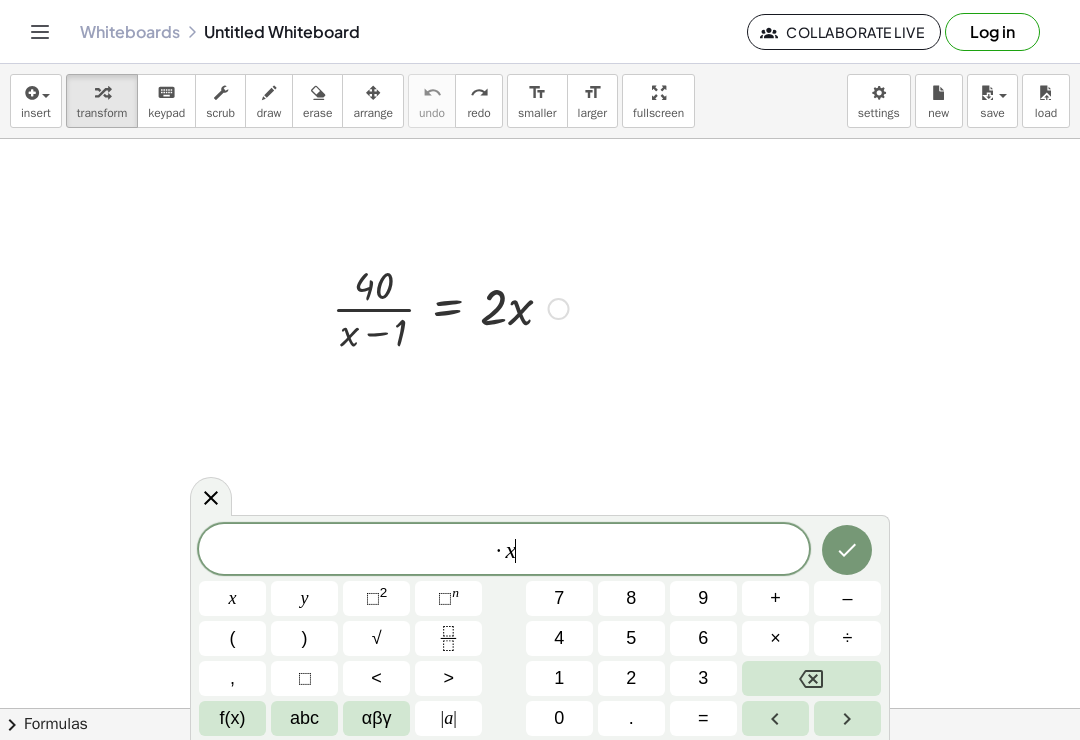 click 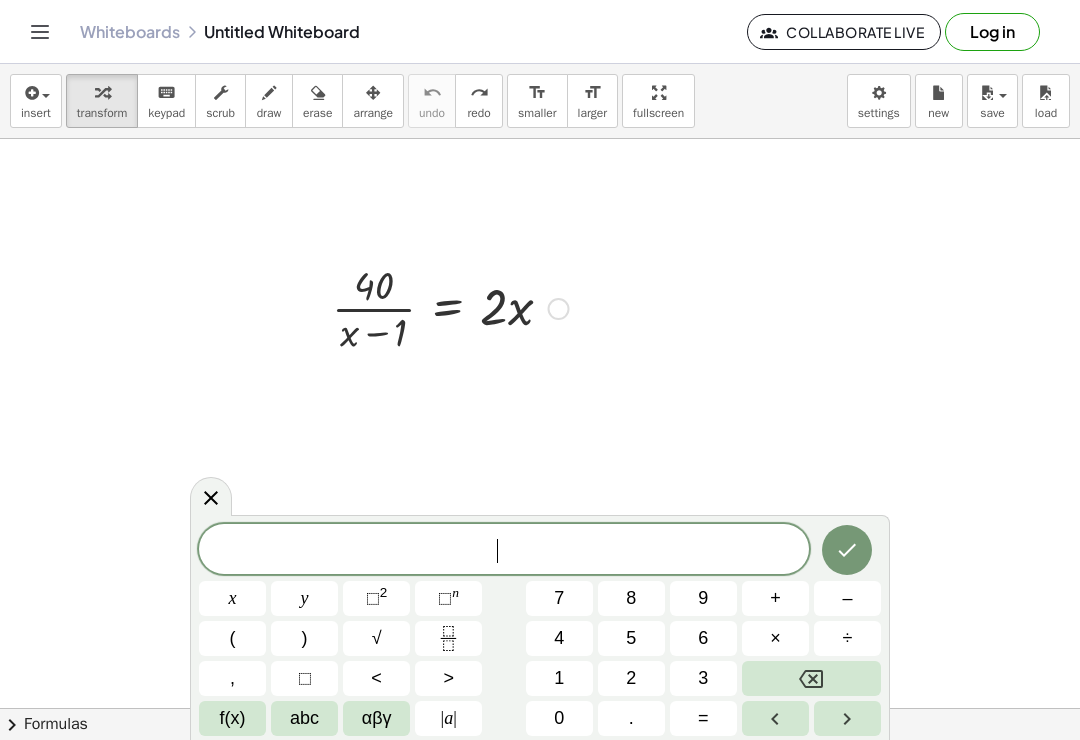 click at bounding box center [811, 678] 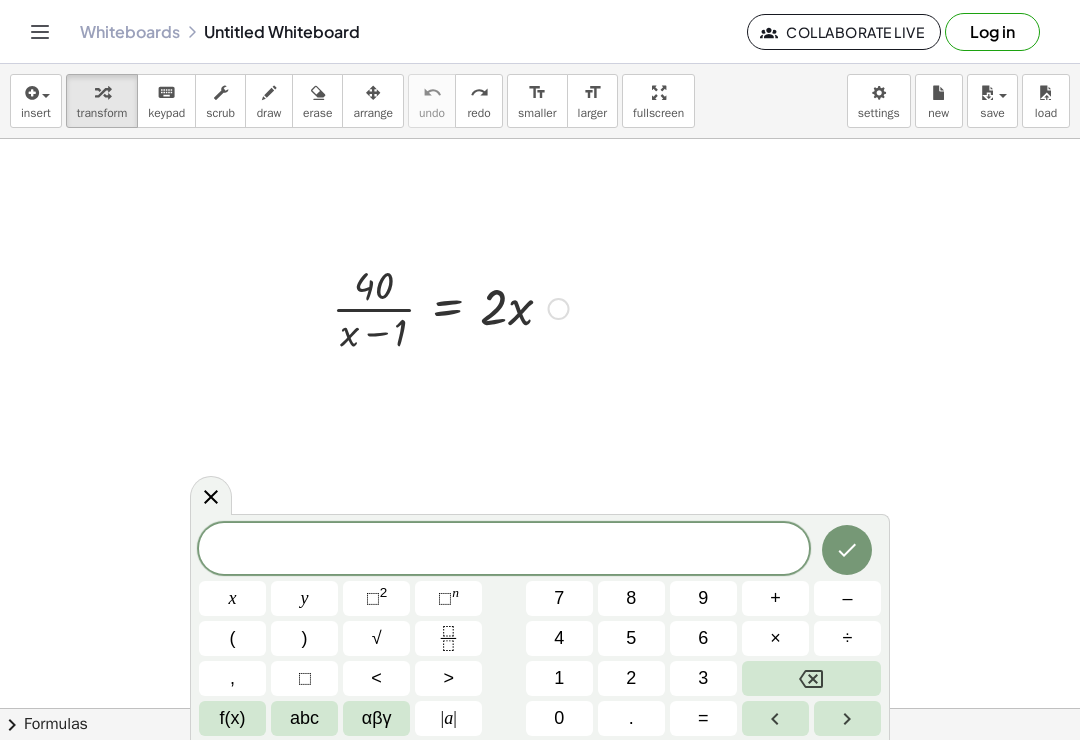 click at bounding box center (448, 375) 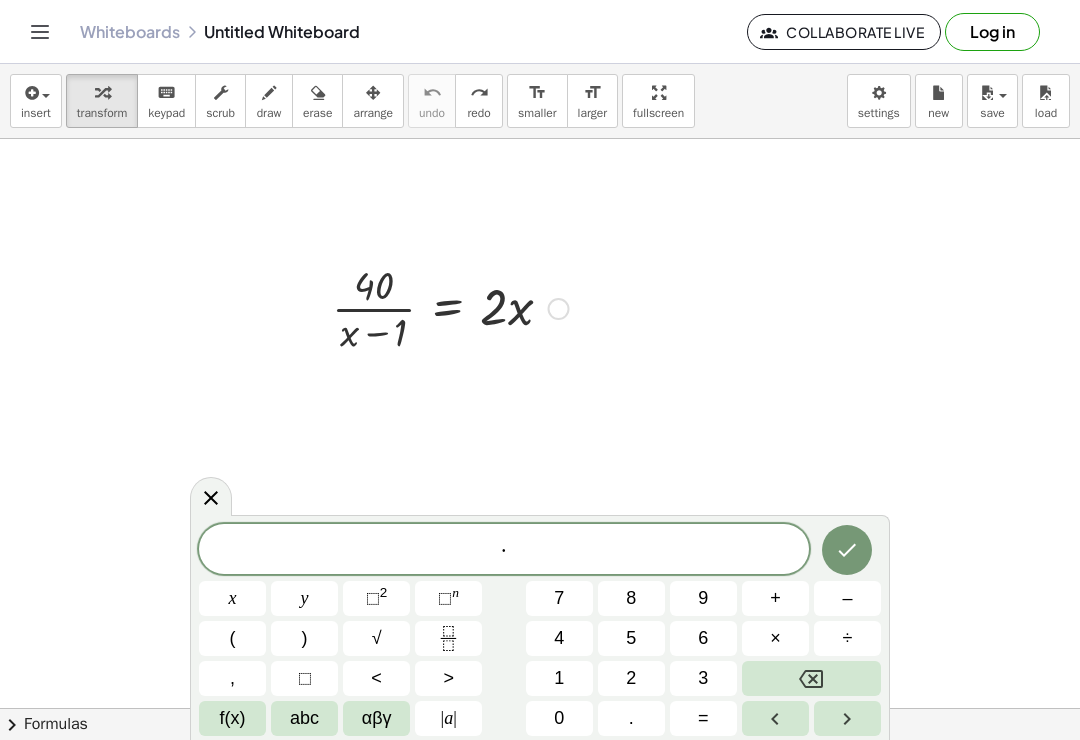 click on "(" at bounding box center (232, 638) 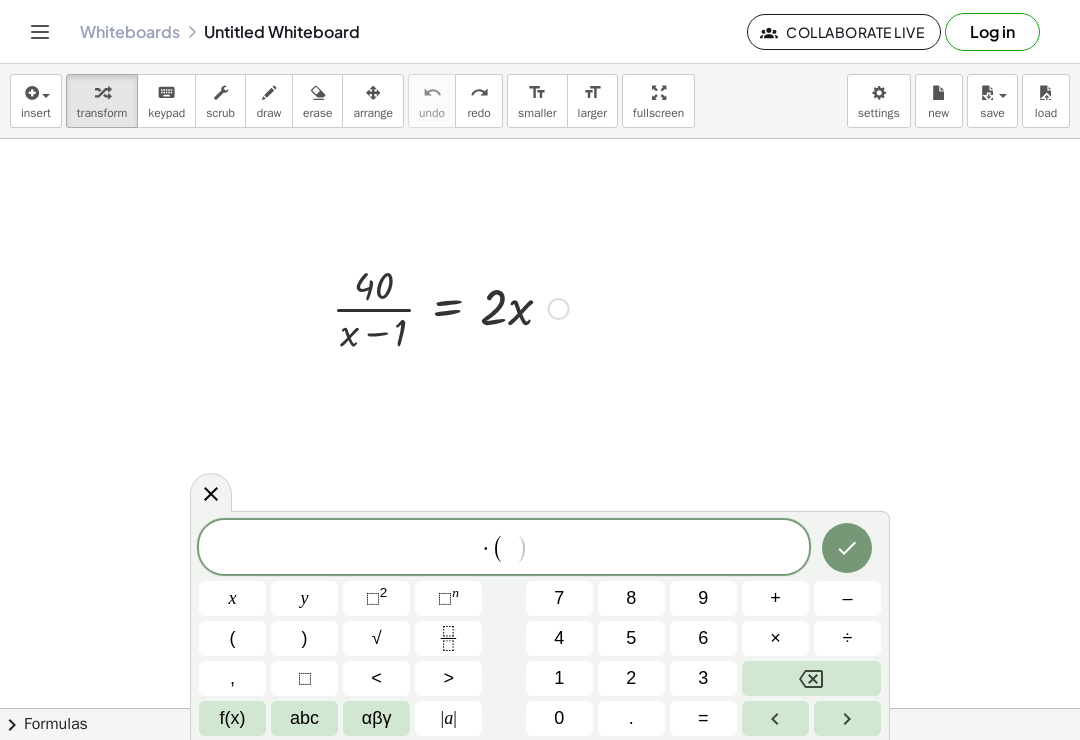 click on "abc" at bounding box center [304, 718] 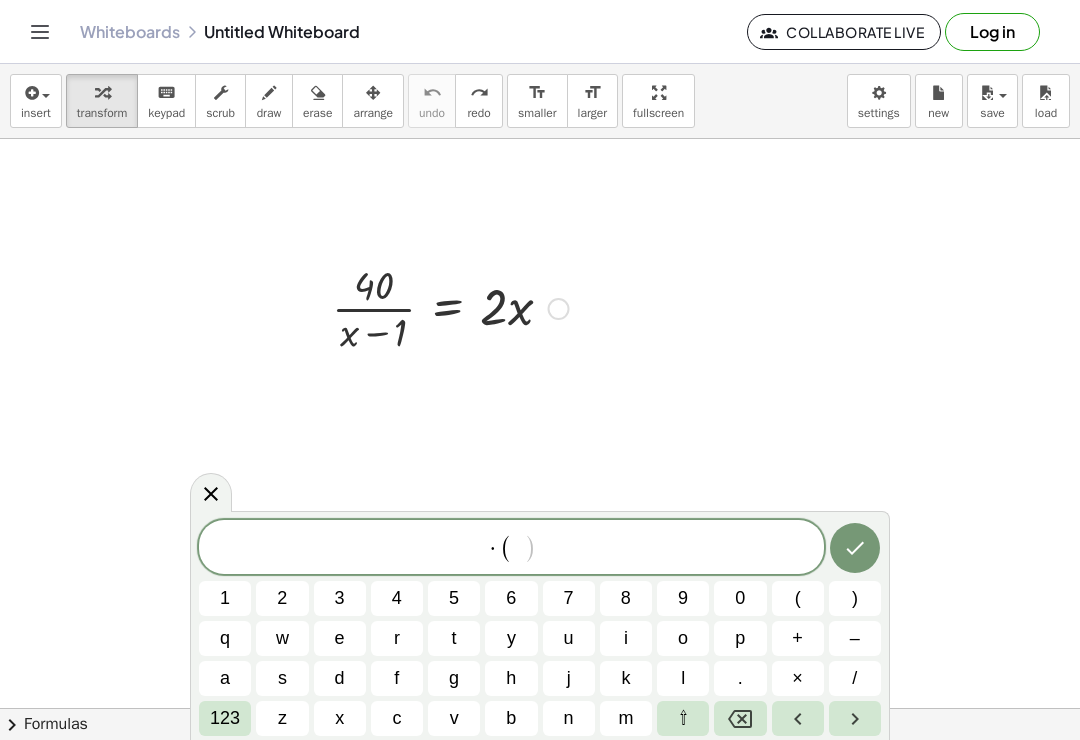 click on "x" at bounding box center [340, 718] 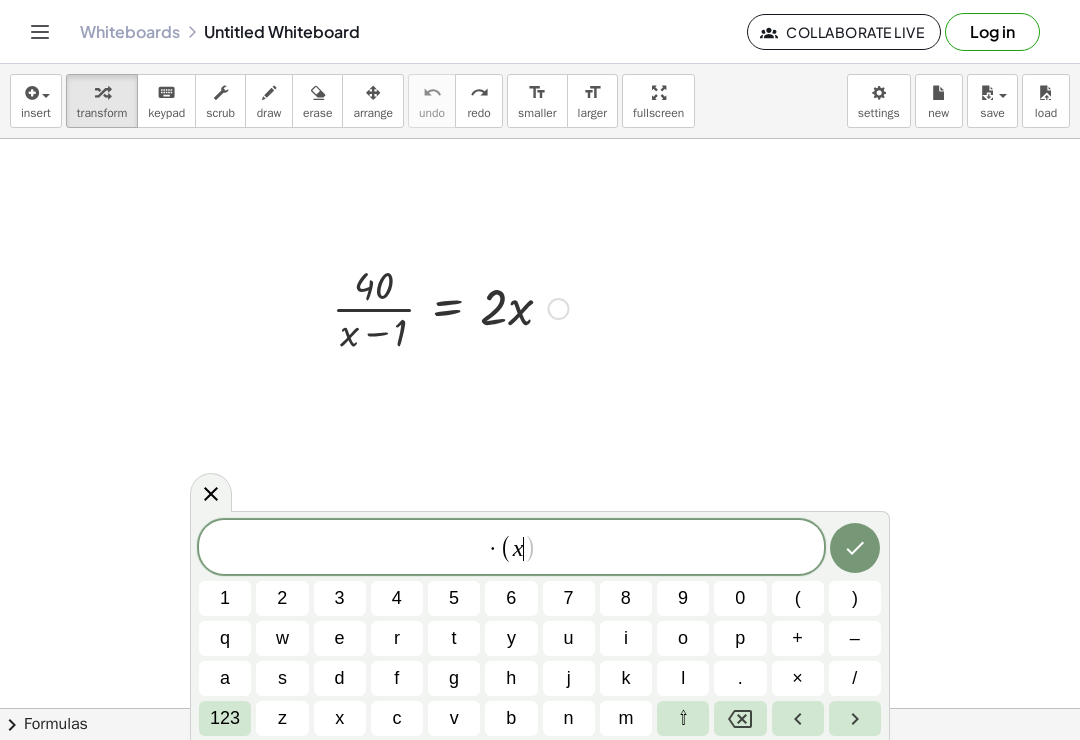 click on "123" at bounding box center [225, 718] 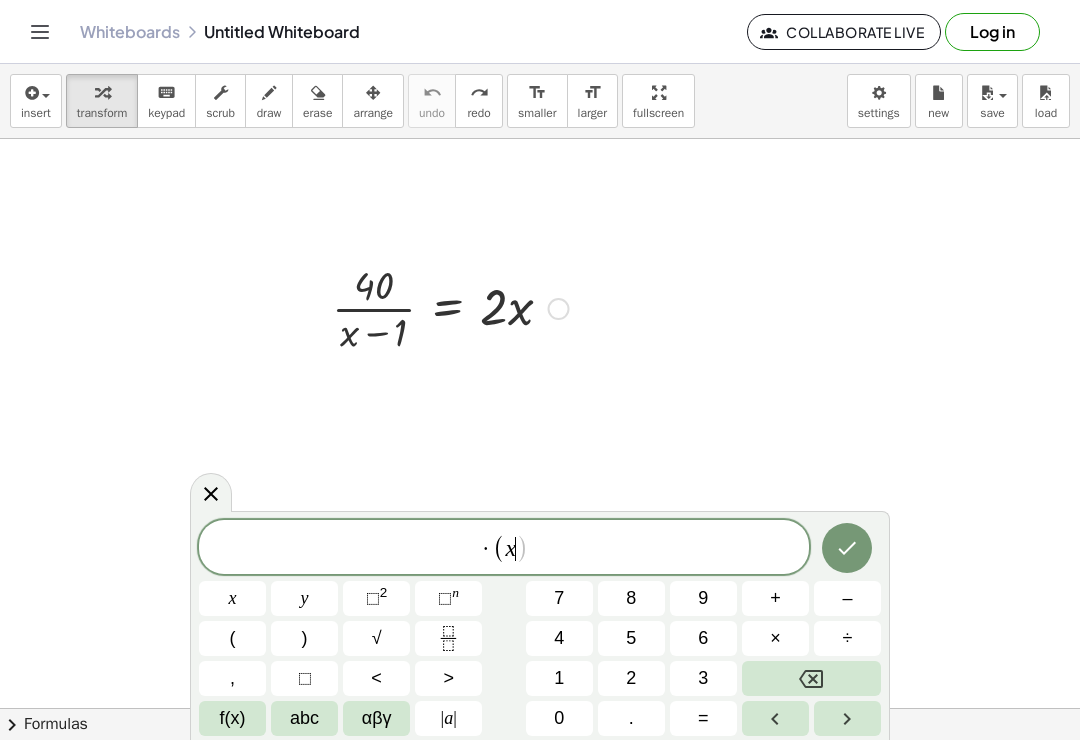 click on ")" at bounding box center [305, 638] 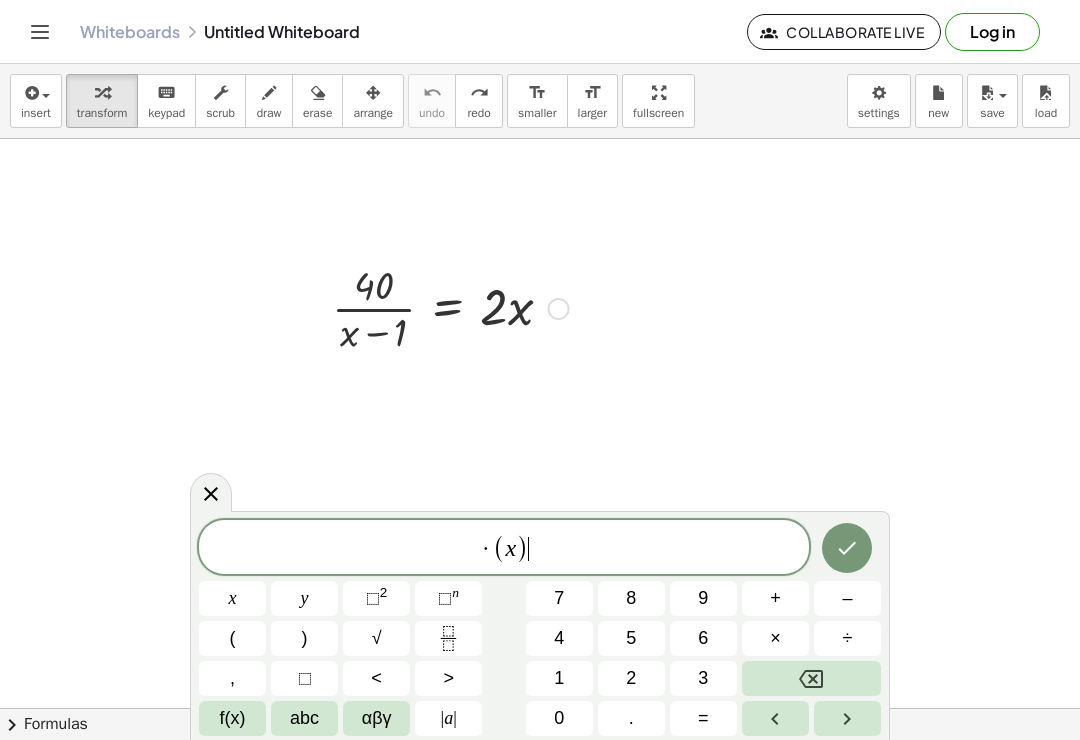 click 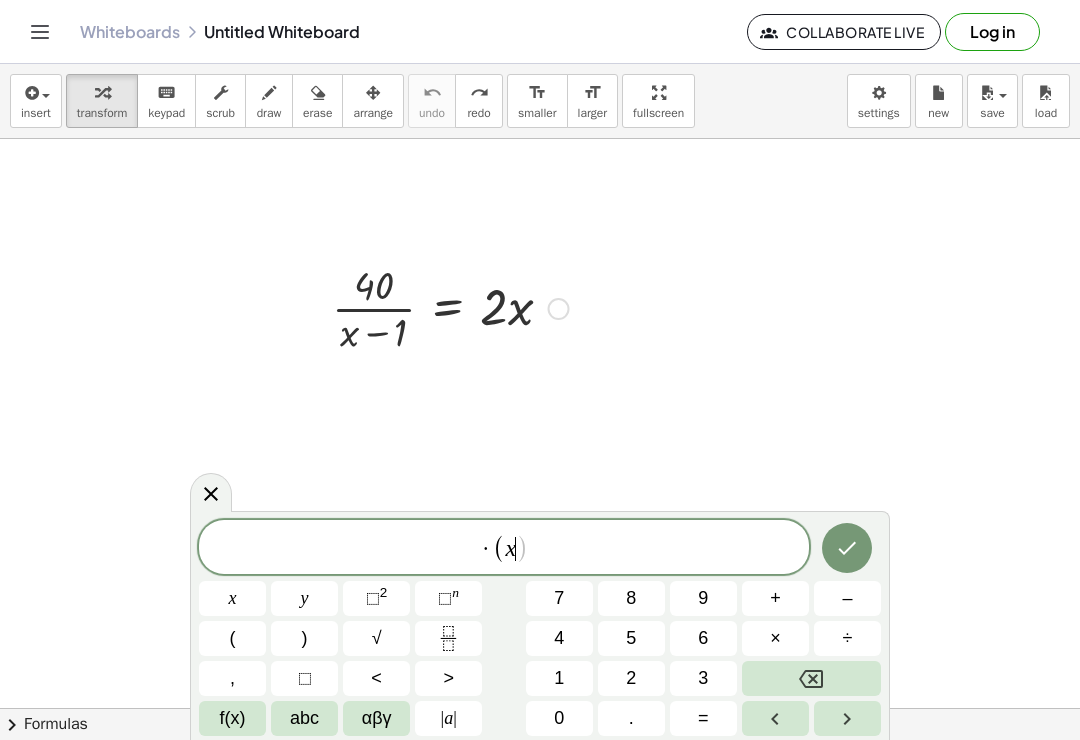 click on "–" at bounding box center [847, 598] 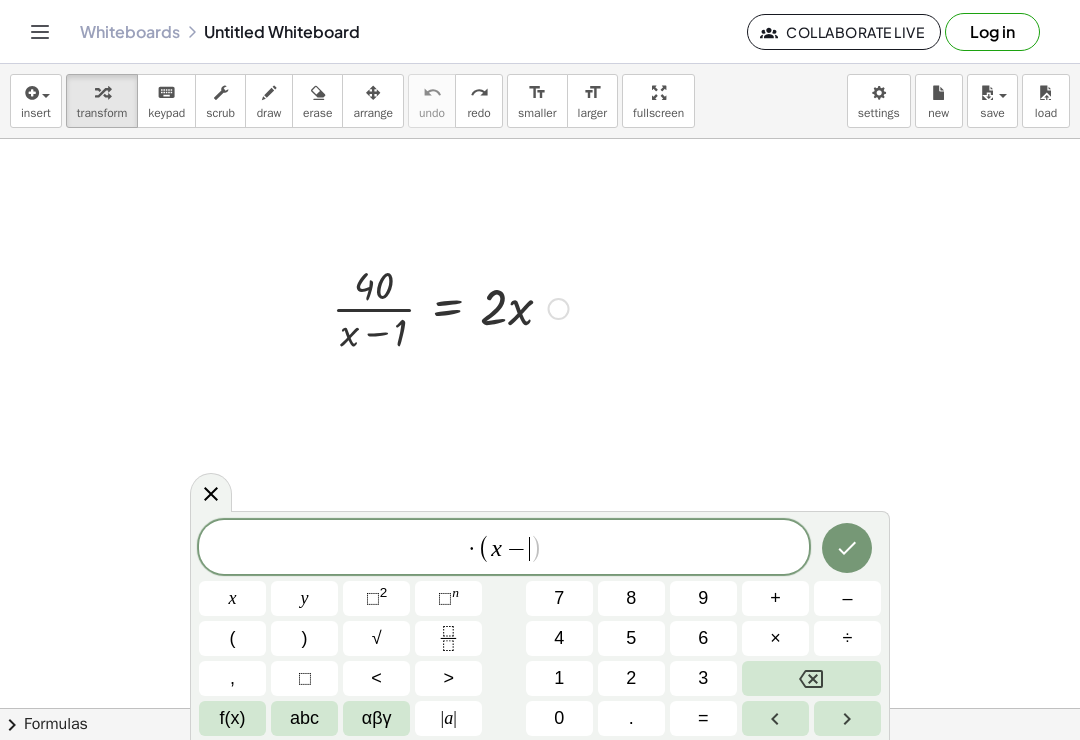 click on "–" at bounding box center (847, 598) 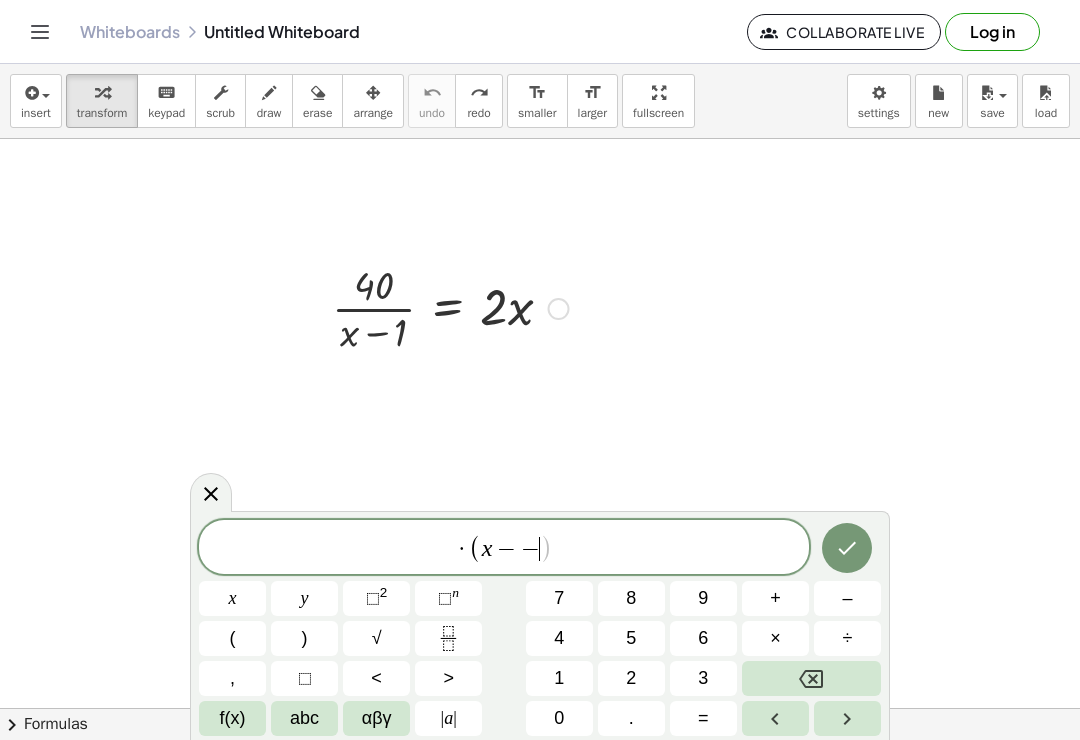 click 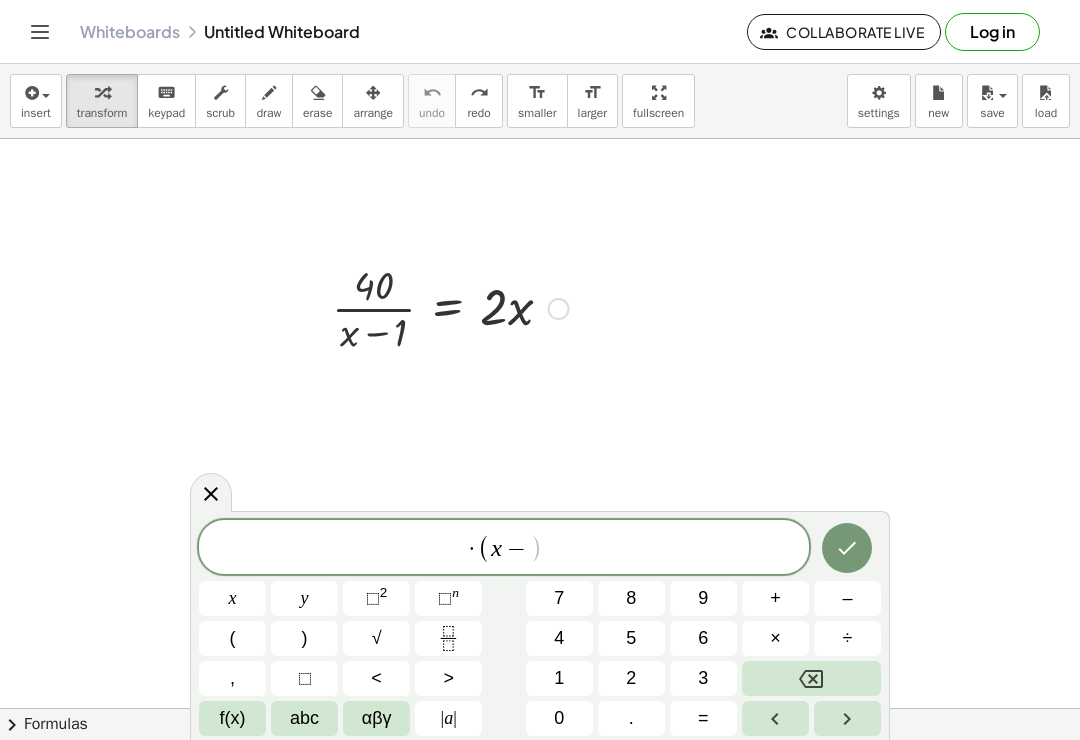 click on "1" at bounding box center [559, 678] 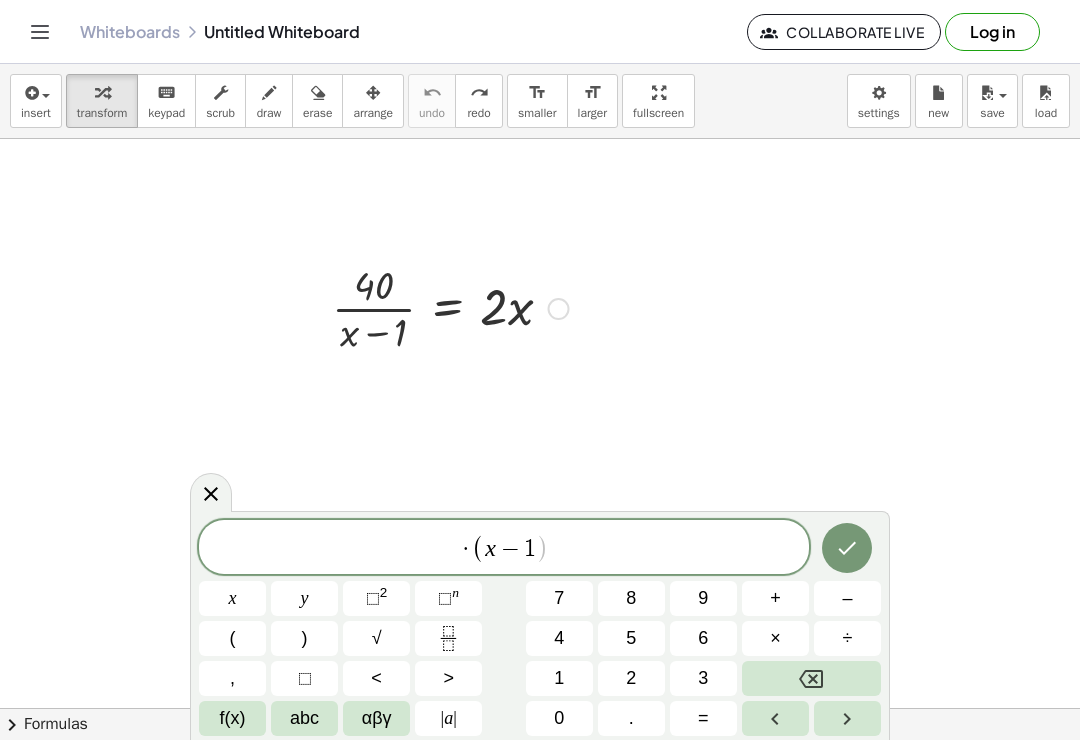 click on ")" at bounding box center (305, 638) 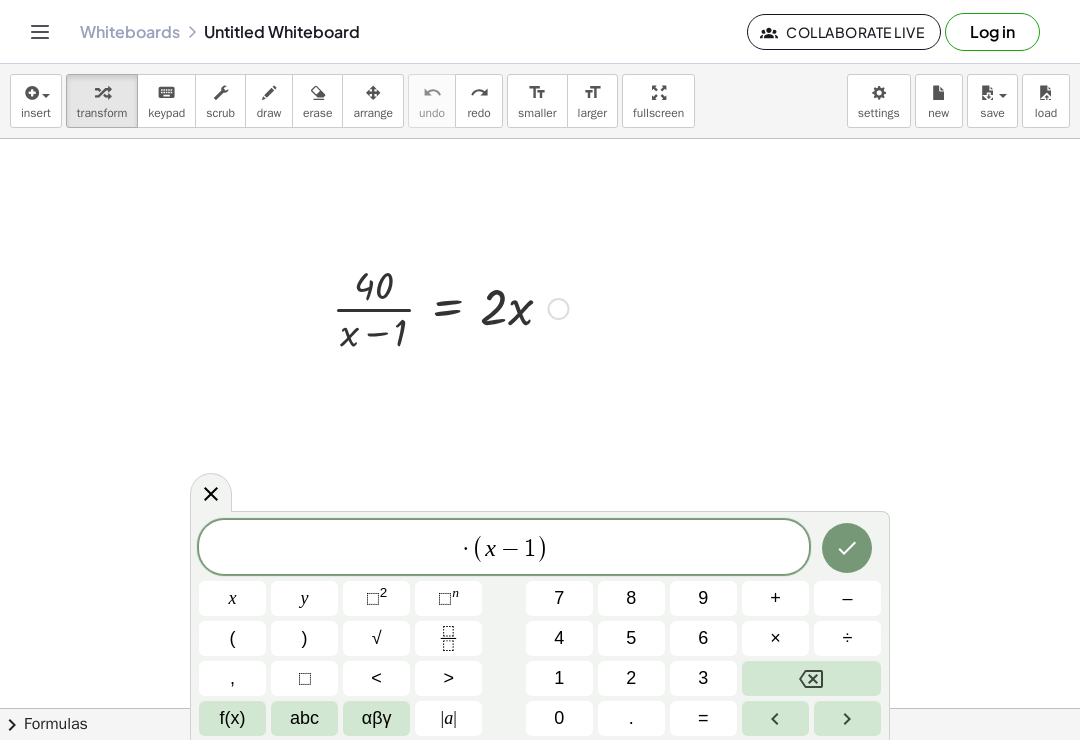 click 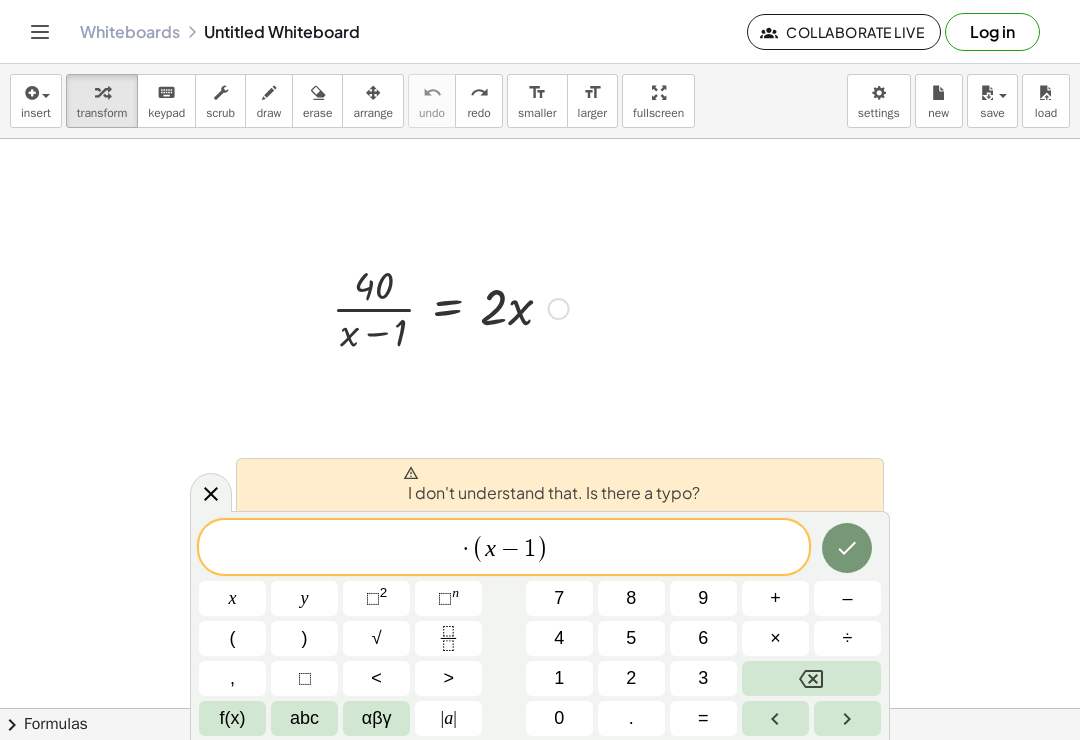click on "÷" at bounding box center [848, 638] 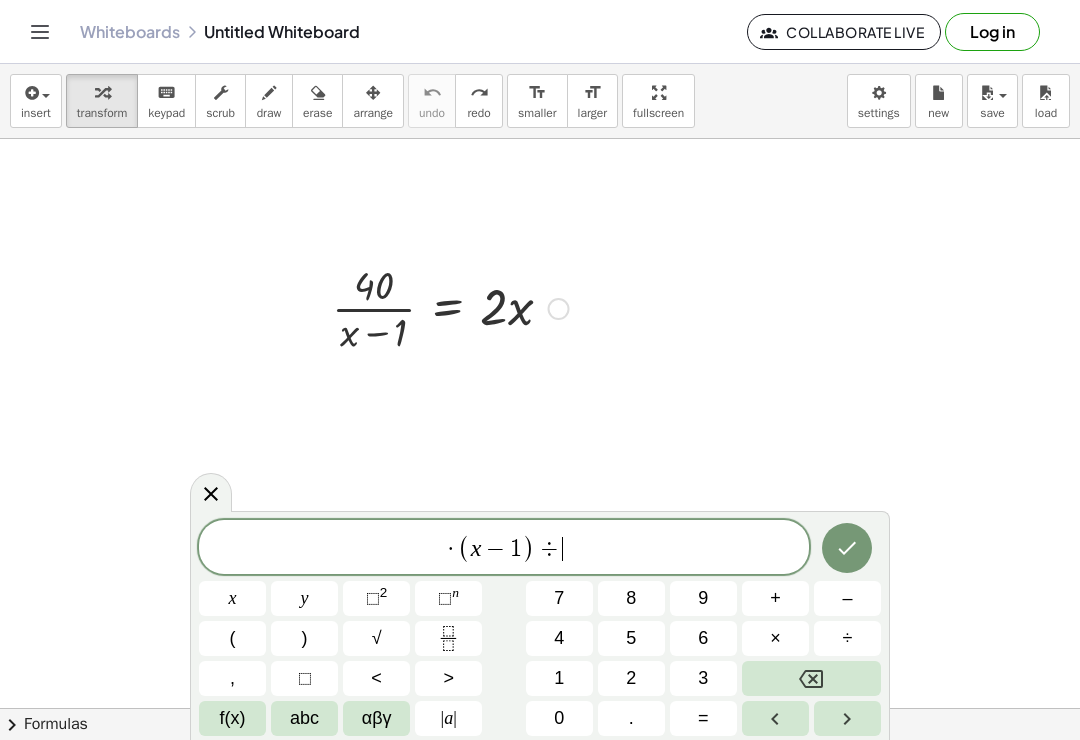 click on "÷" at bounding box center (848, 638) 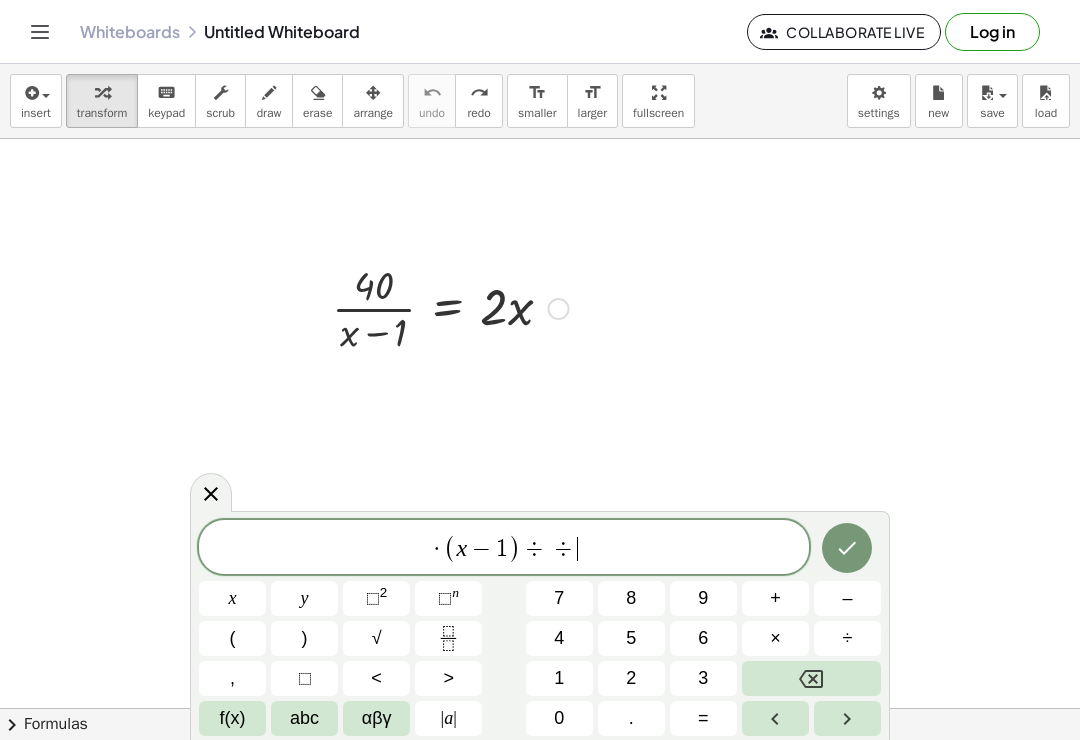 click on "÷" at bounding box center (847, 638) 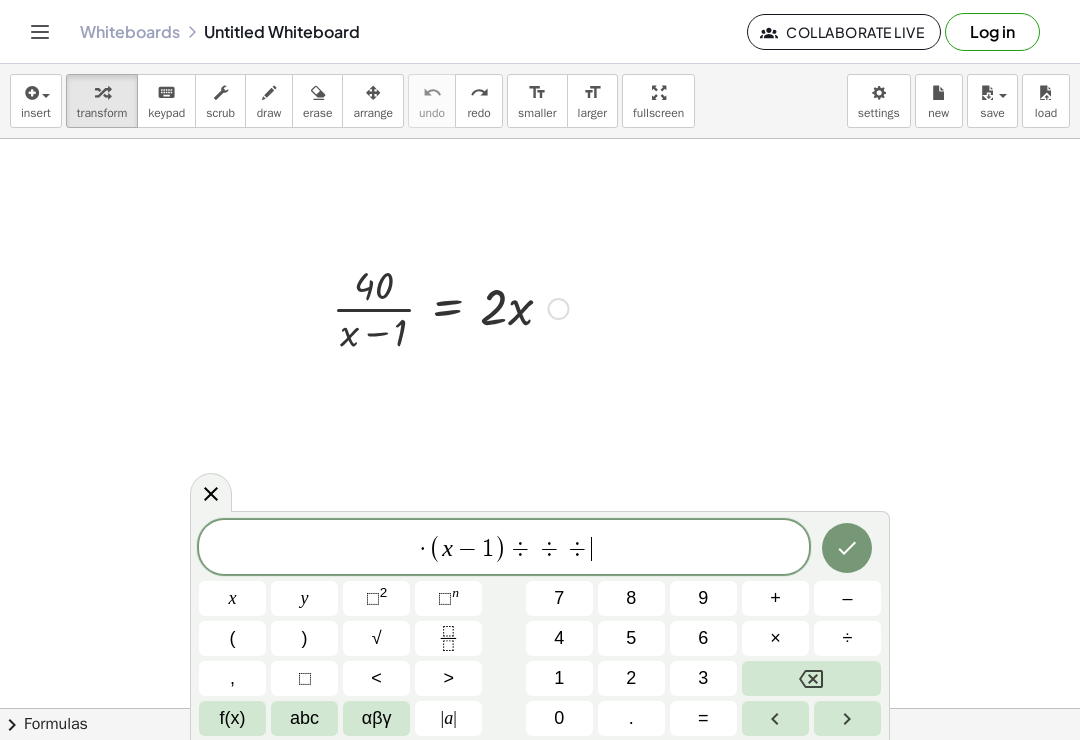 click on "–" at bounding box center [847, 598] 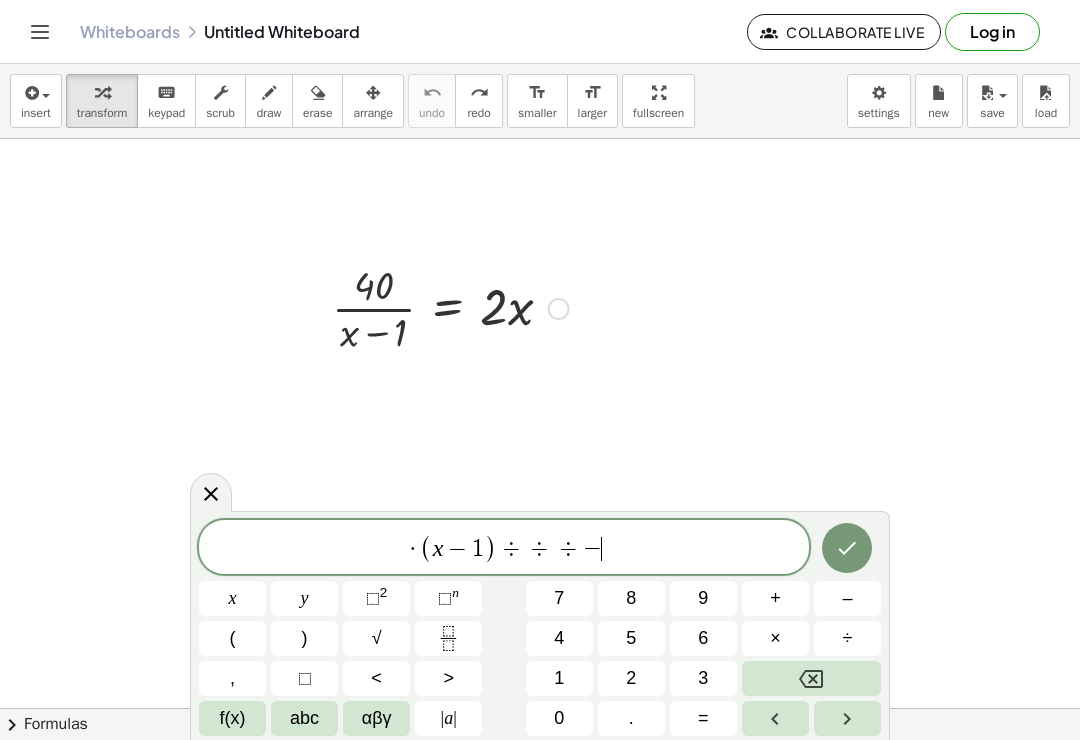 click at bounding box center [811, 678] 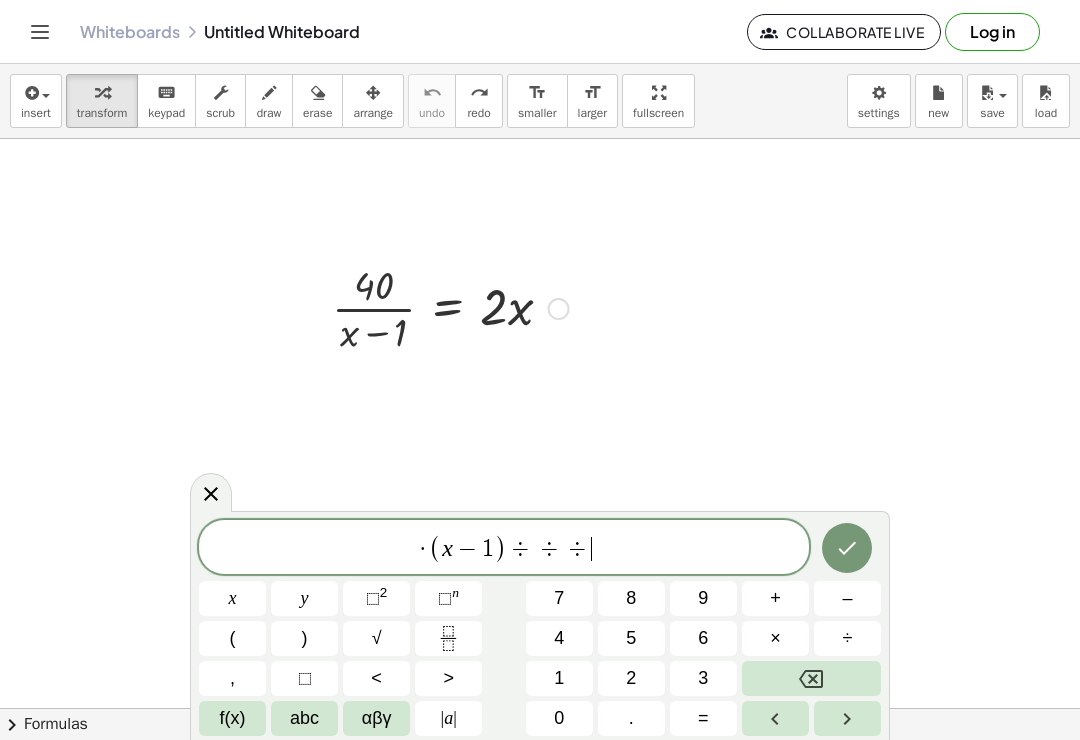 click at bounding box center [811, 678] 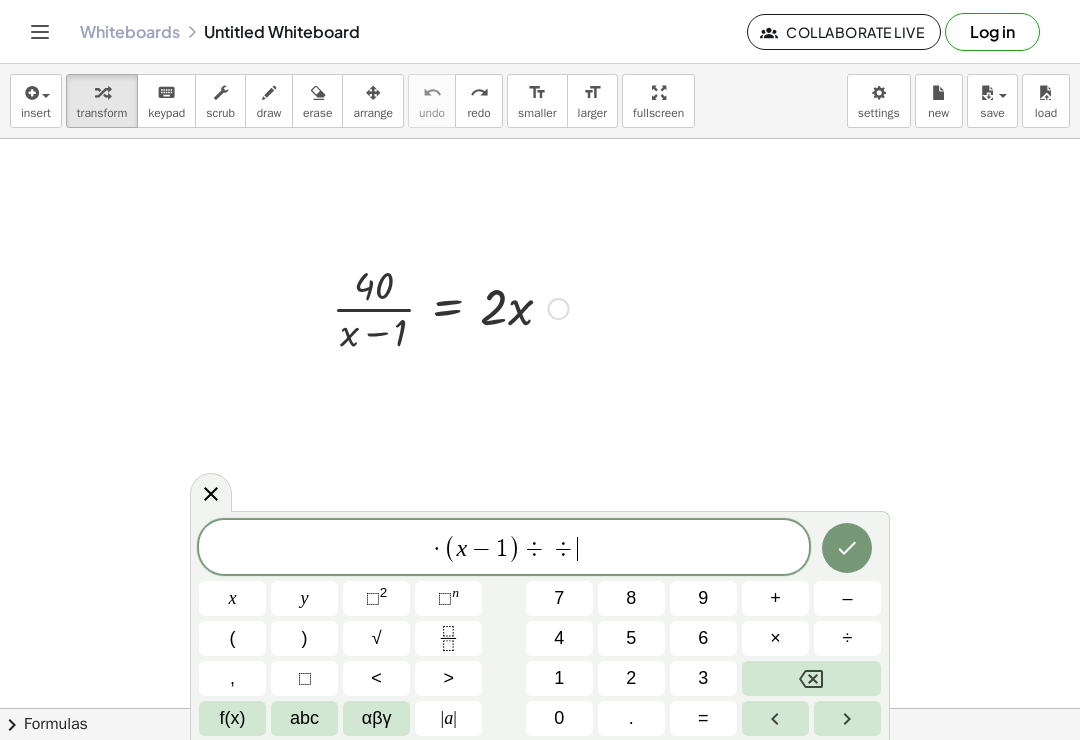 click at bounding box center (811, 678) 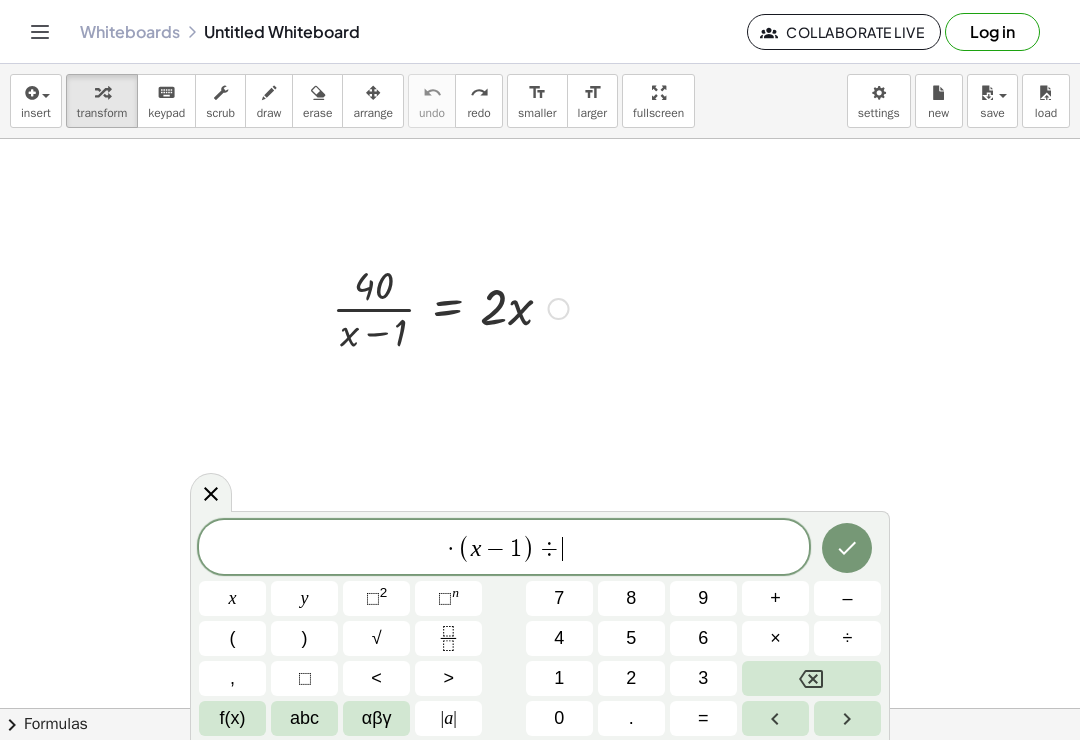 click at bounding box center (811, 678) 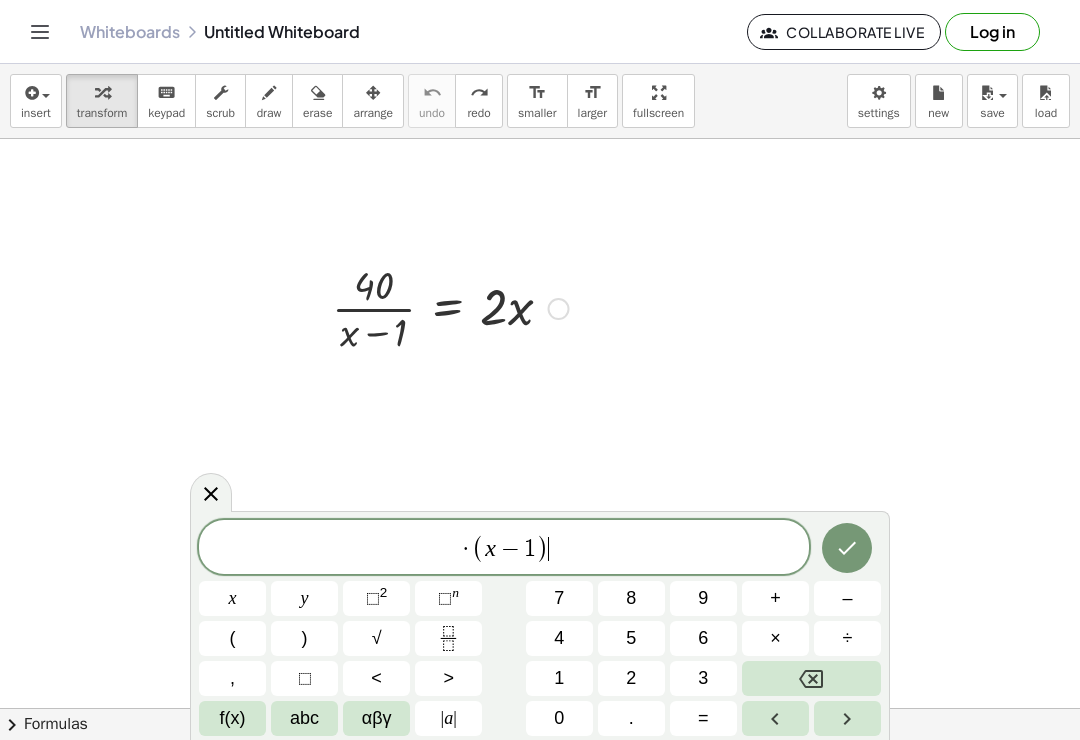 click at bounding box center [811, 678] 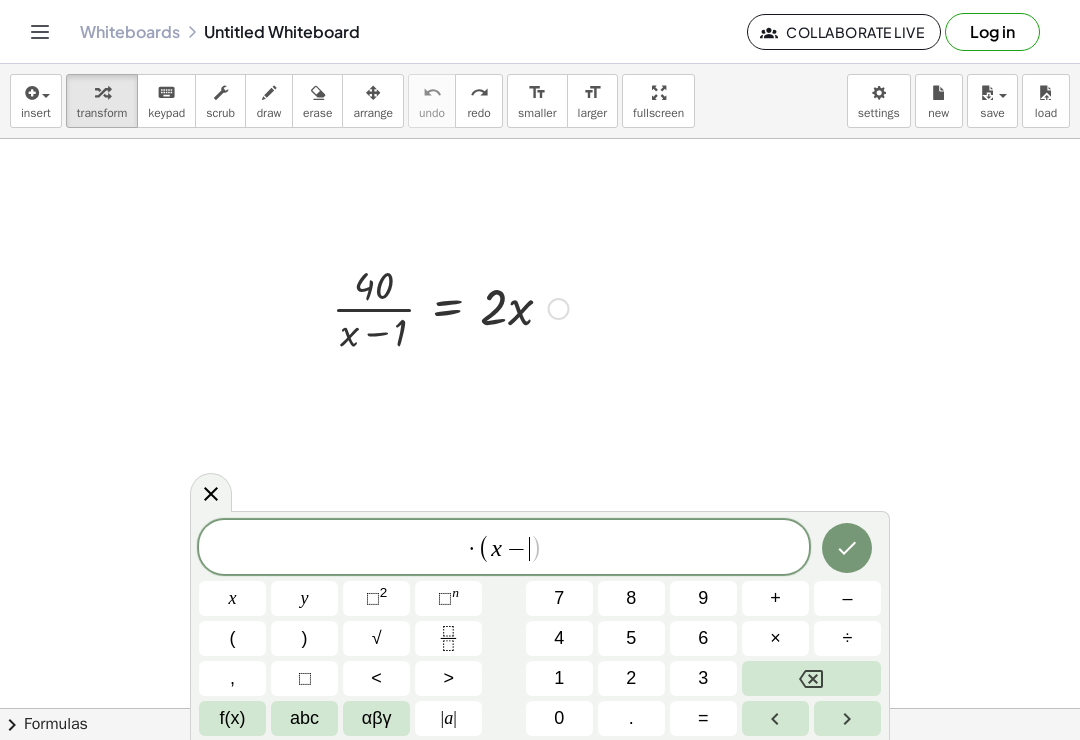 click at bounding box center [811, 678] 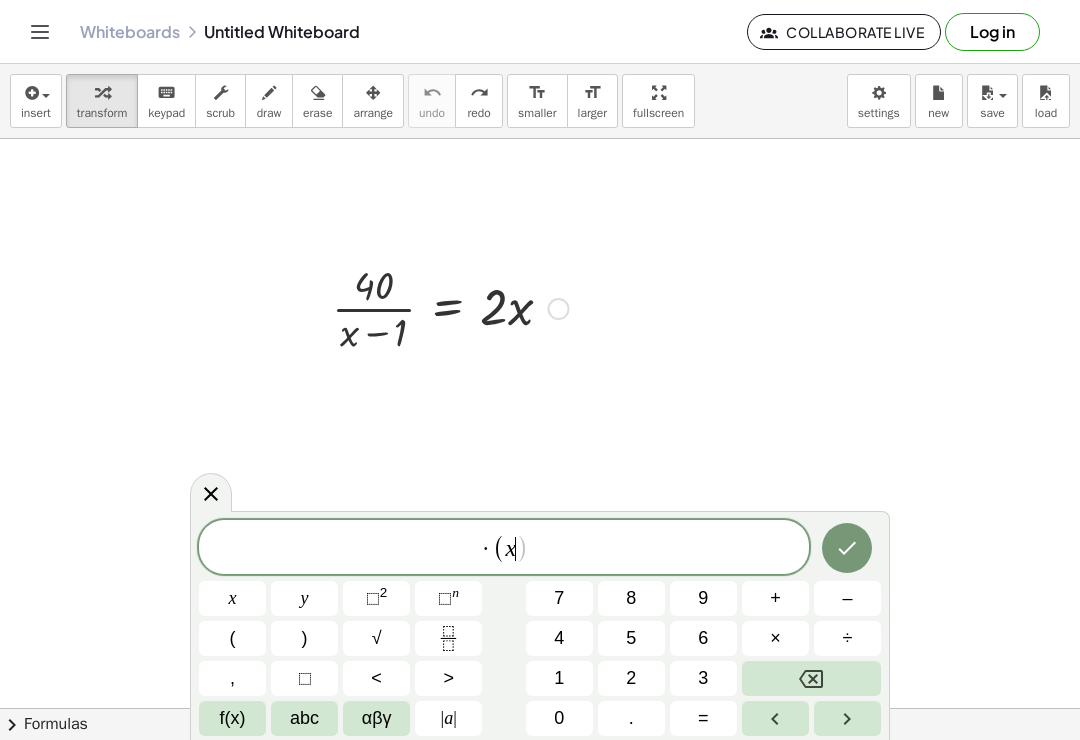 click at bounding box center (811, 678) 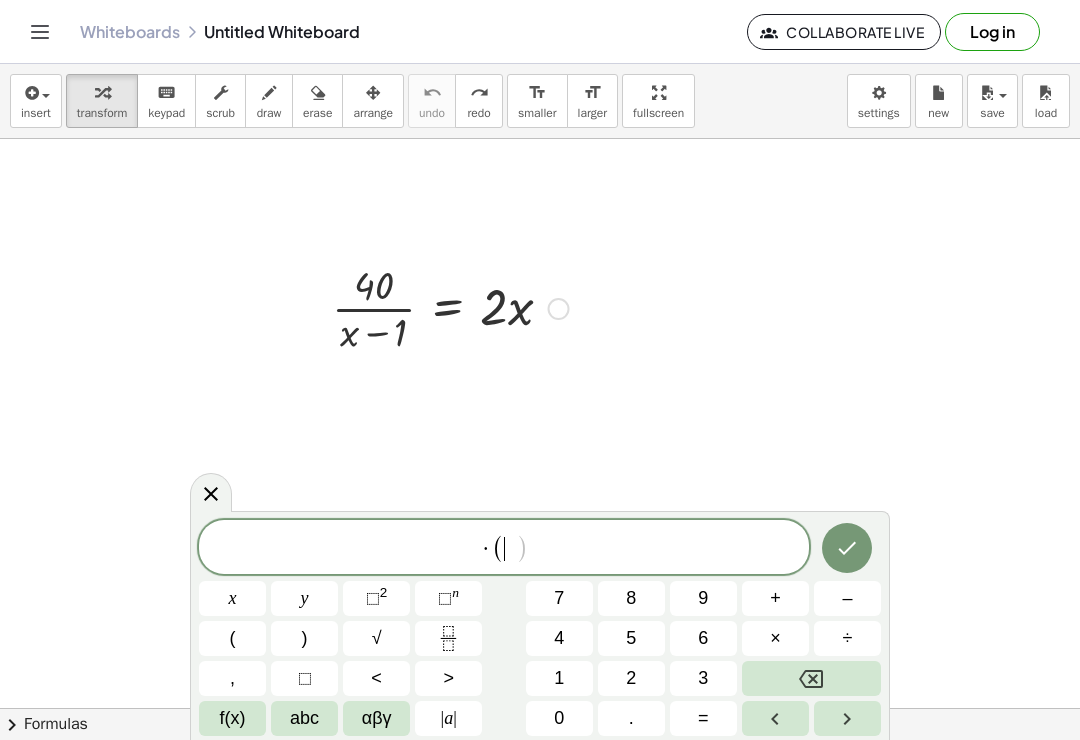 click at bounding box center (811, 678) 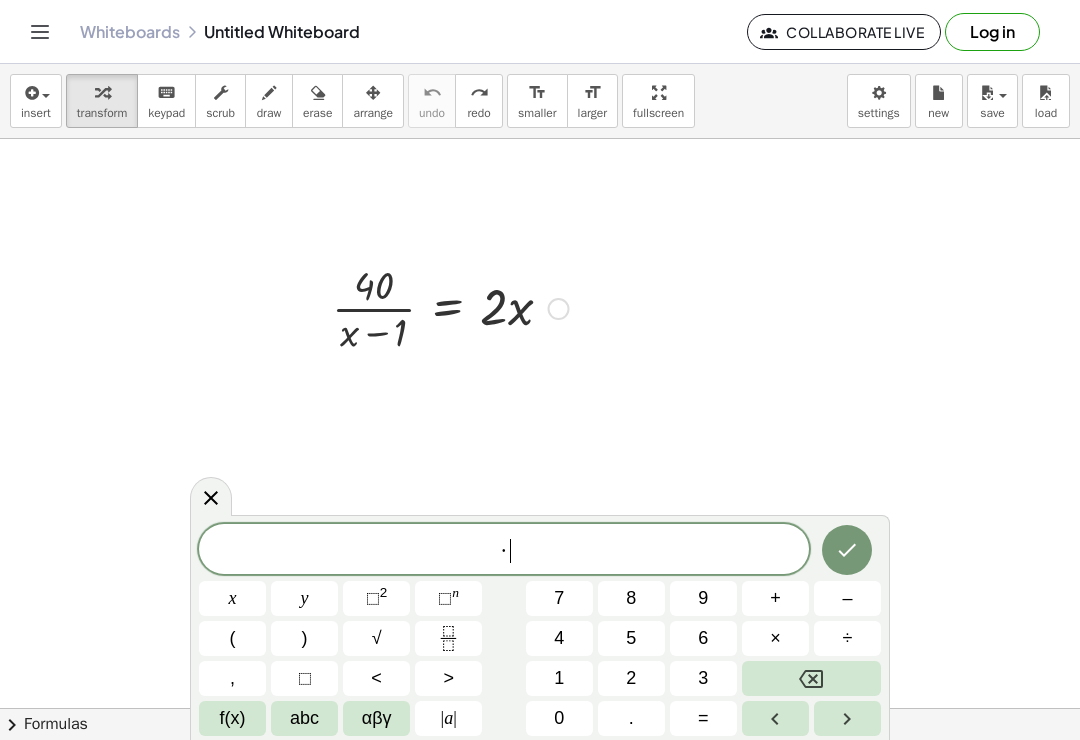 click at bounding box center [811, 678] 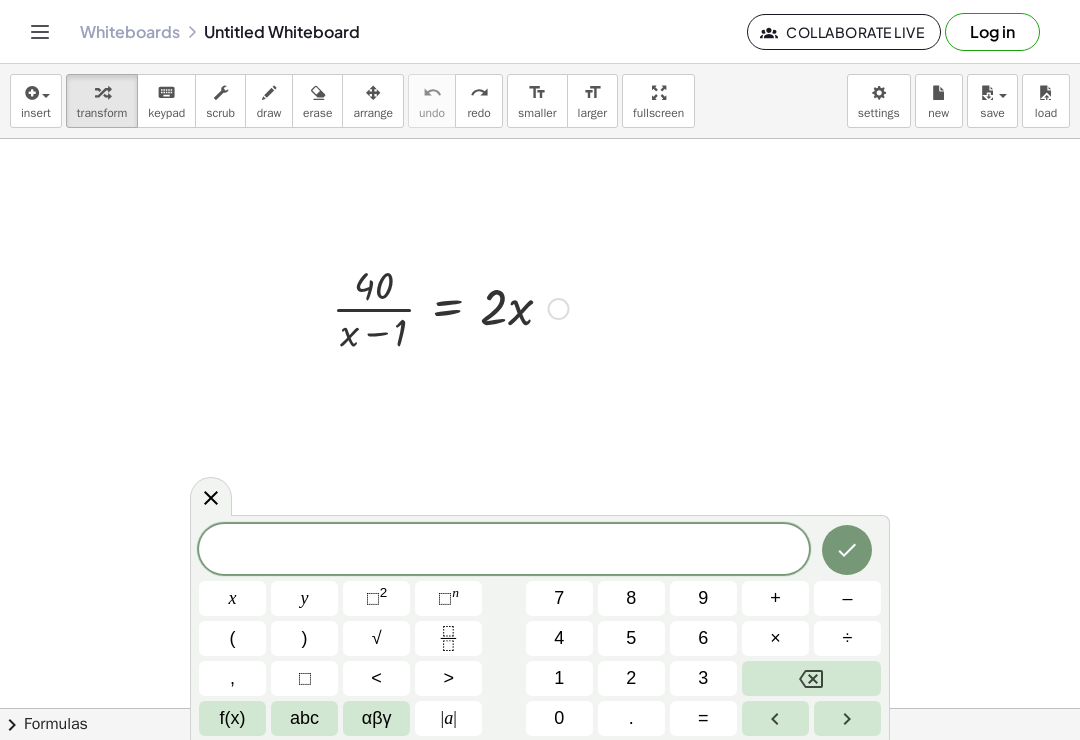 click at bounding box center [811, 678] 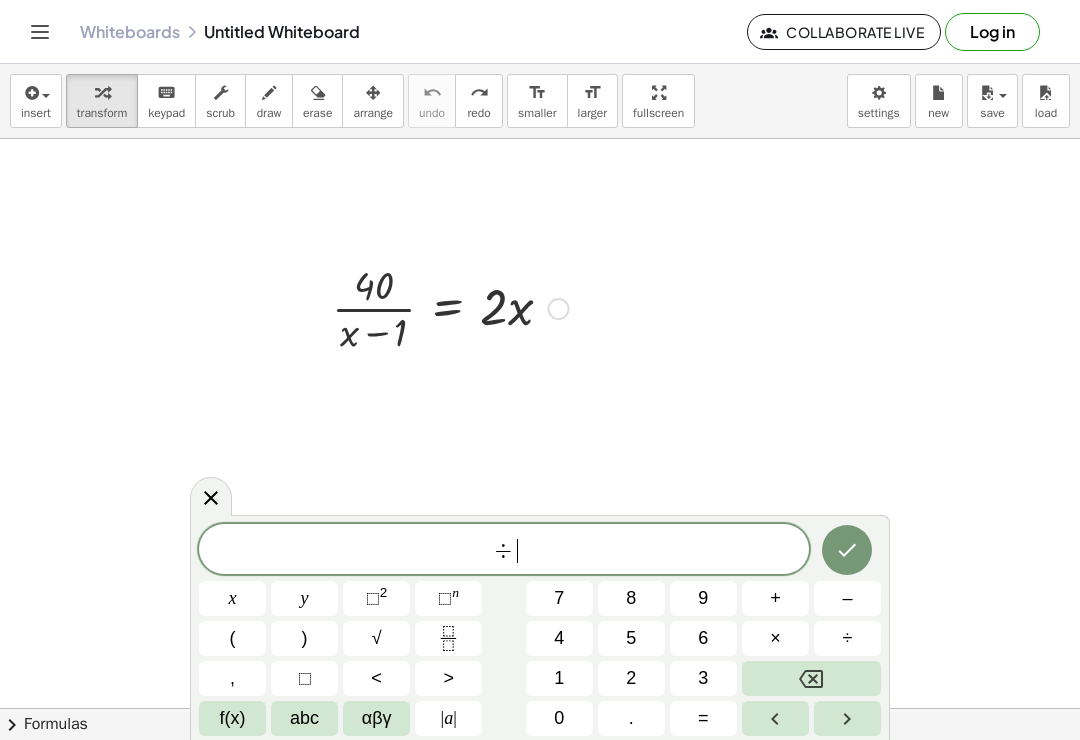 click on "2" at bounding box center [631, 678] 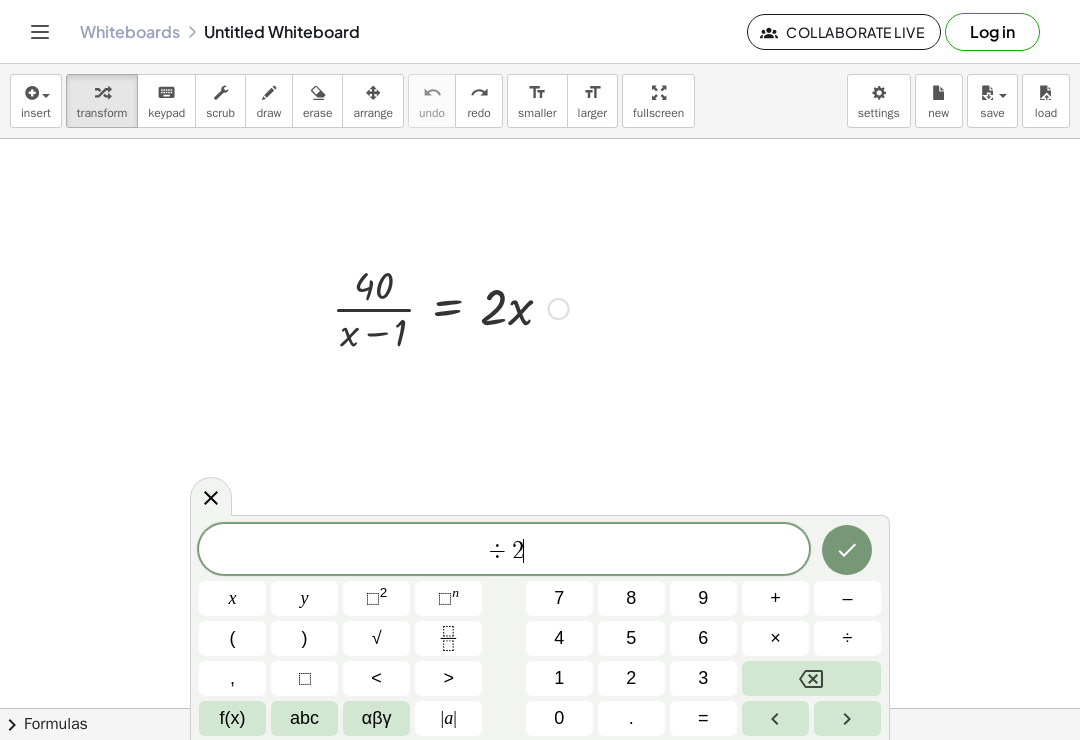 click at bounding box center [847, 550] 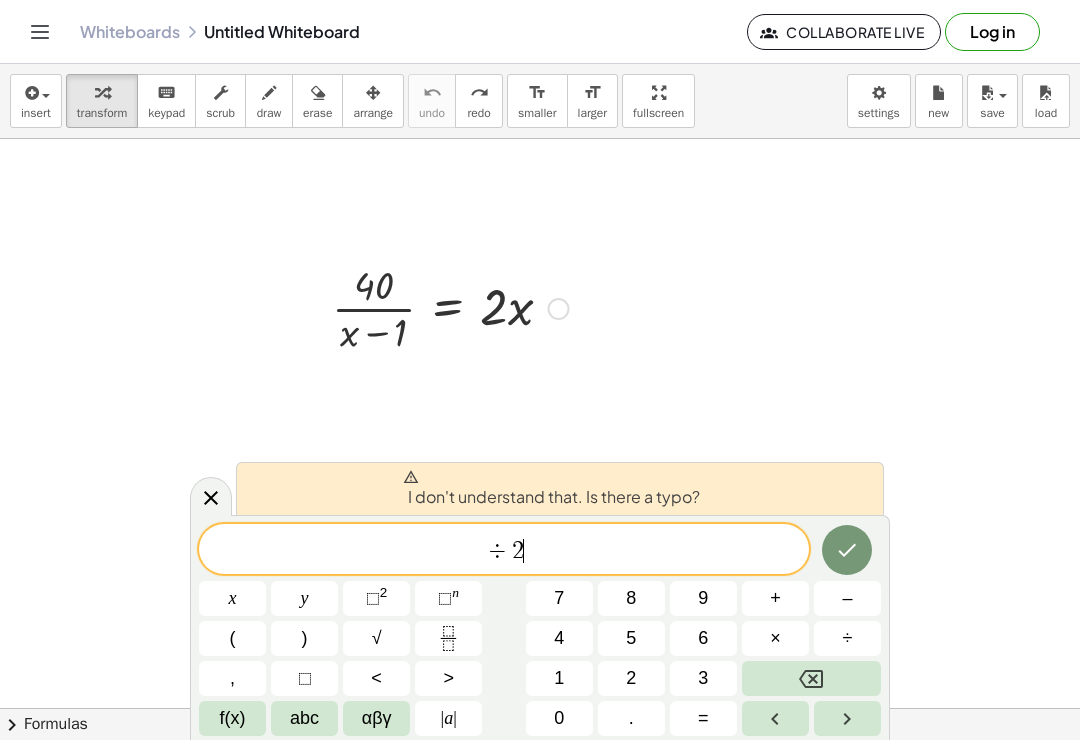 click on "÷ 2 ​" 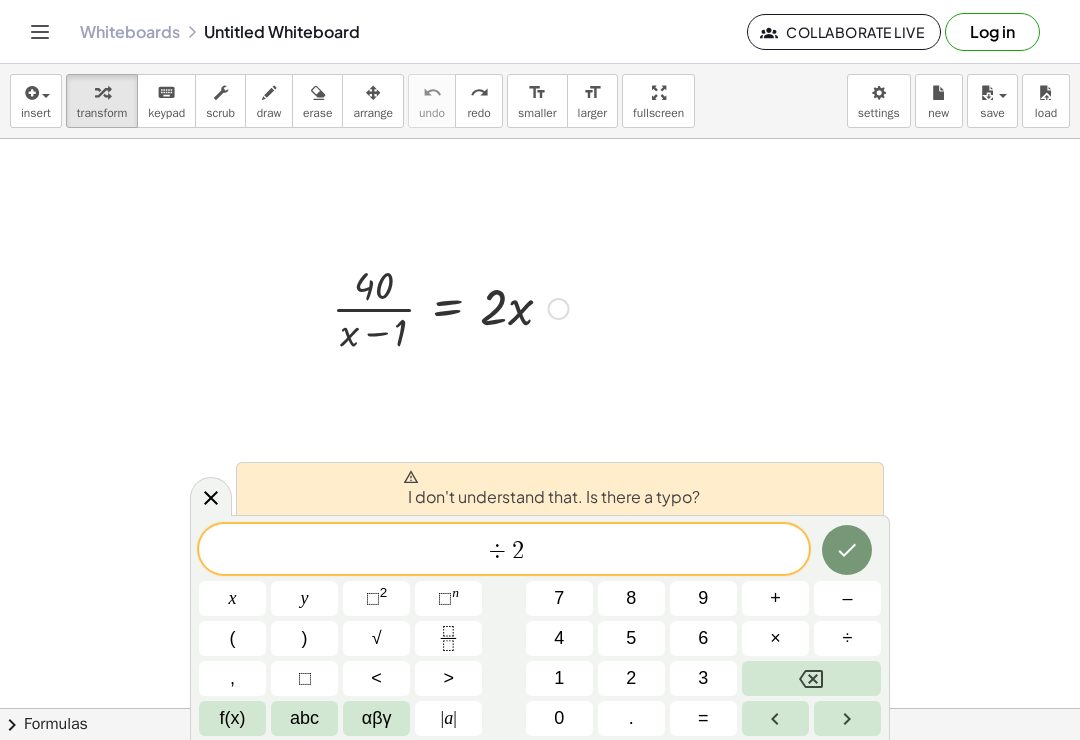 click on "÷" at bounding box center [847, 638] 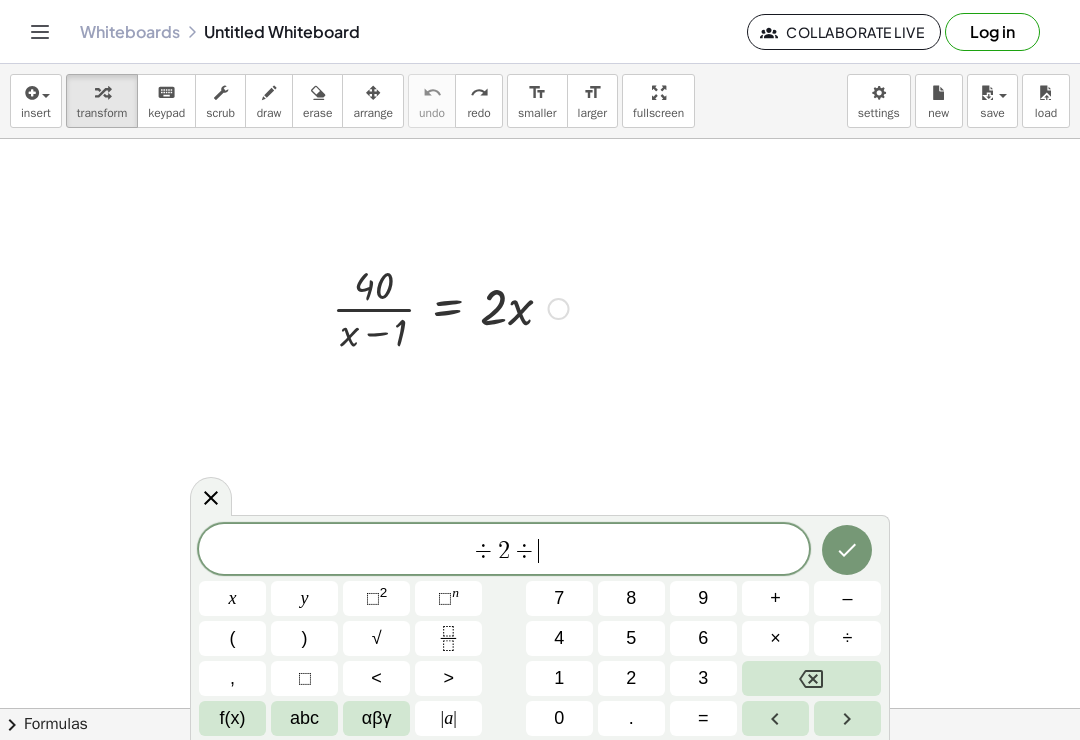 click on "÷" at bounding box center (847, 638) 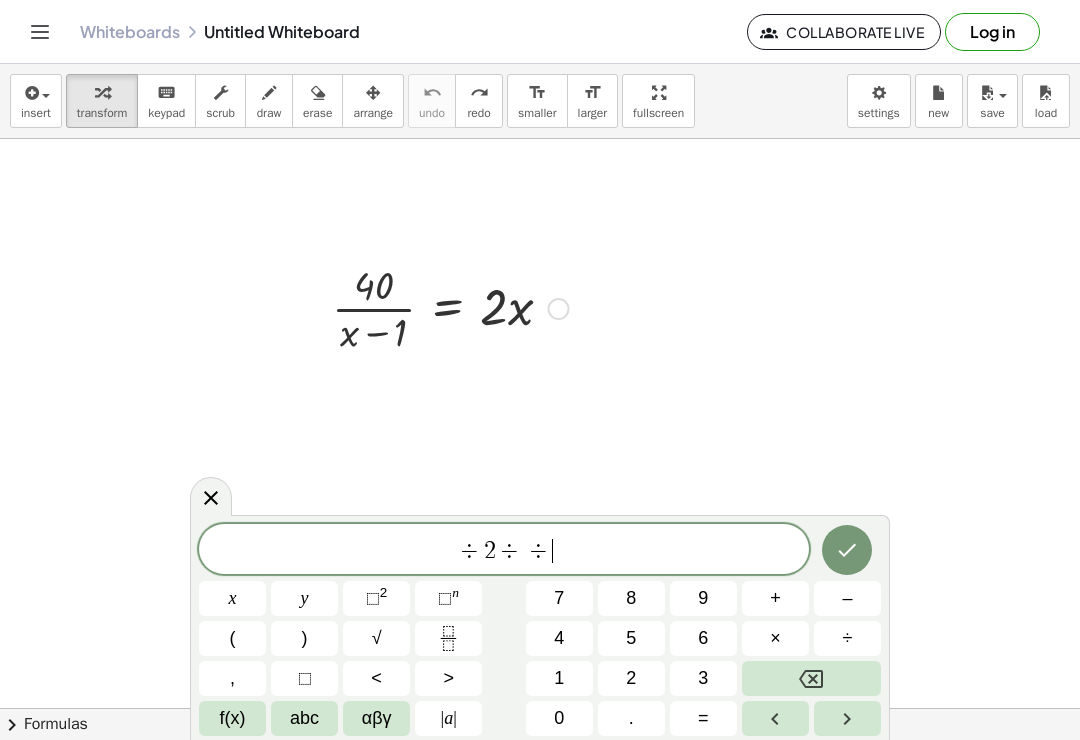 click at bounding box center [811, 678] 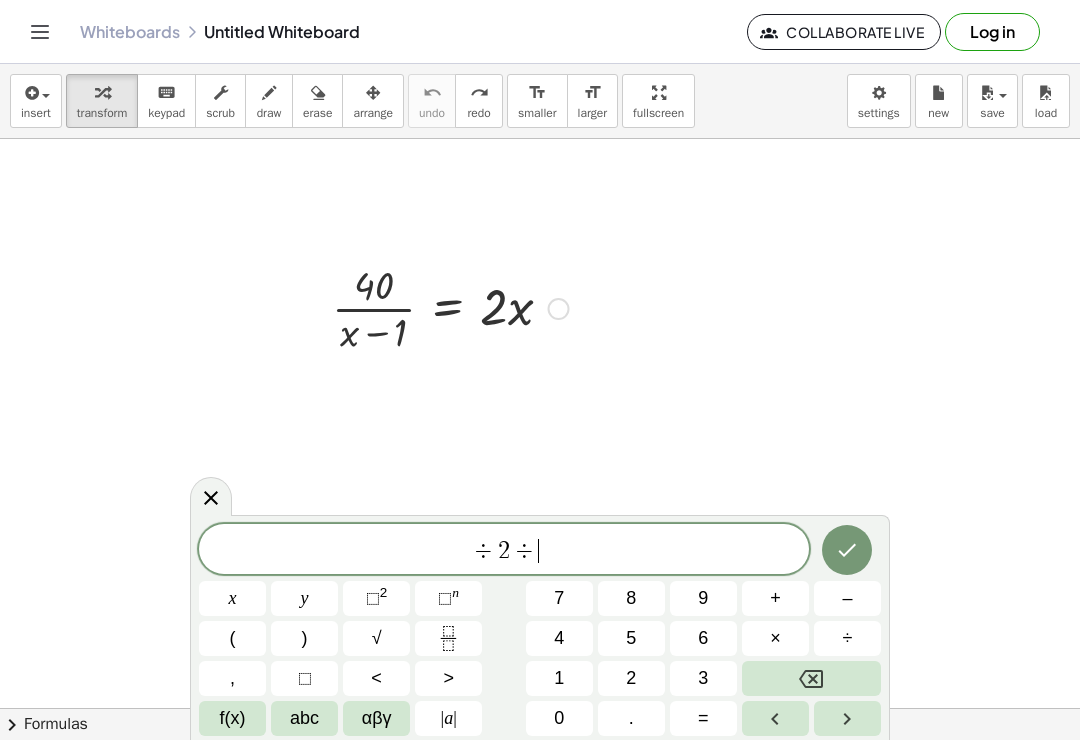 click at bounding box center [811, 678] 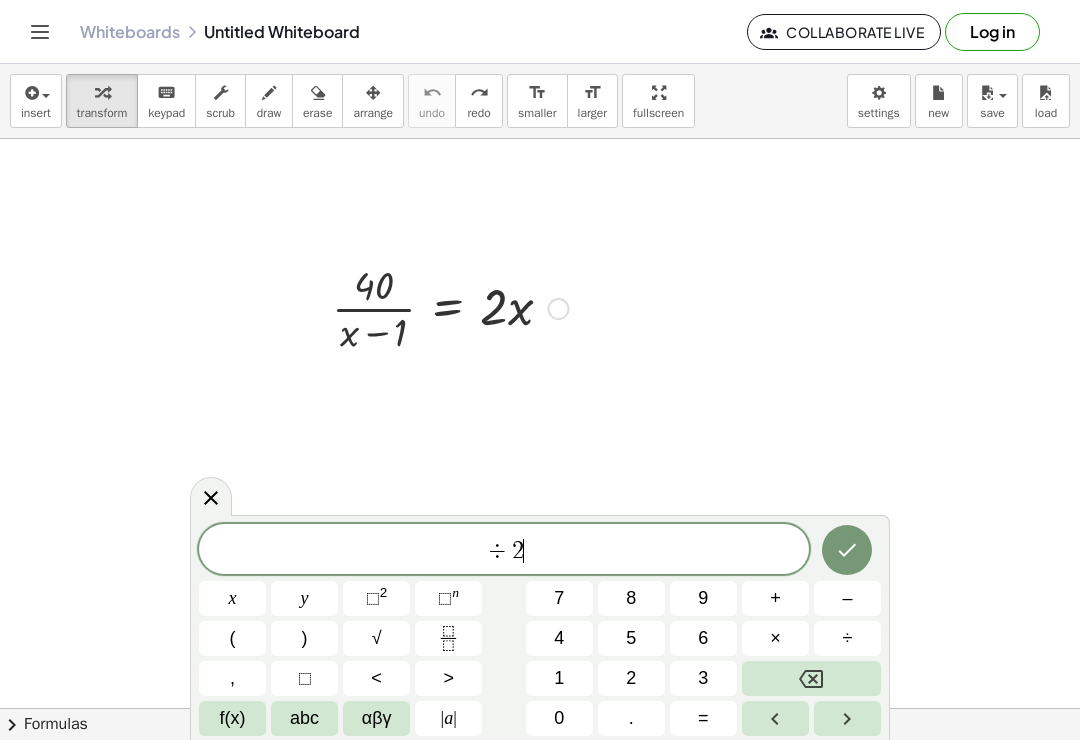 click at bounding box center [811, 678] 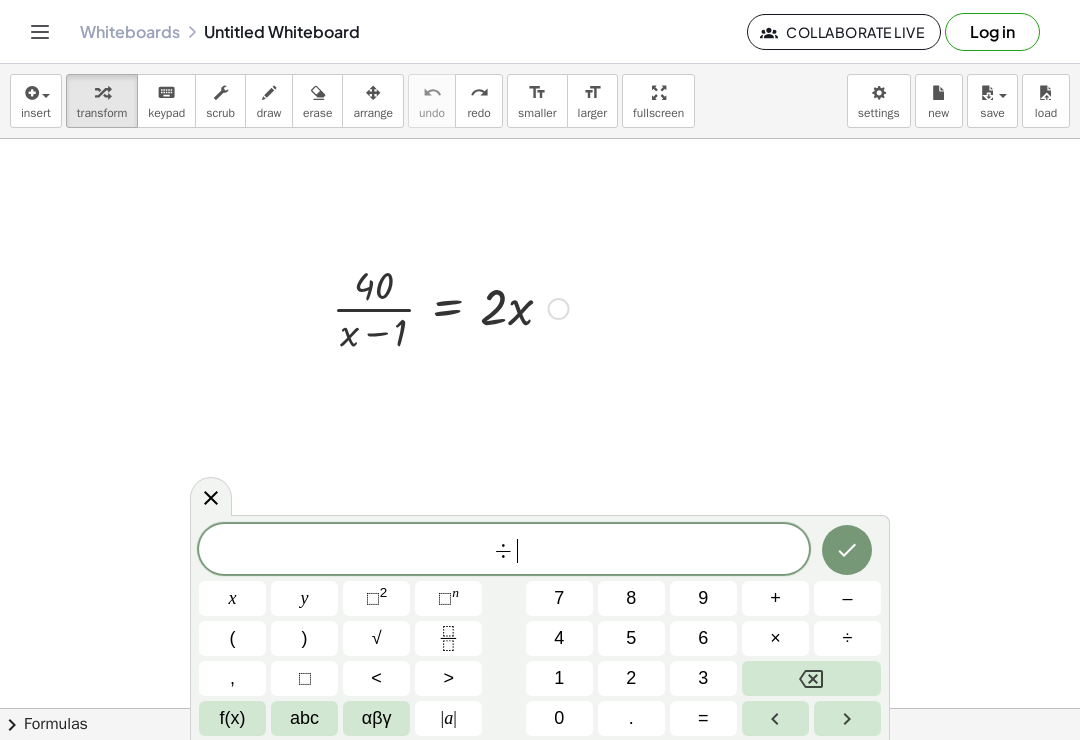 click at bounding box center [811, 678] 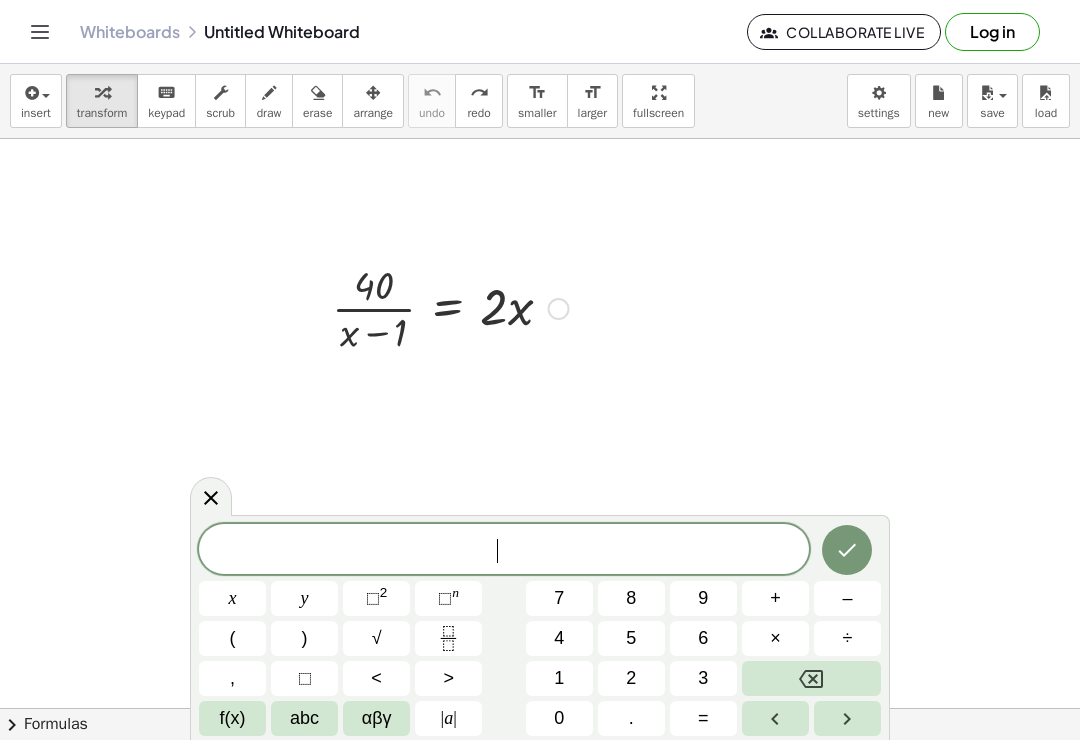 click at bounding box center (811, 678) 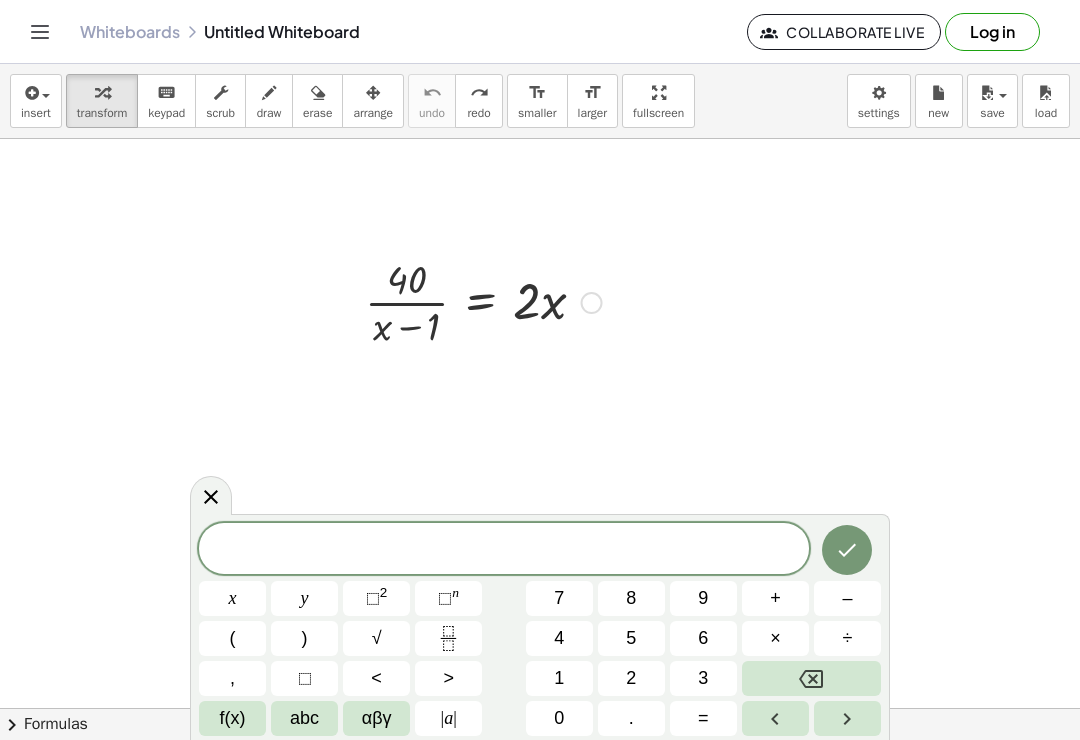 scroll, scrollTop: 4, scrollLeft: 37, axis: both 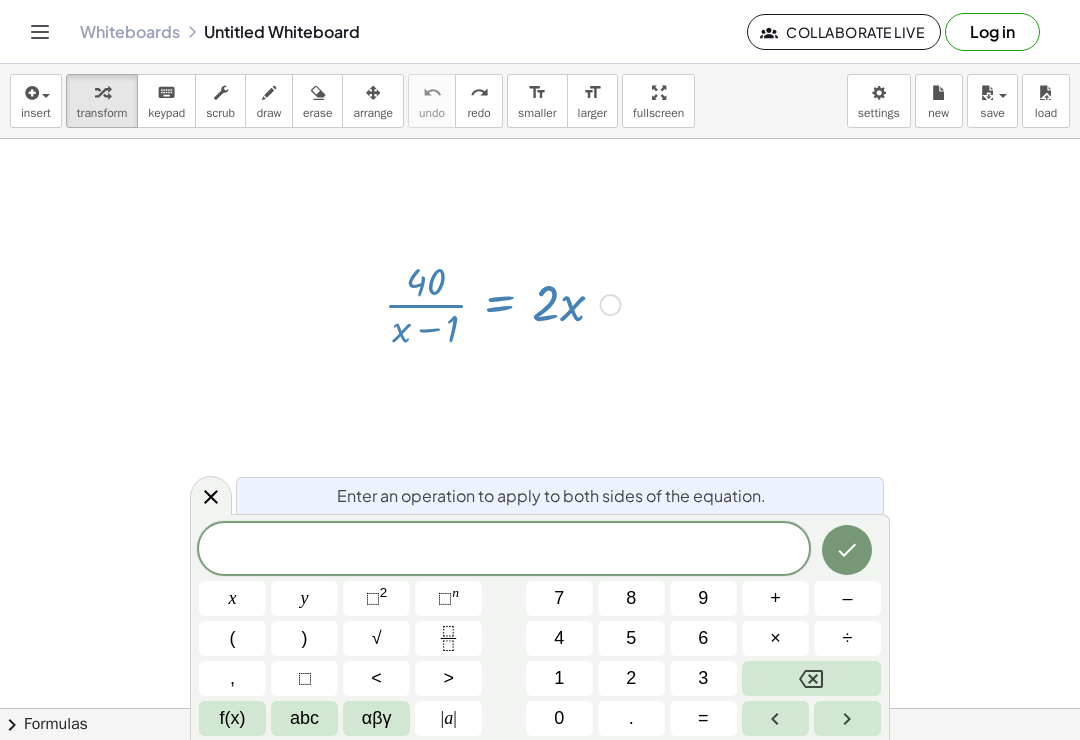 click 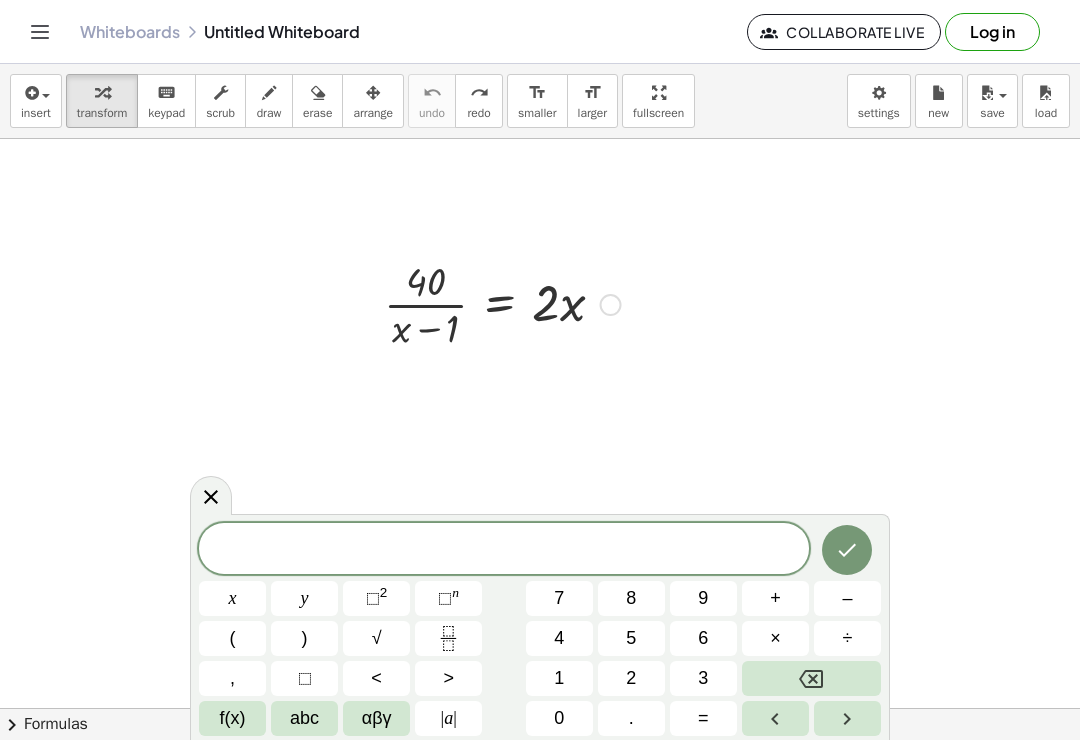 click at bounding box center (211, 495) 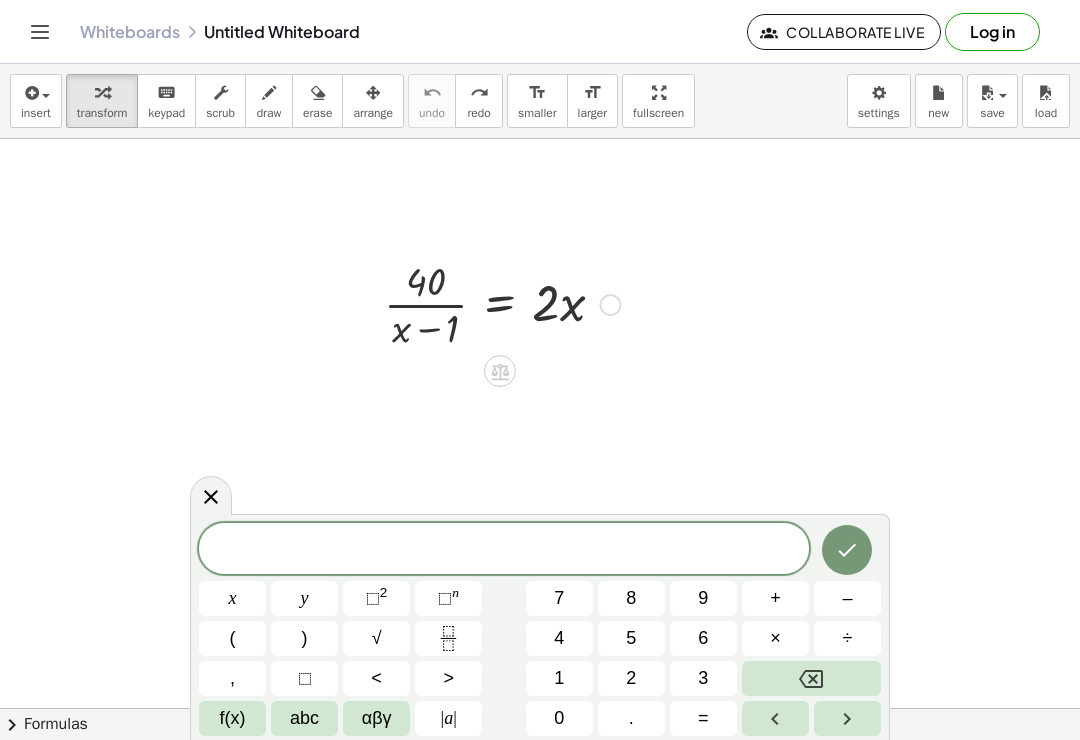click 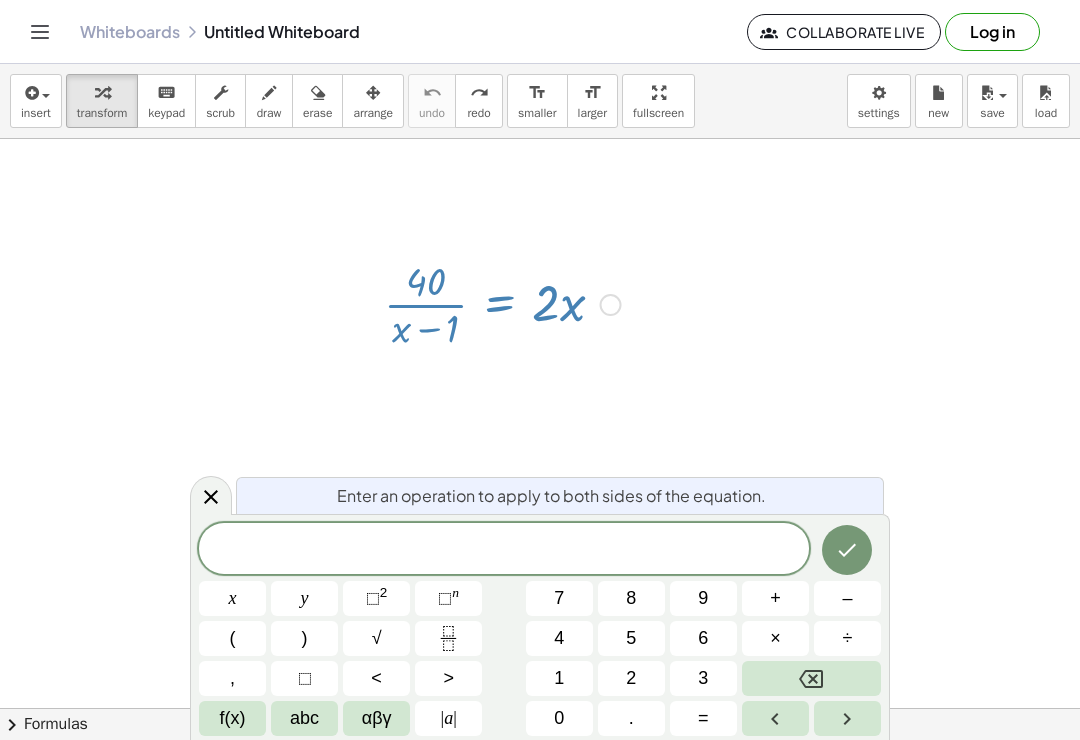 click 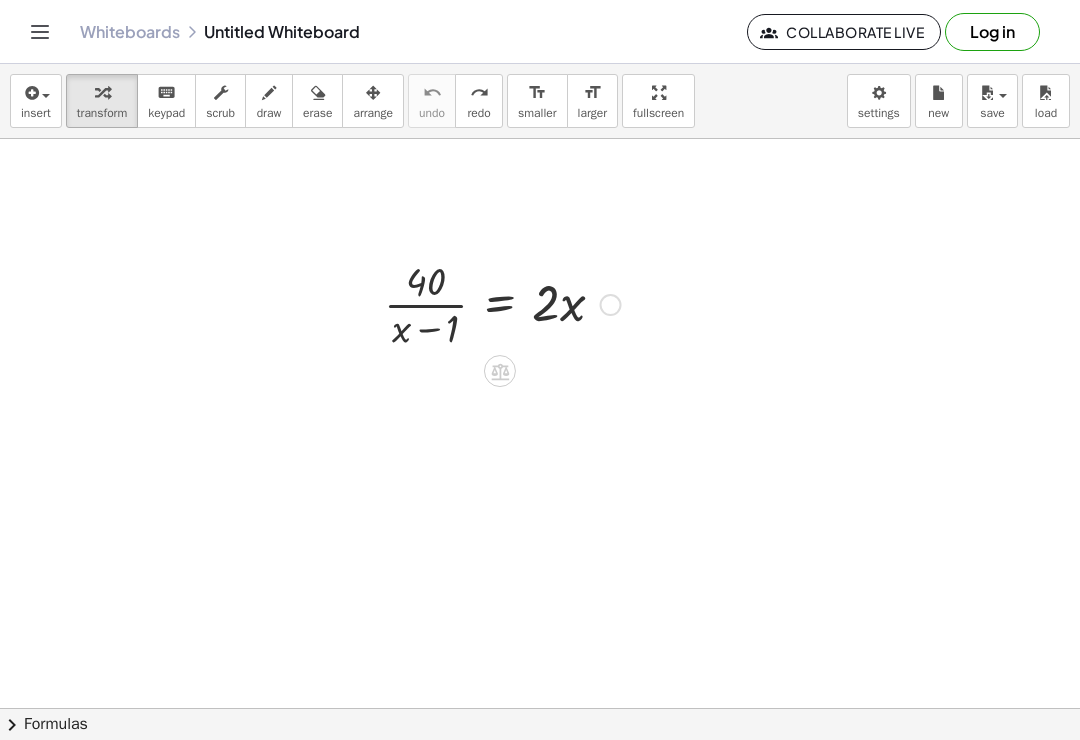 click 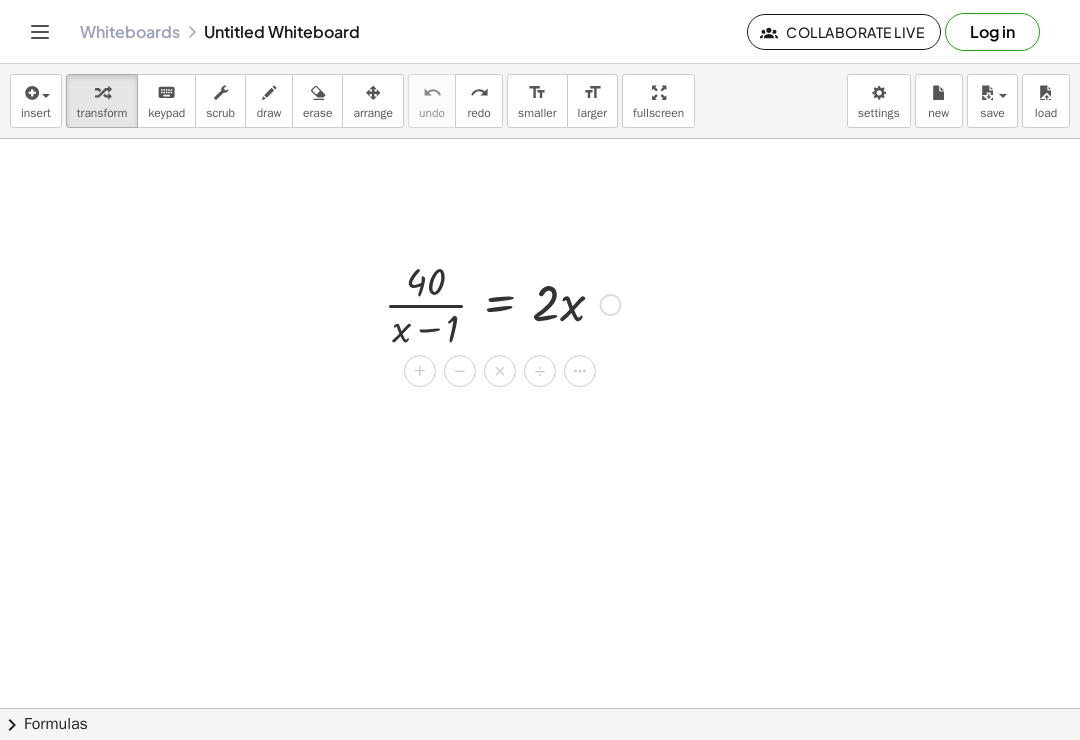 click on "×" at bounding box center (500, 371) 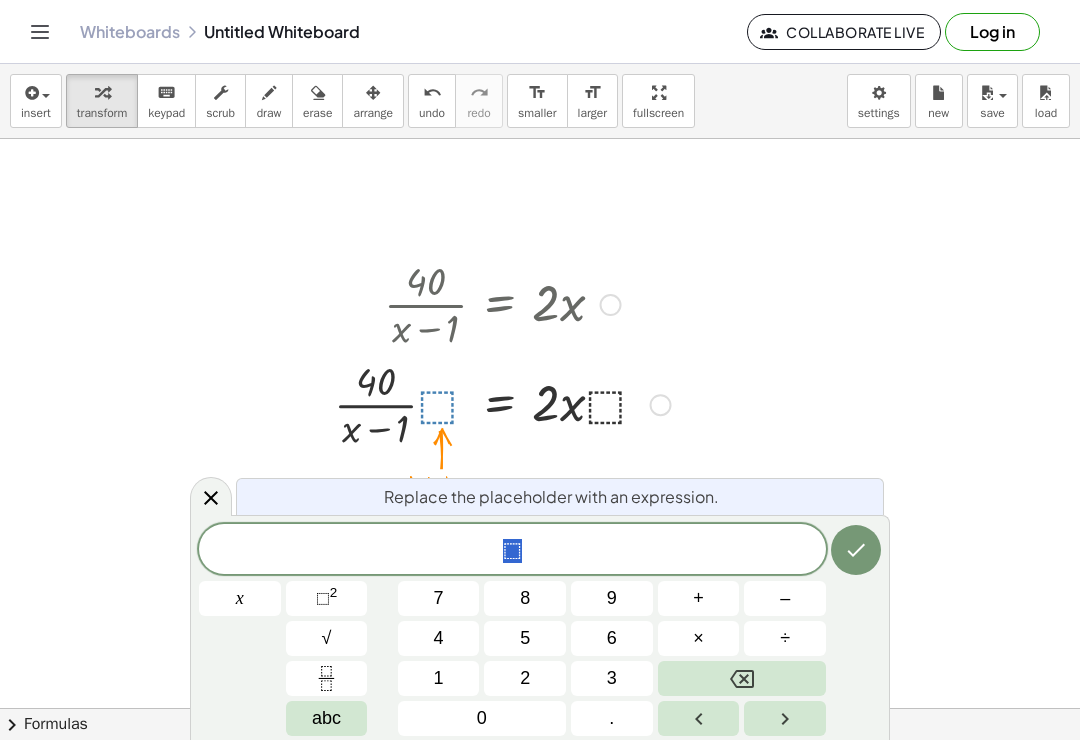 click on "×" at bounding box center [699, 638] 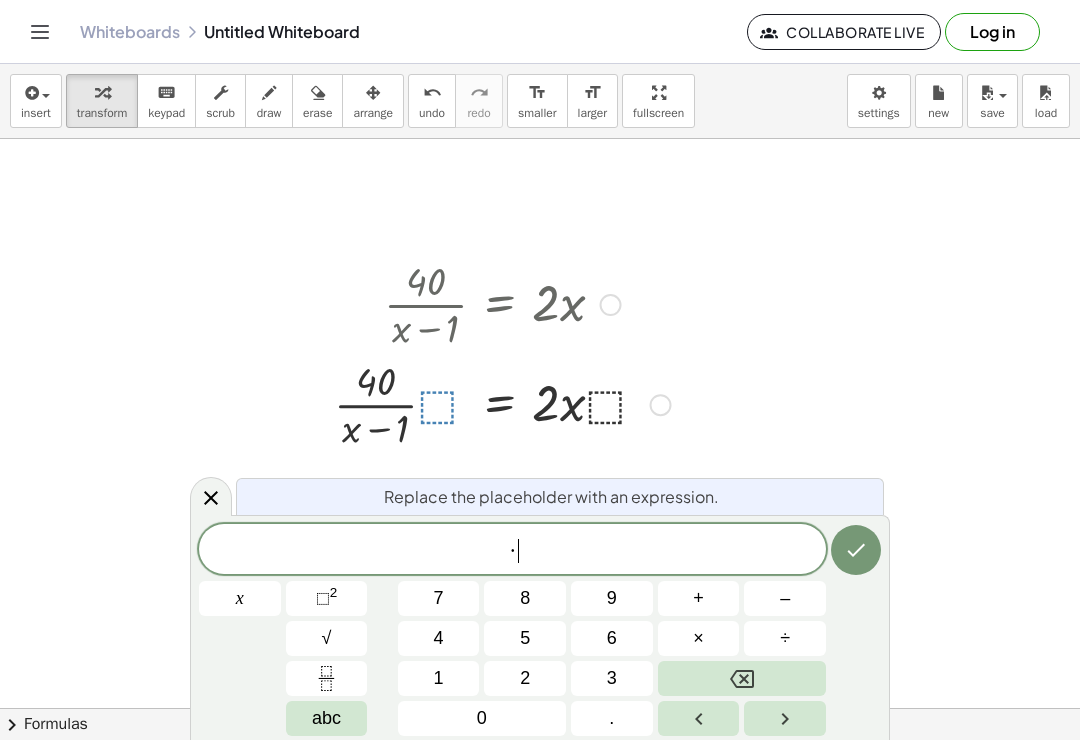 click on "x" at bounding box center (240, 598) 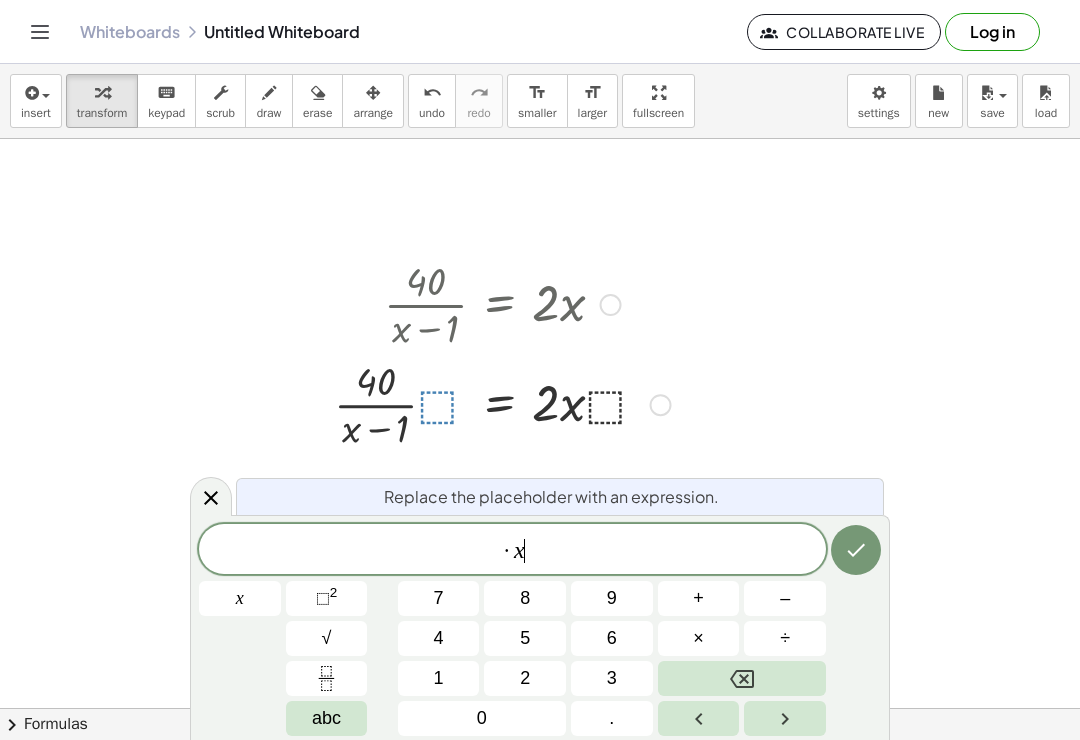 click on "–" at bounding box center [785, 598] 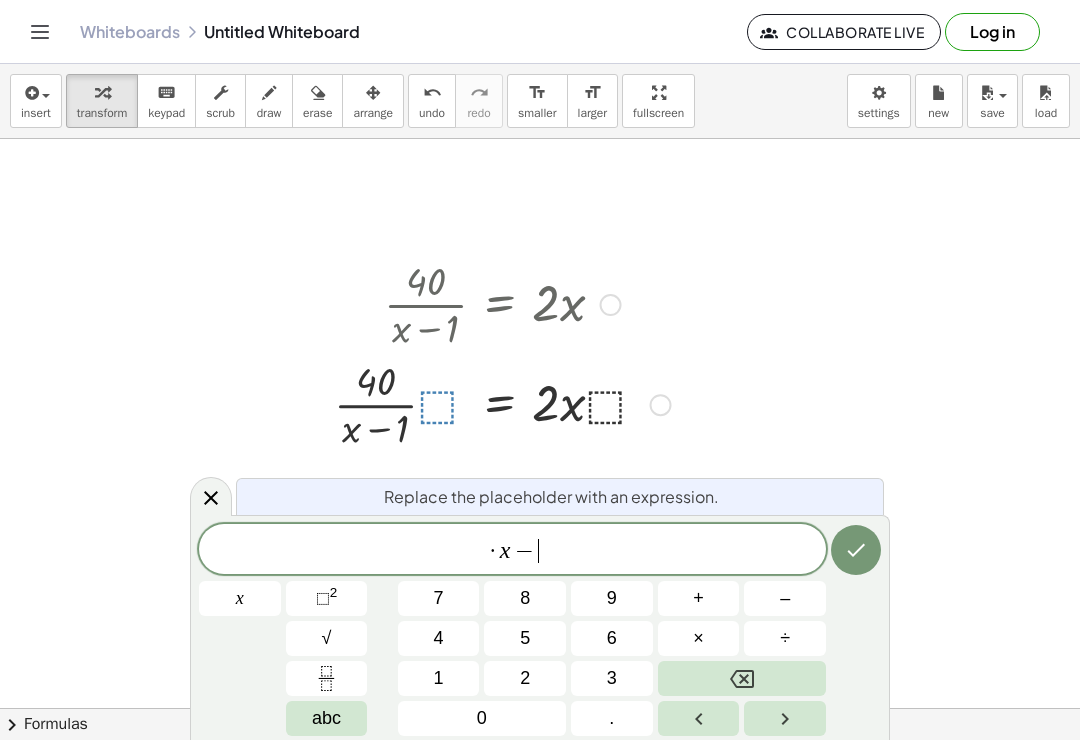 click on "4" at bounding box center [439, 638] 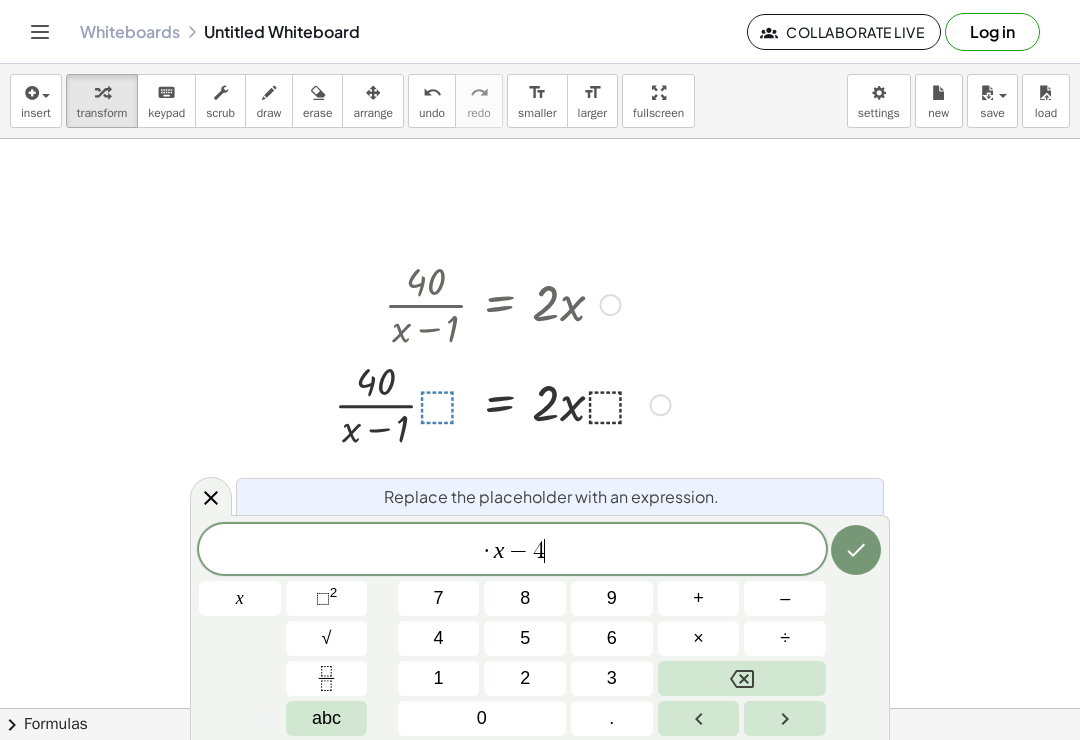 click 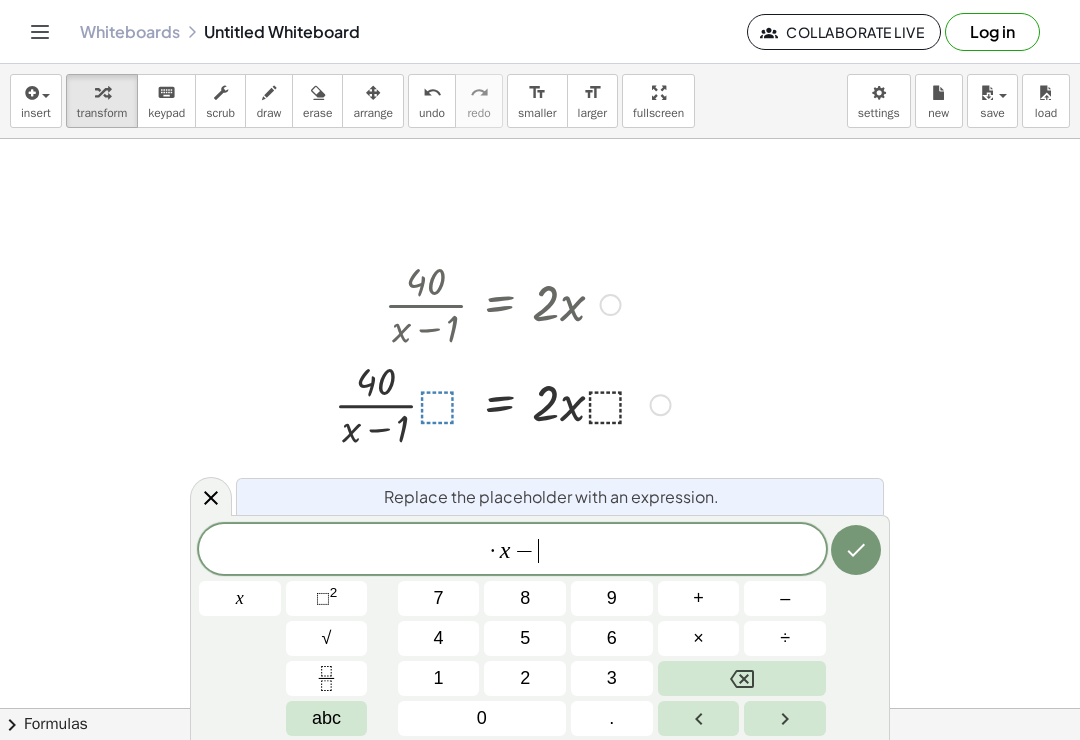 click on "1" at bounding box center [439, 678] 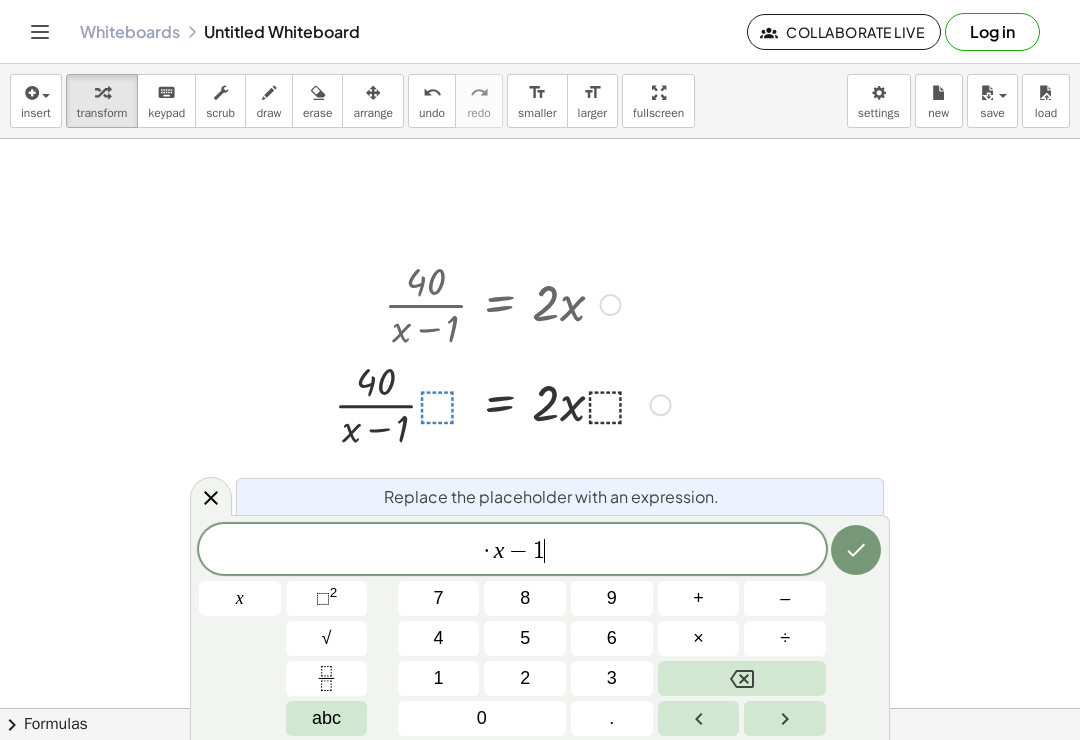 click 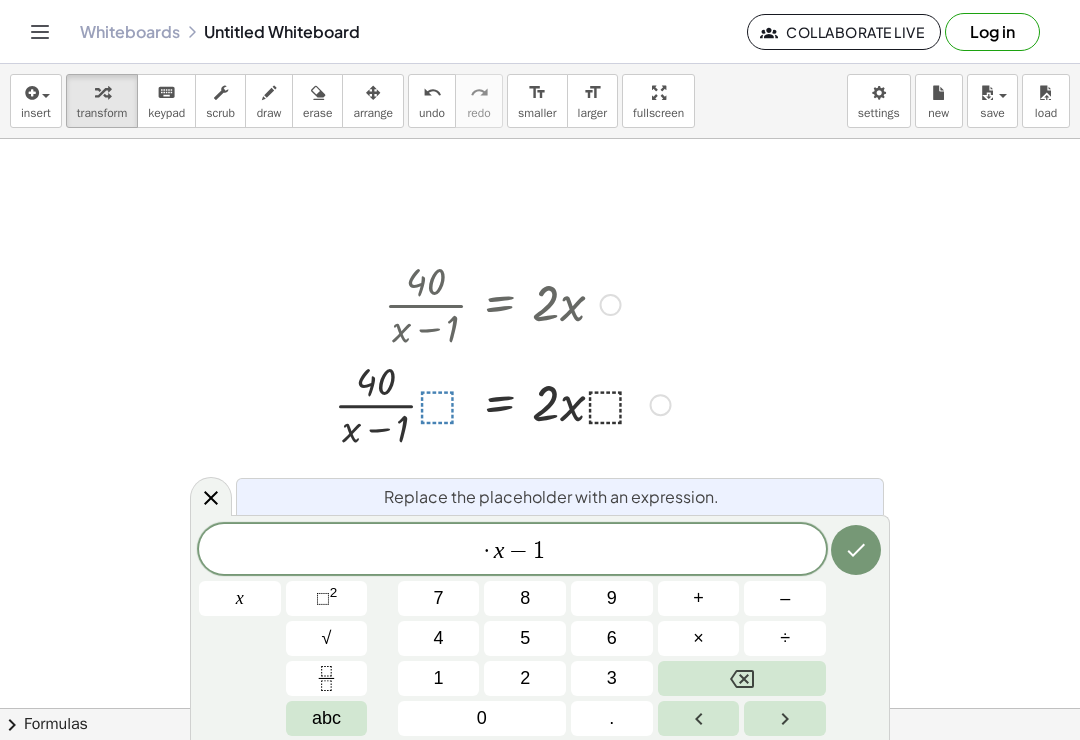 click at bounding box center (856, 550) 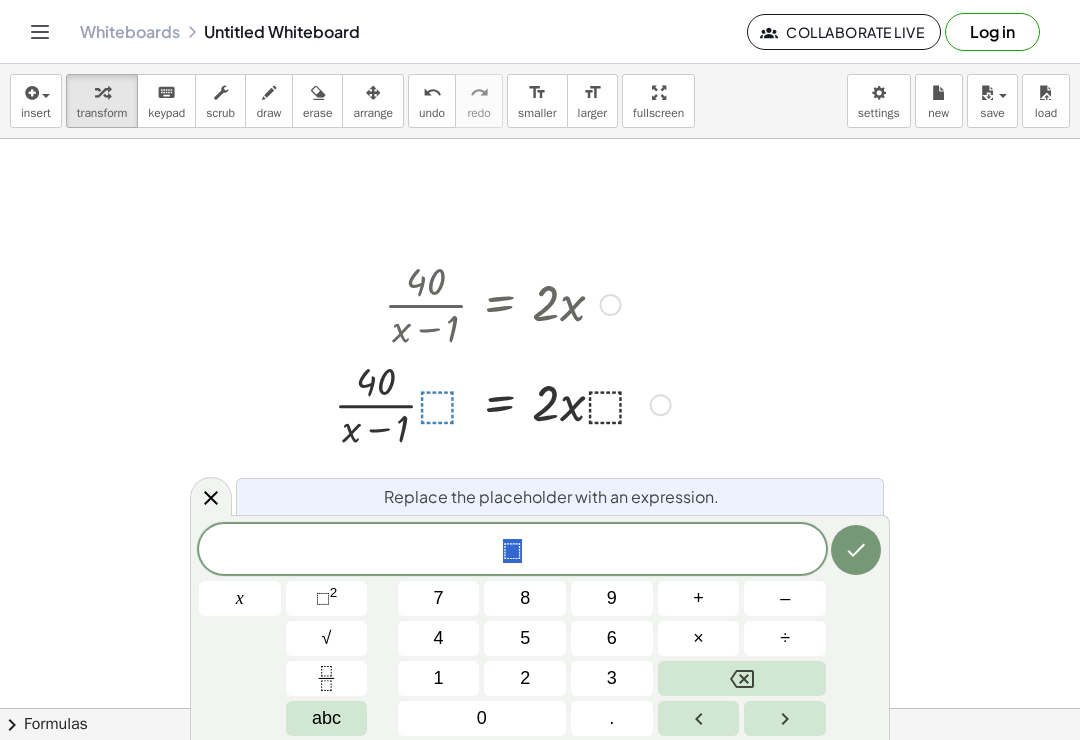 click on "×" at bounding box center (698, 638) 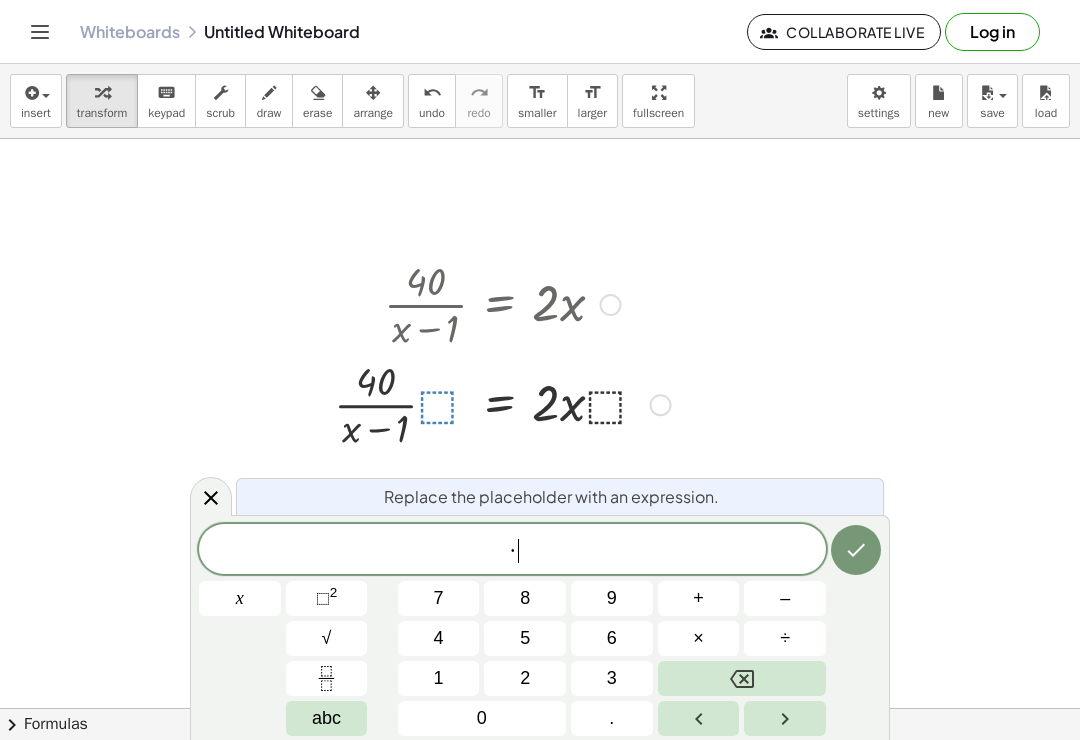 click on "· ​" 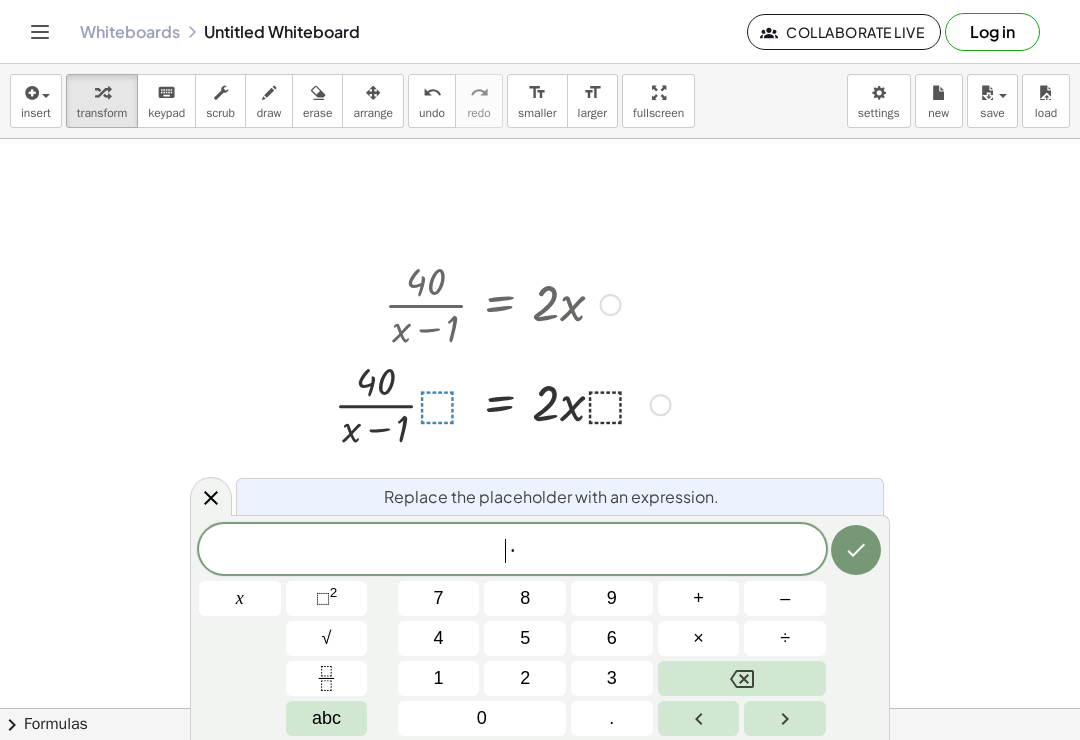 click on "​ ·" 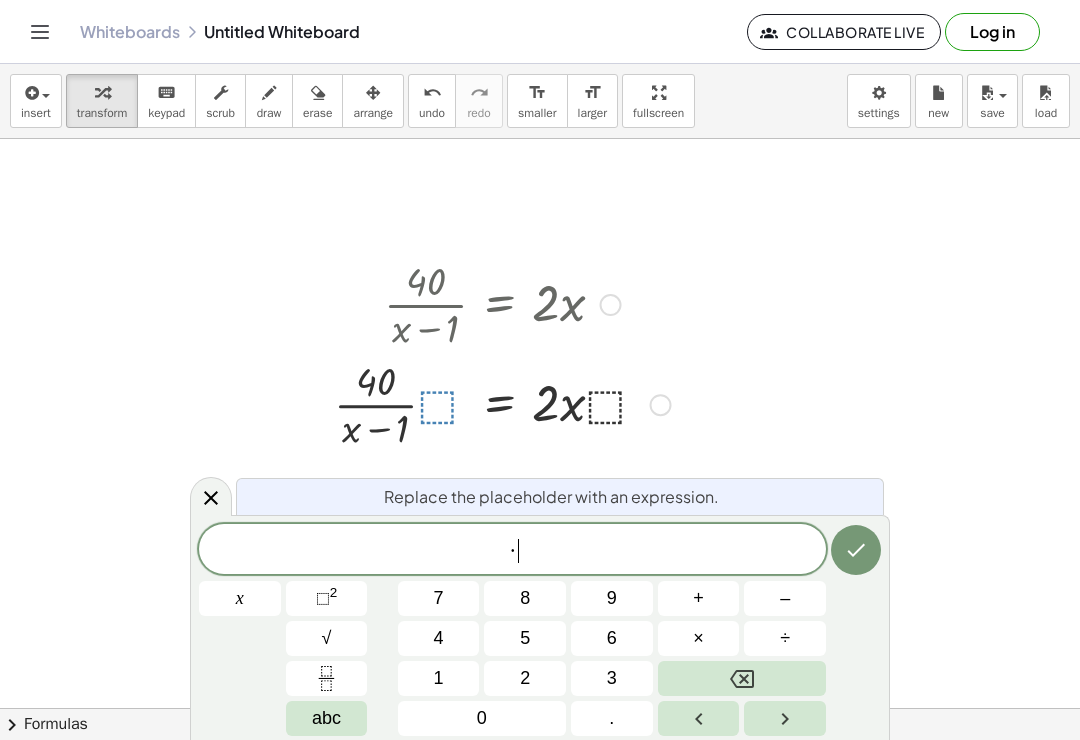 click at bounding box center (742, 678) 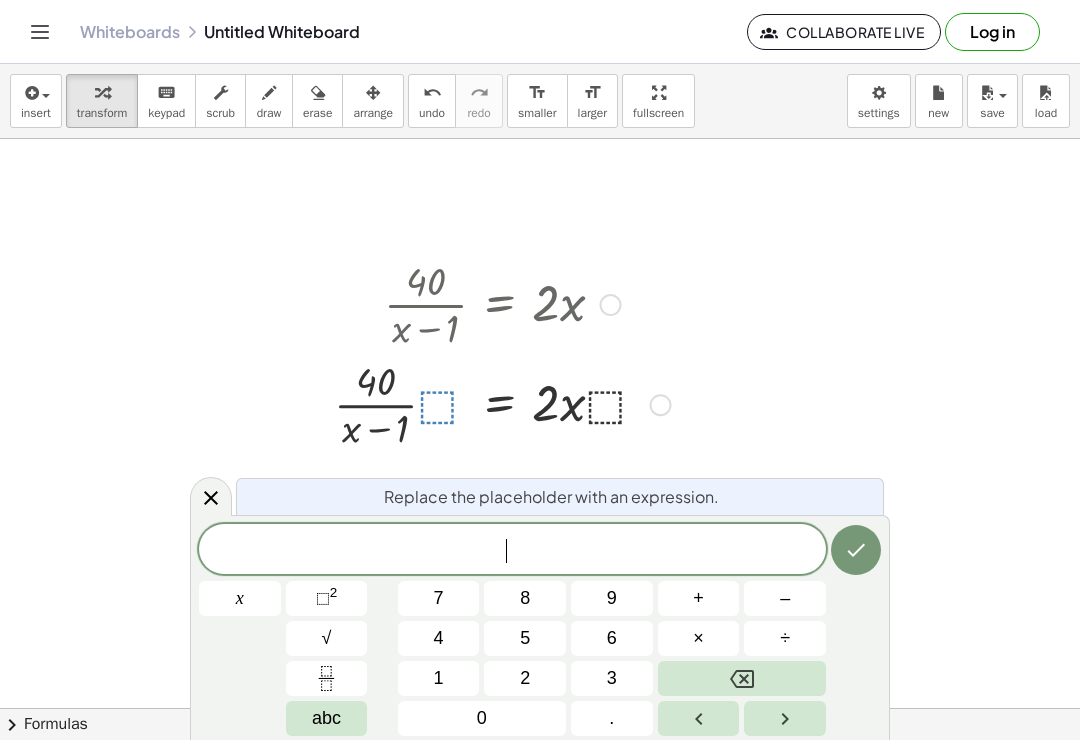 click at bounding box center (742, 678) 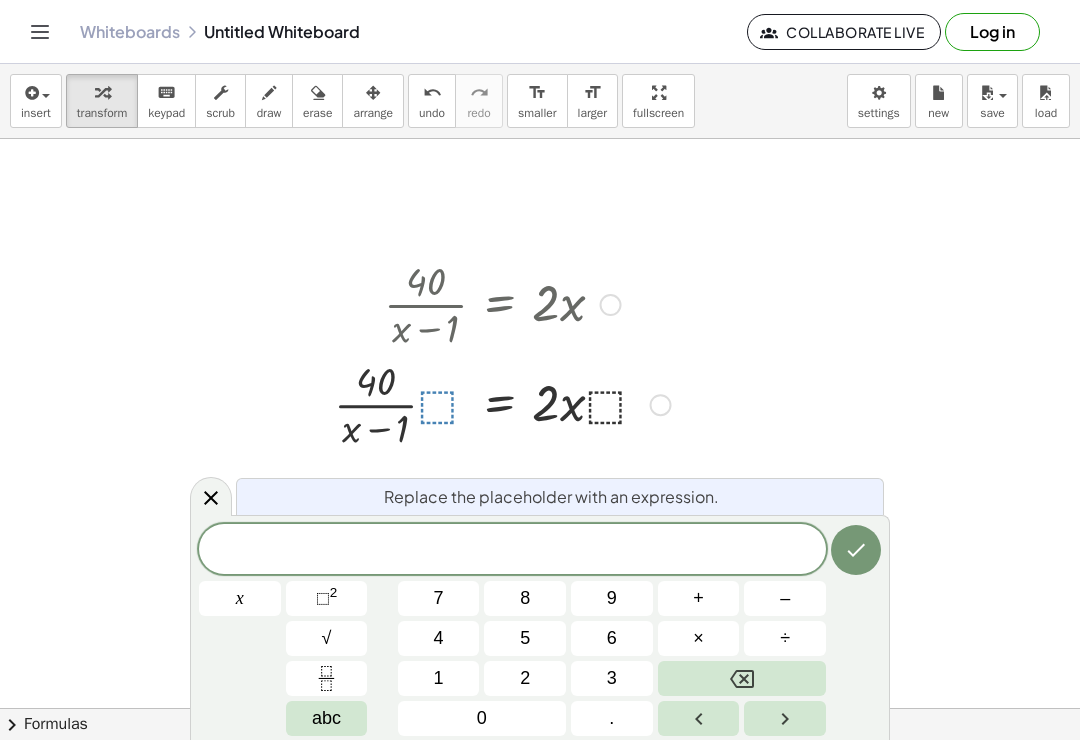 click on "×" at bounding box center [698, 638] 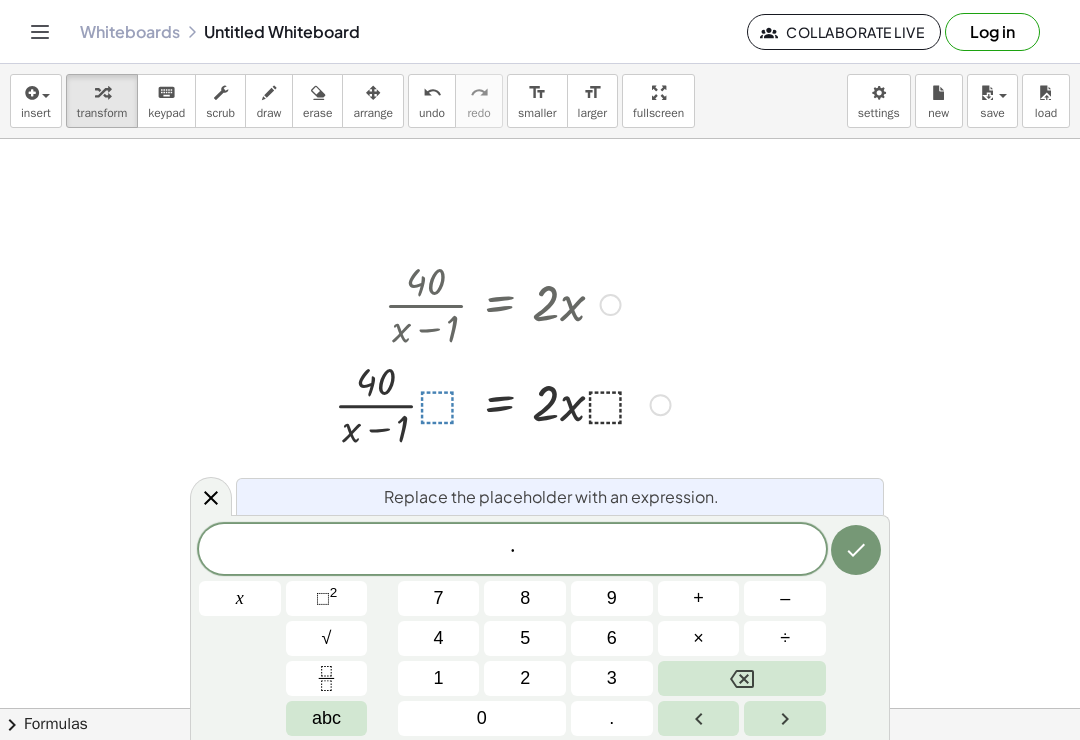 click on "x" at bounding box center (240, 598) 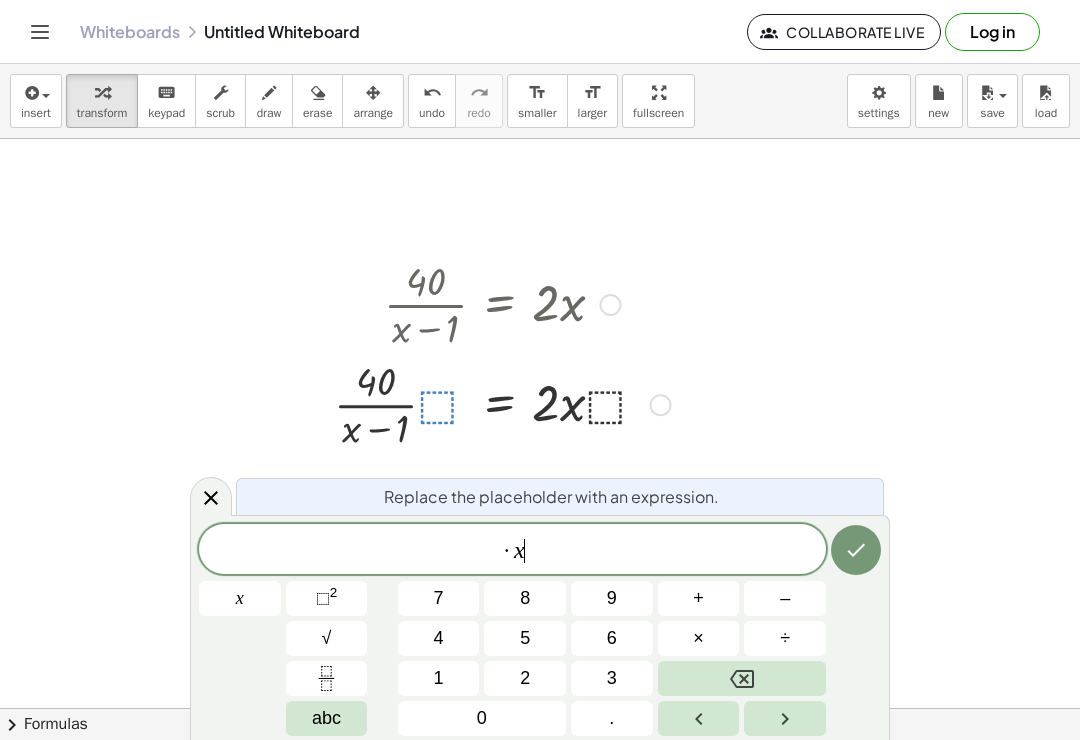 click on "–" at bounding box center [785, 598] 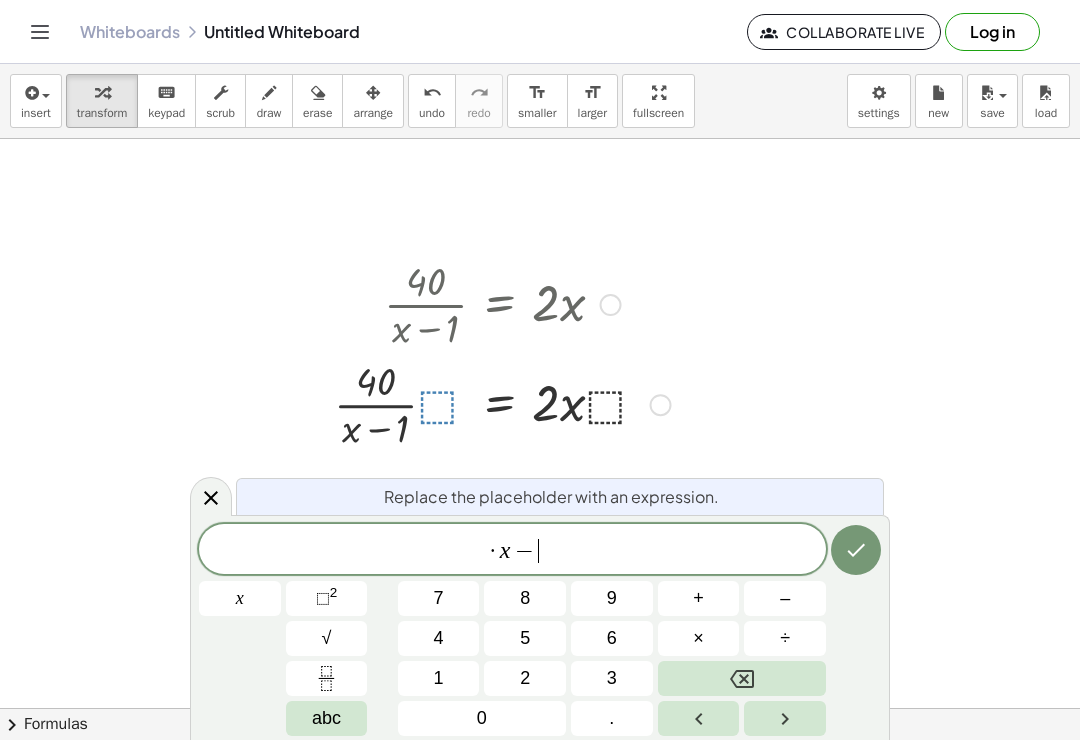 click on "1" at bounding box center [439, 678] 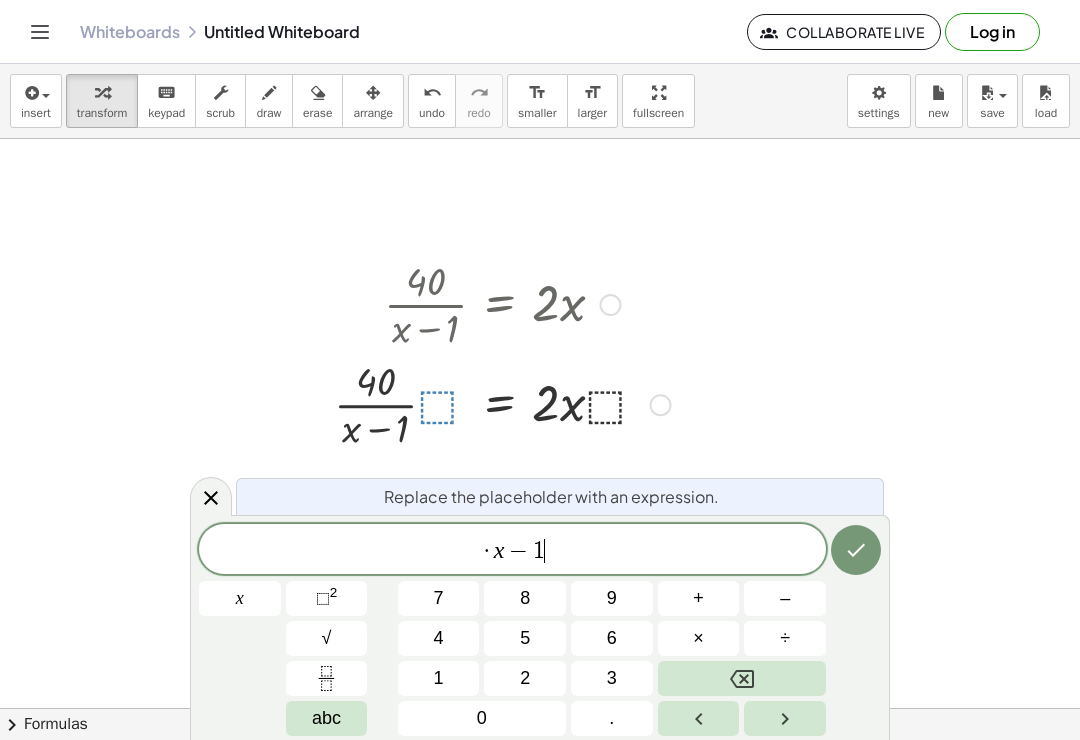 click 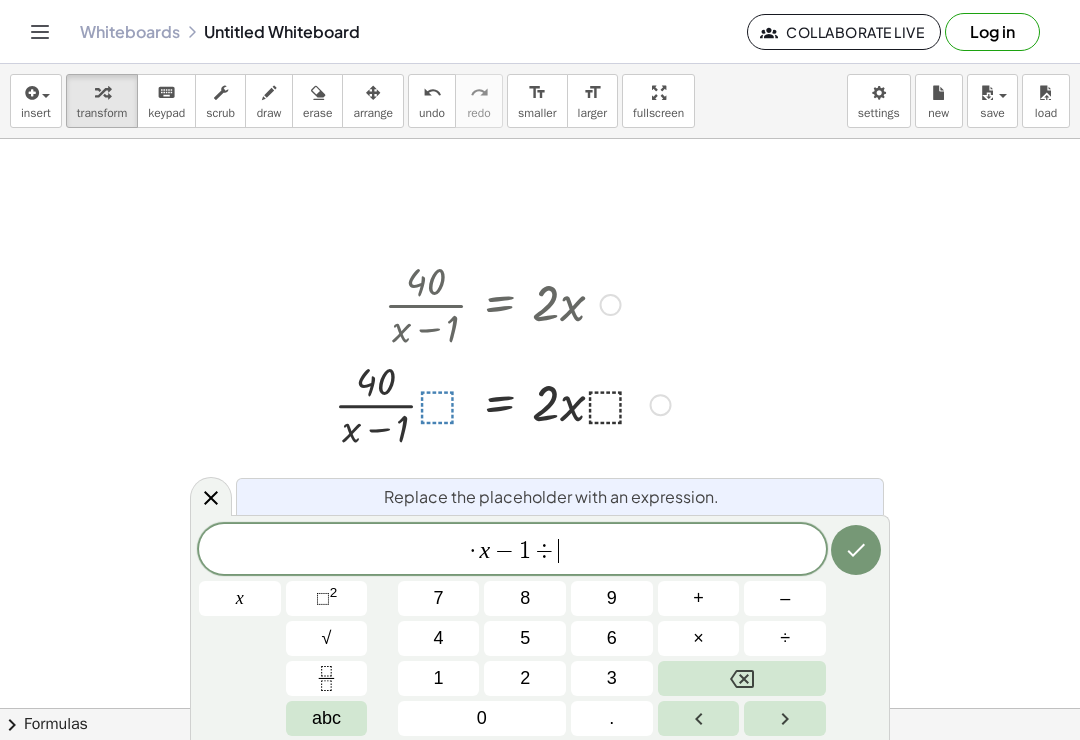 click on "÷" at bounding box center [785, 638] 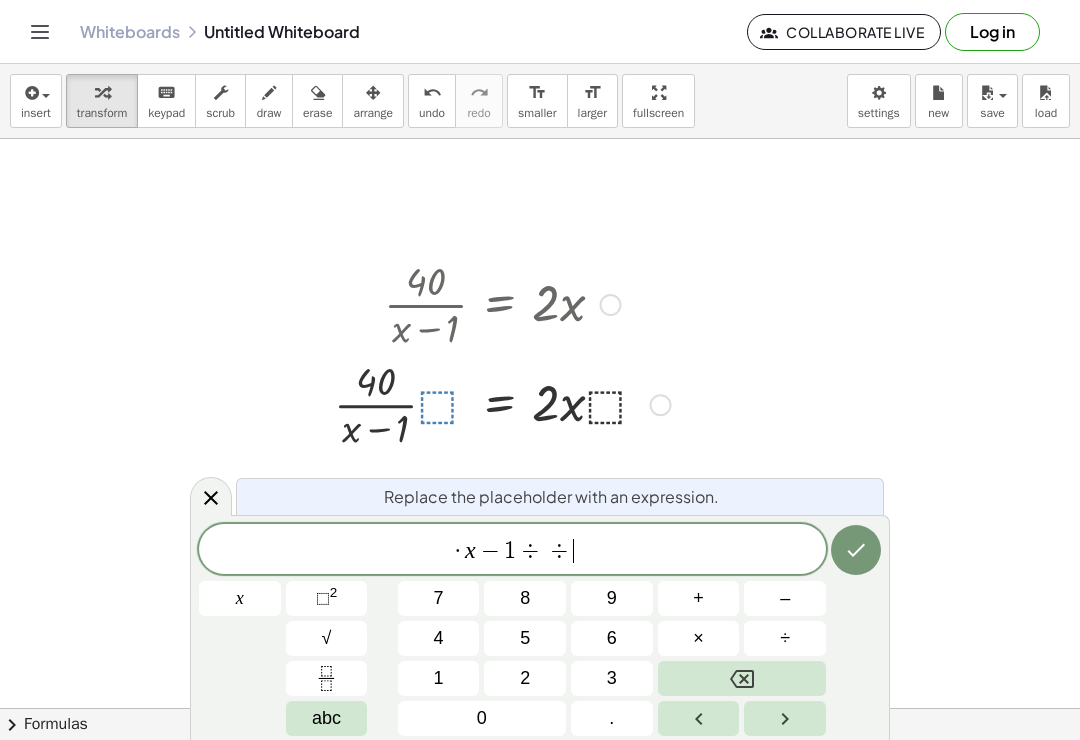 click at bounding box center (742, 678) 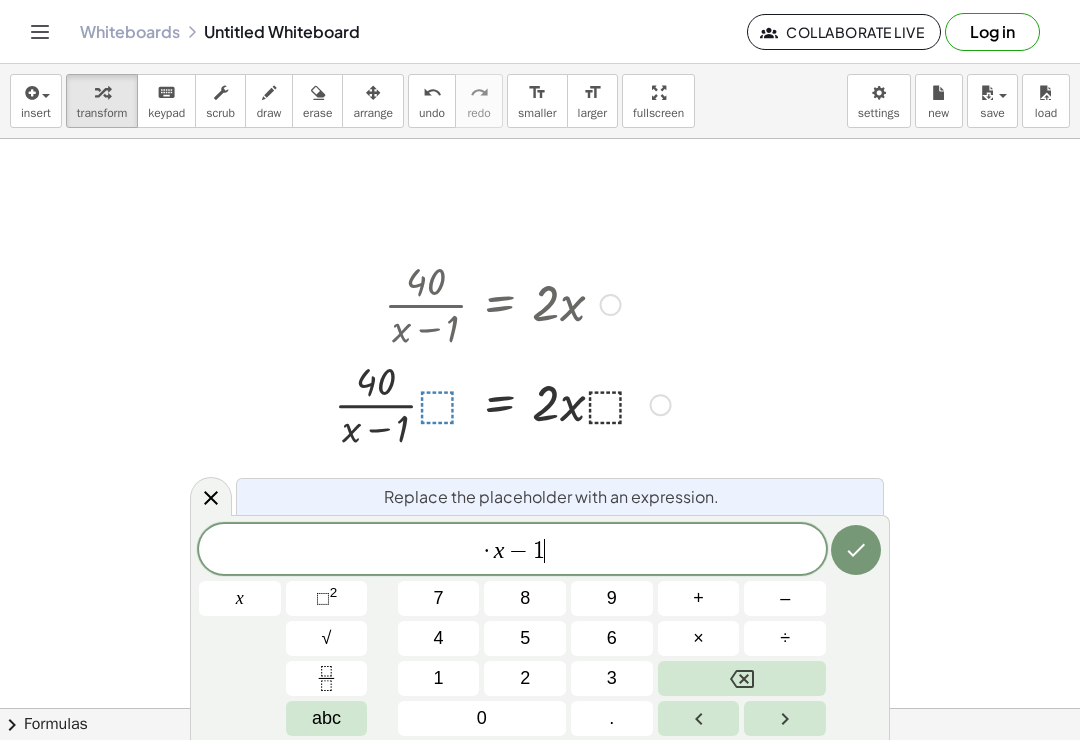 click 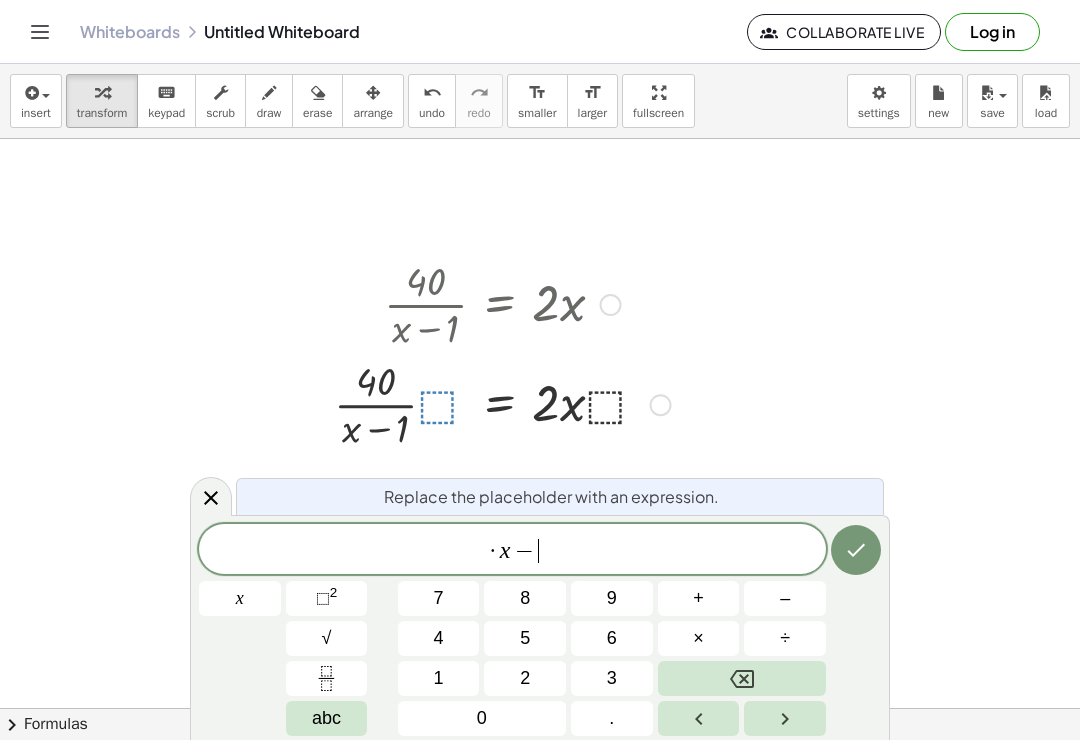 click 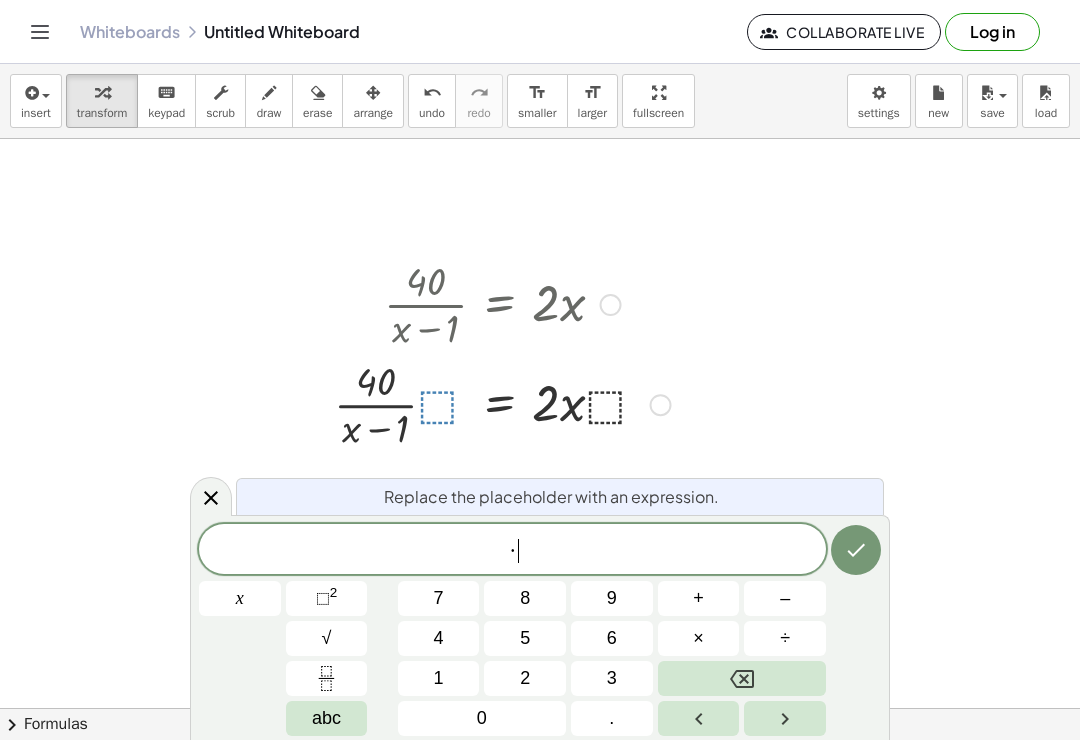 click 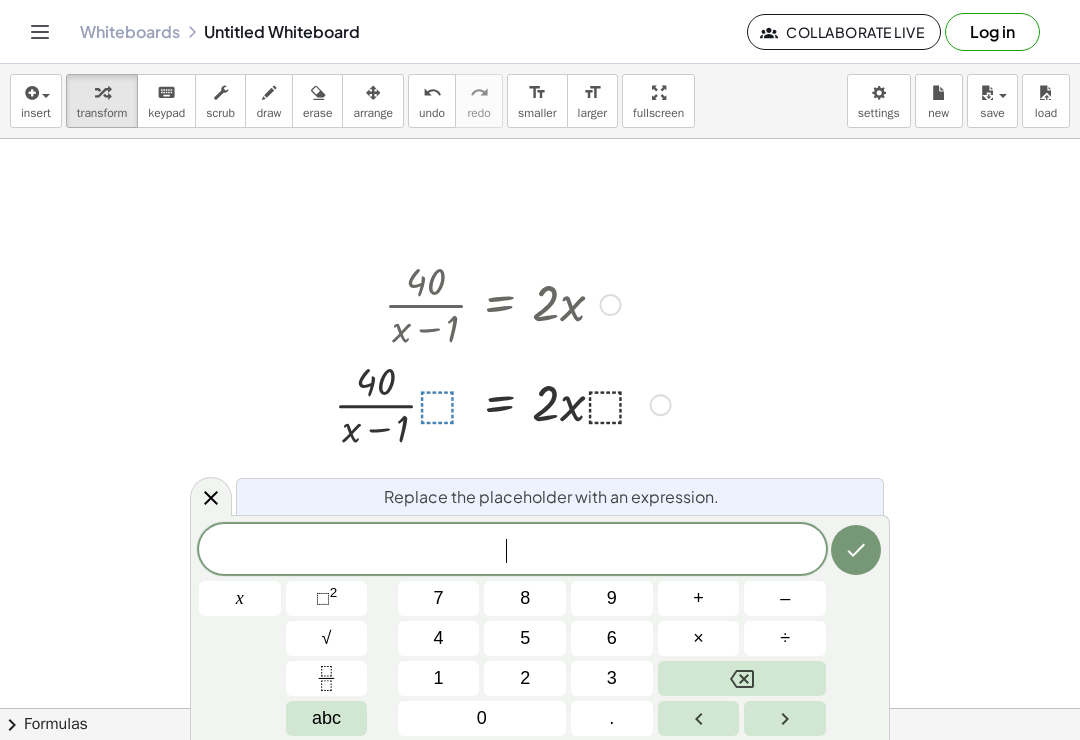 click 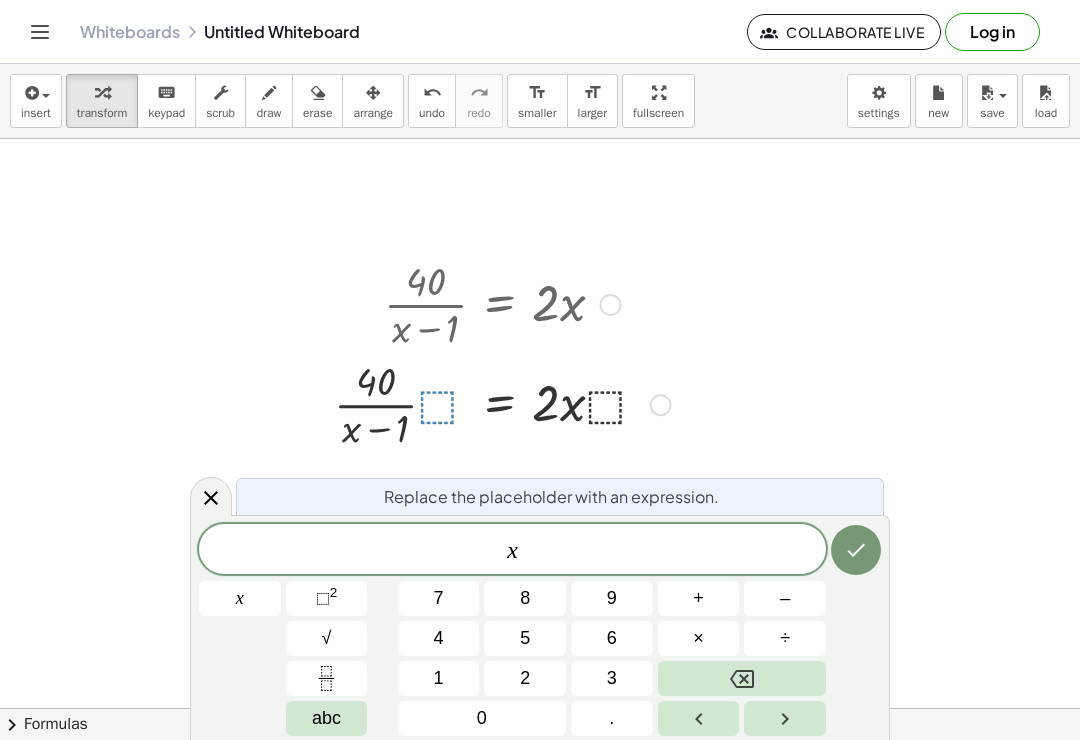 click on "–" at bounding box center (785, 598) 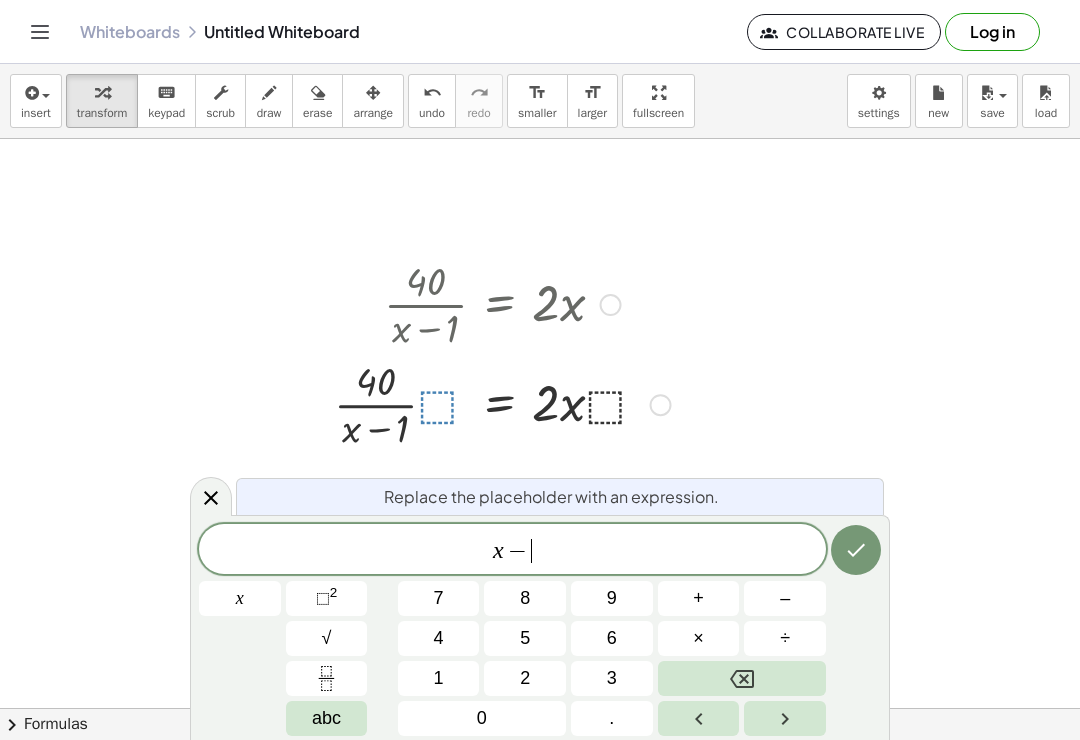 click on "1" at bounding box center [439, 678] 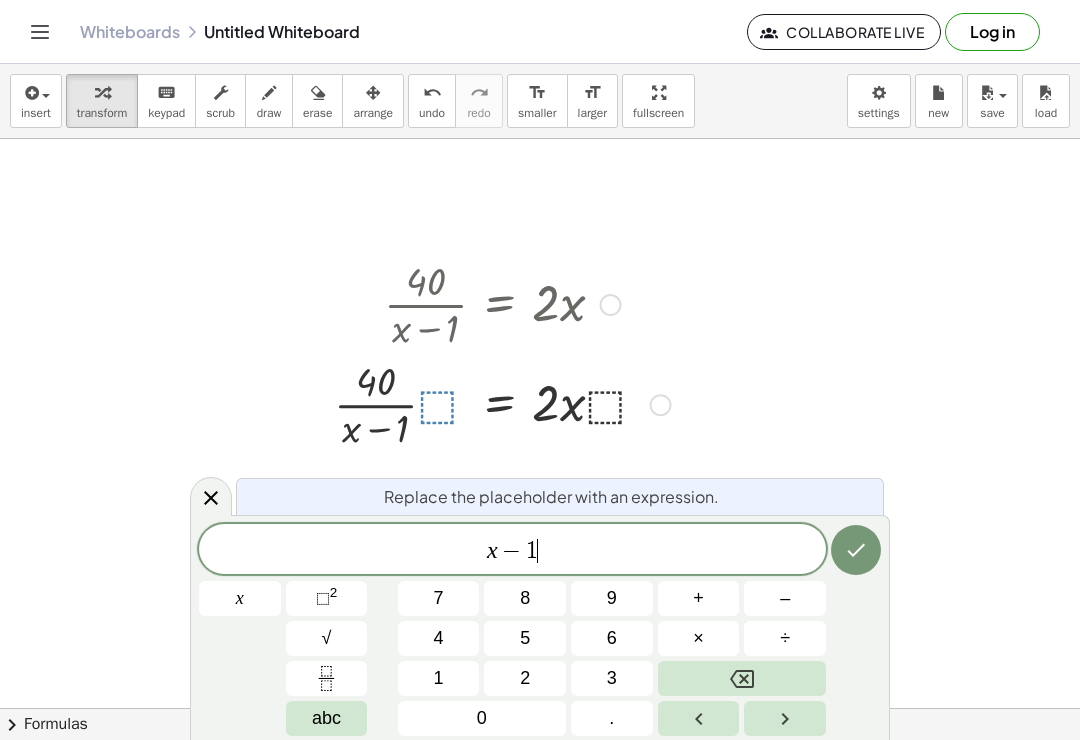 click at bounding box center (856, 550) 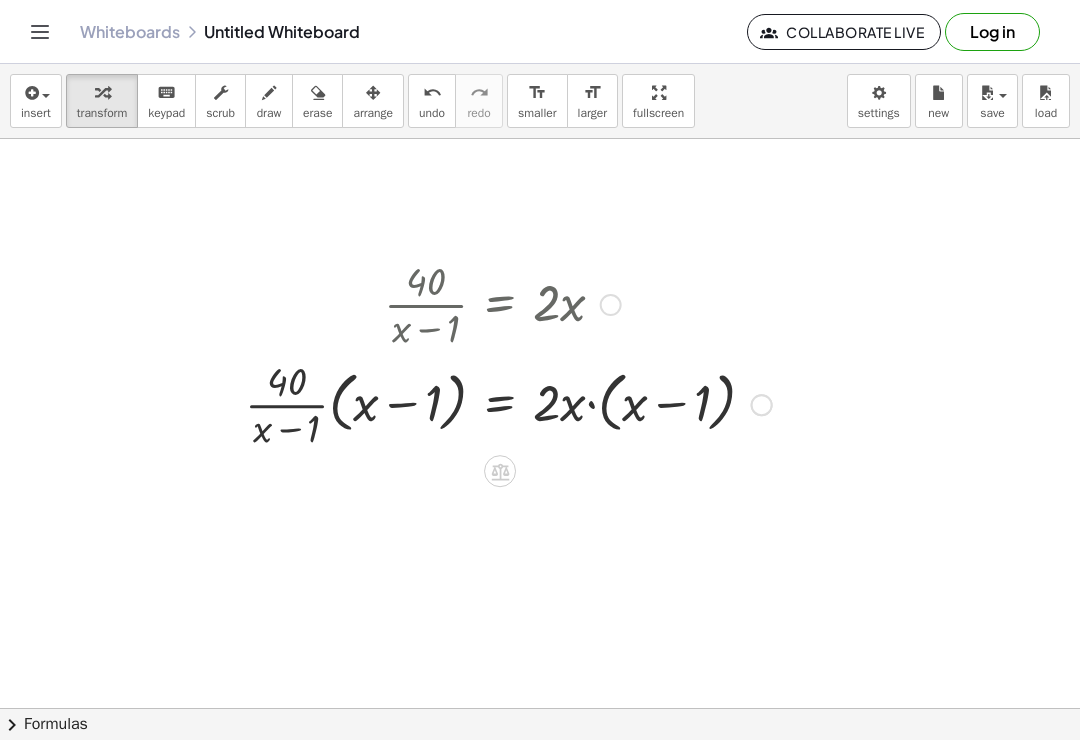scroll, scrollTop: 0, scrollLeft: 29, axis: horizontal 